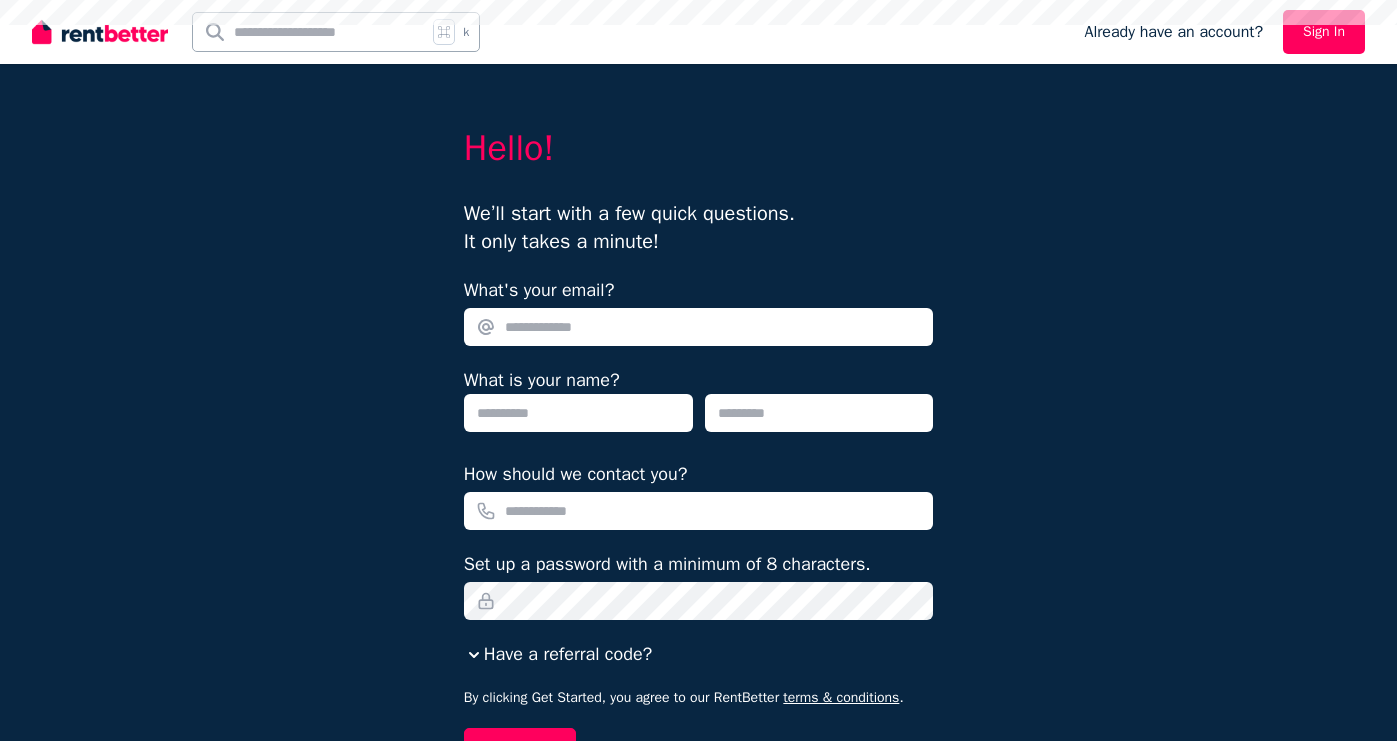 scroll, scrollTop: 0, scrollLeft: 0, axis: both 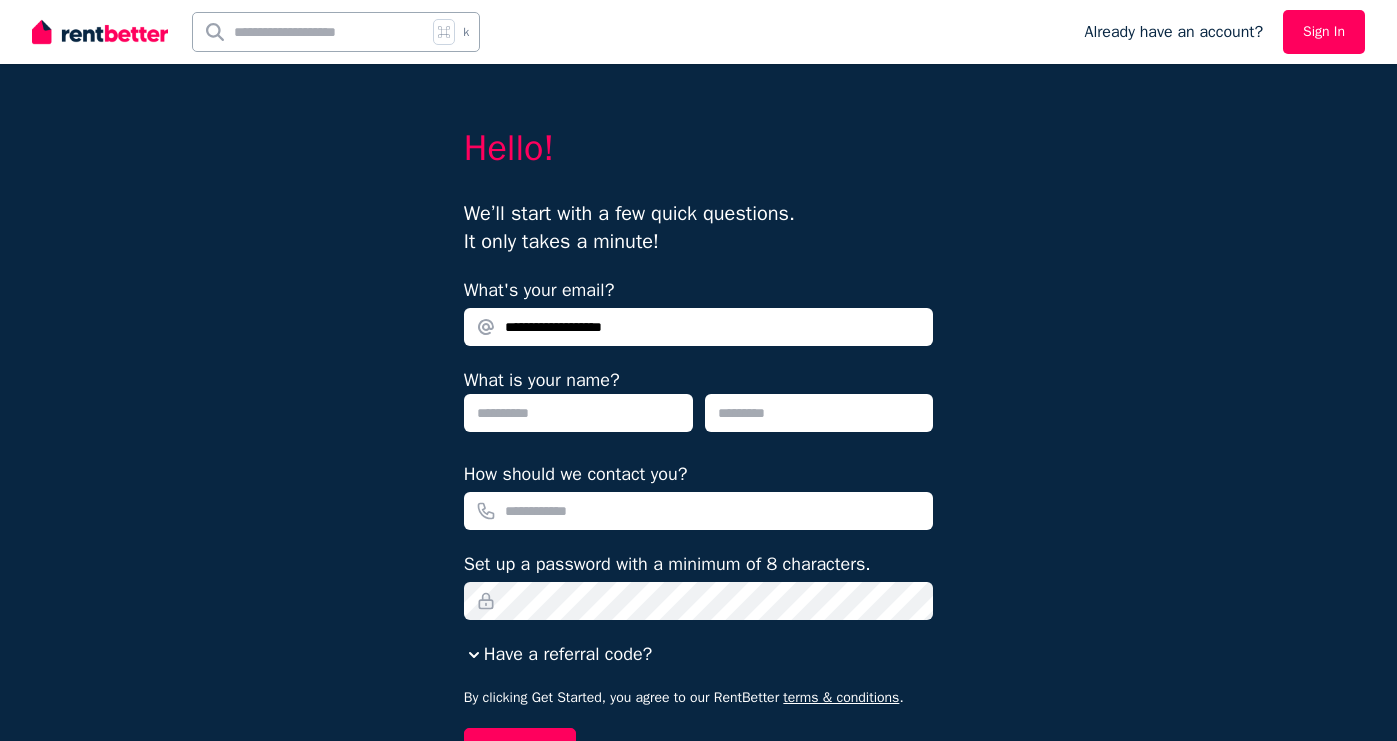 type on "**********" 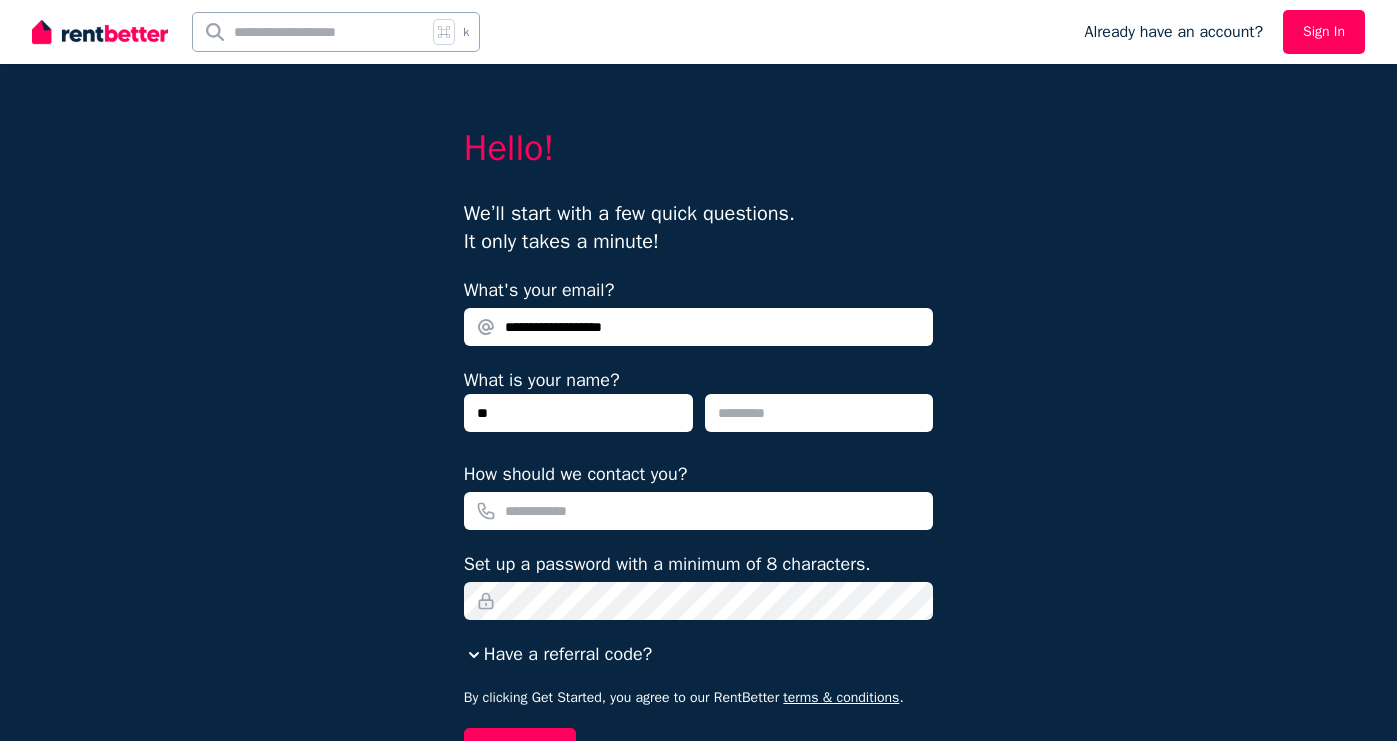 type on "*" 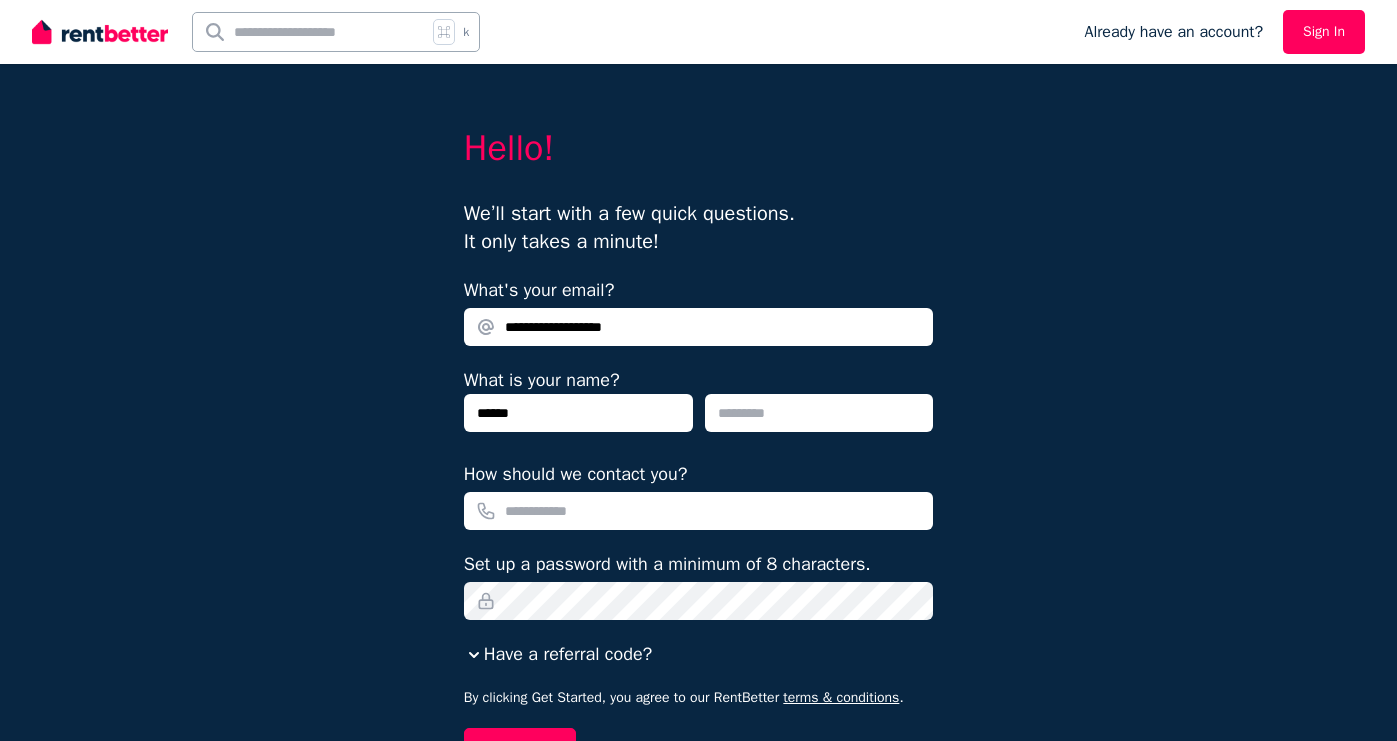 type on "******" 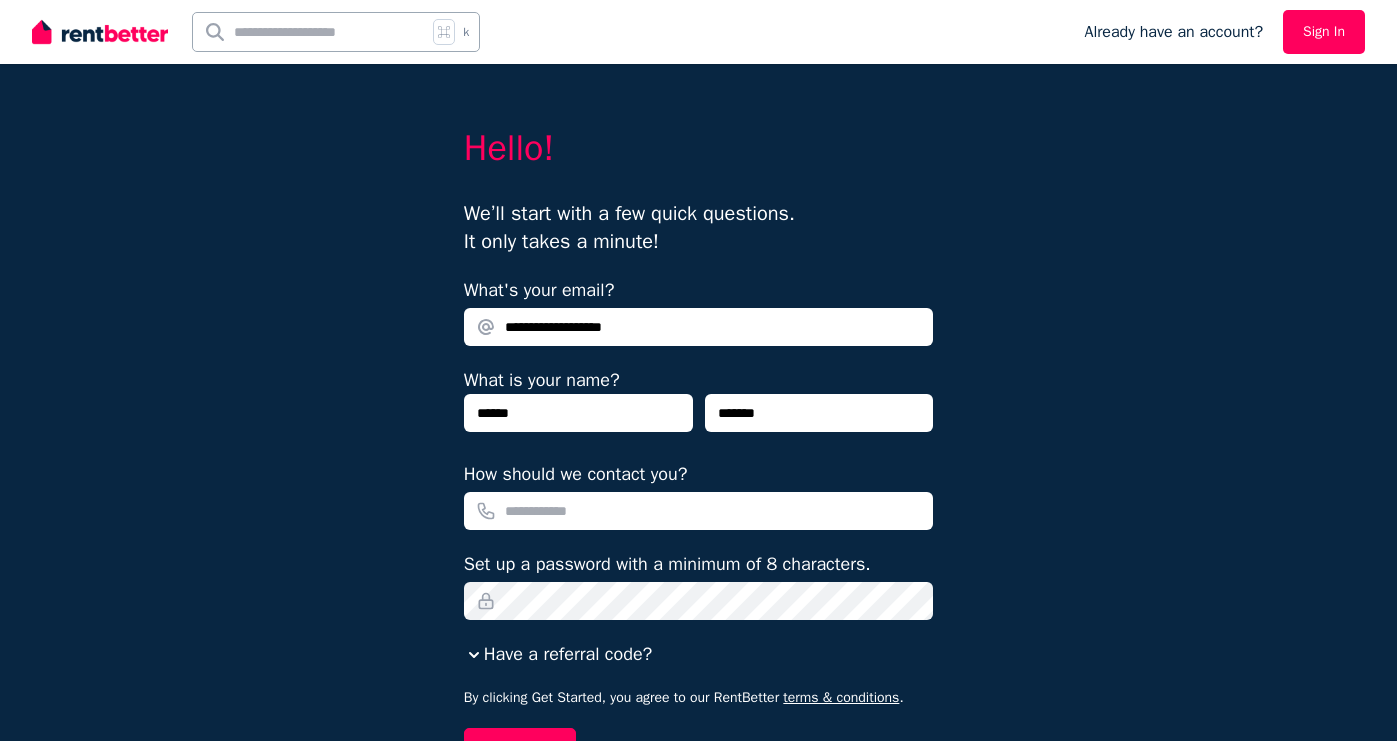type on "*******" 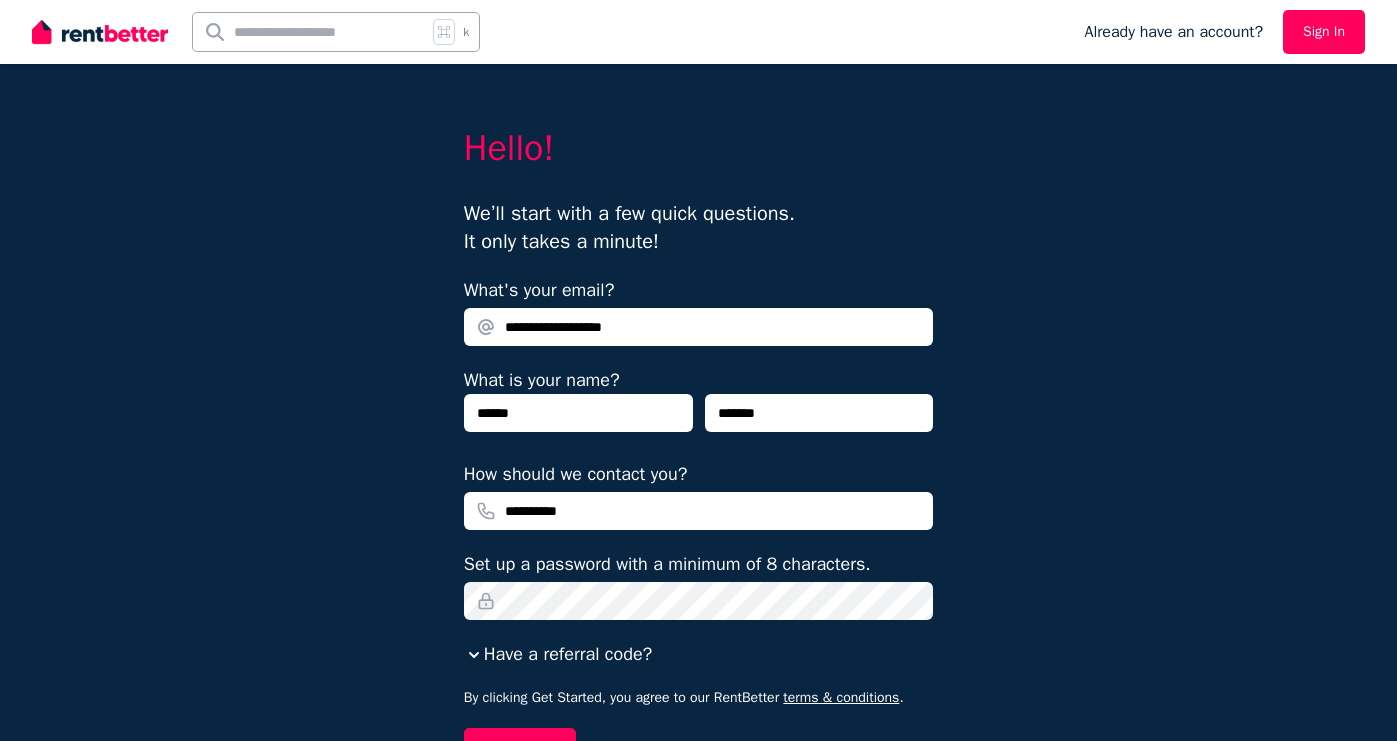 type on "**********" 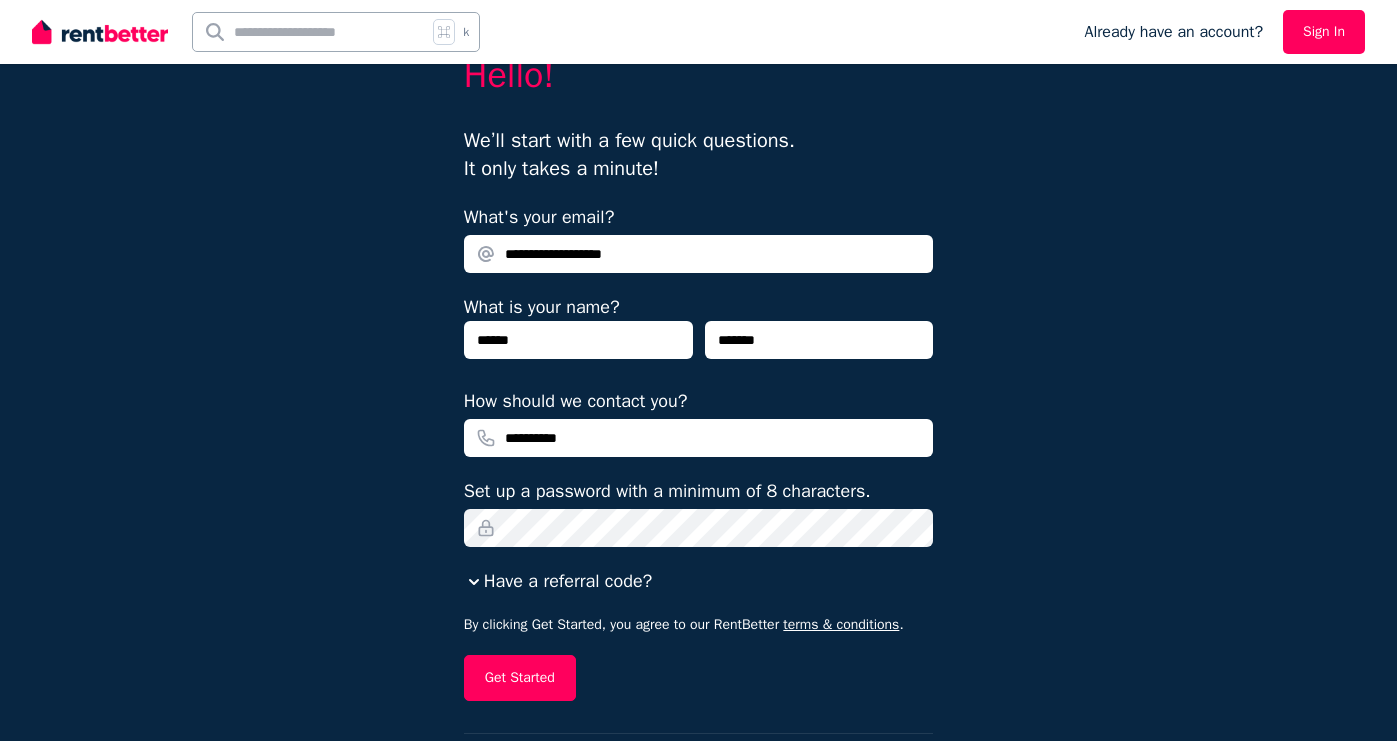 scroll, scrollTop: 120, scrollLeft: 0, axis: vertical 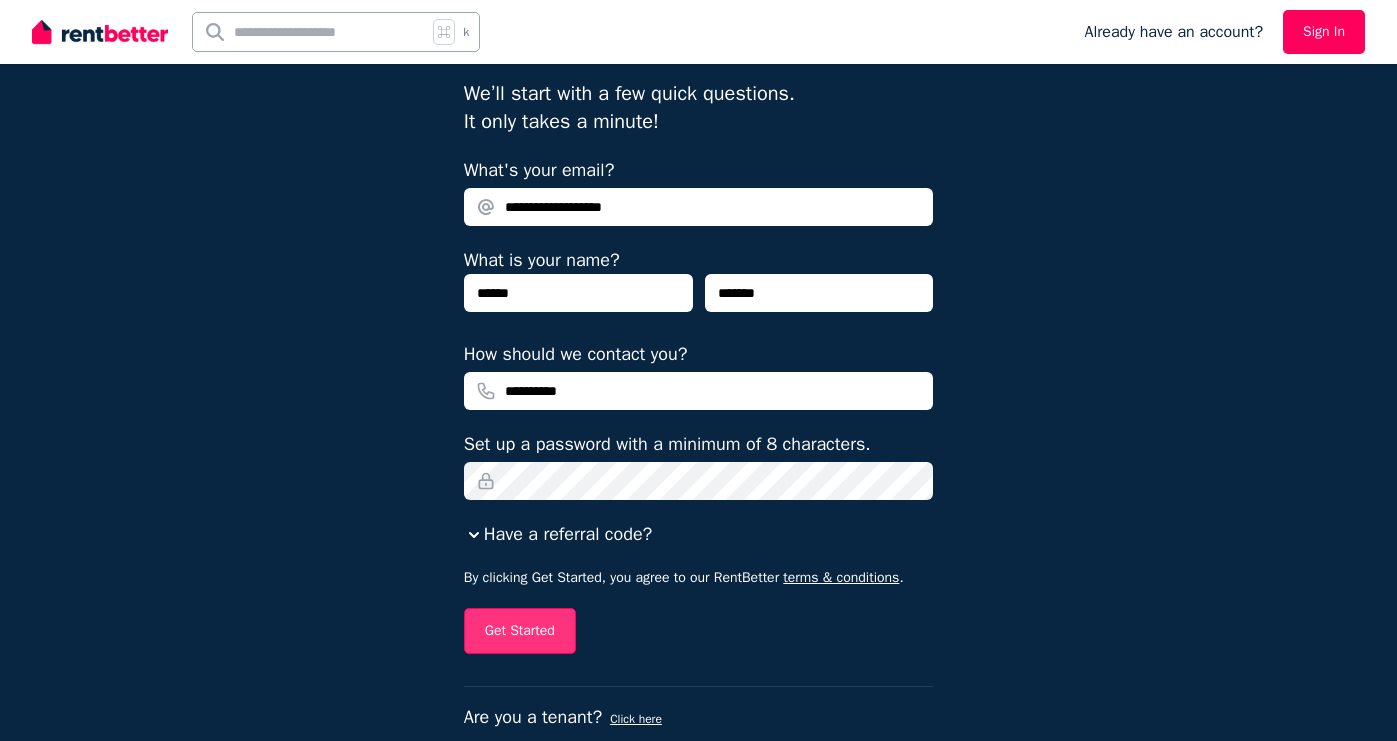 click on "Get Started" at bounding box center (520, 631) 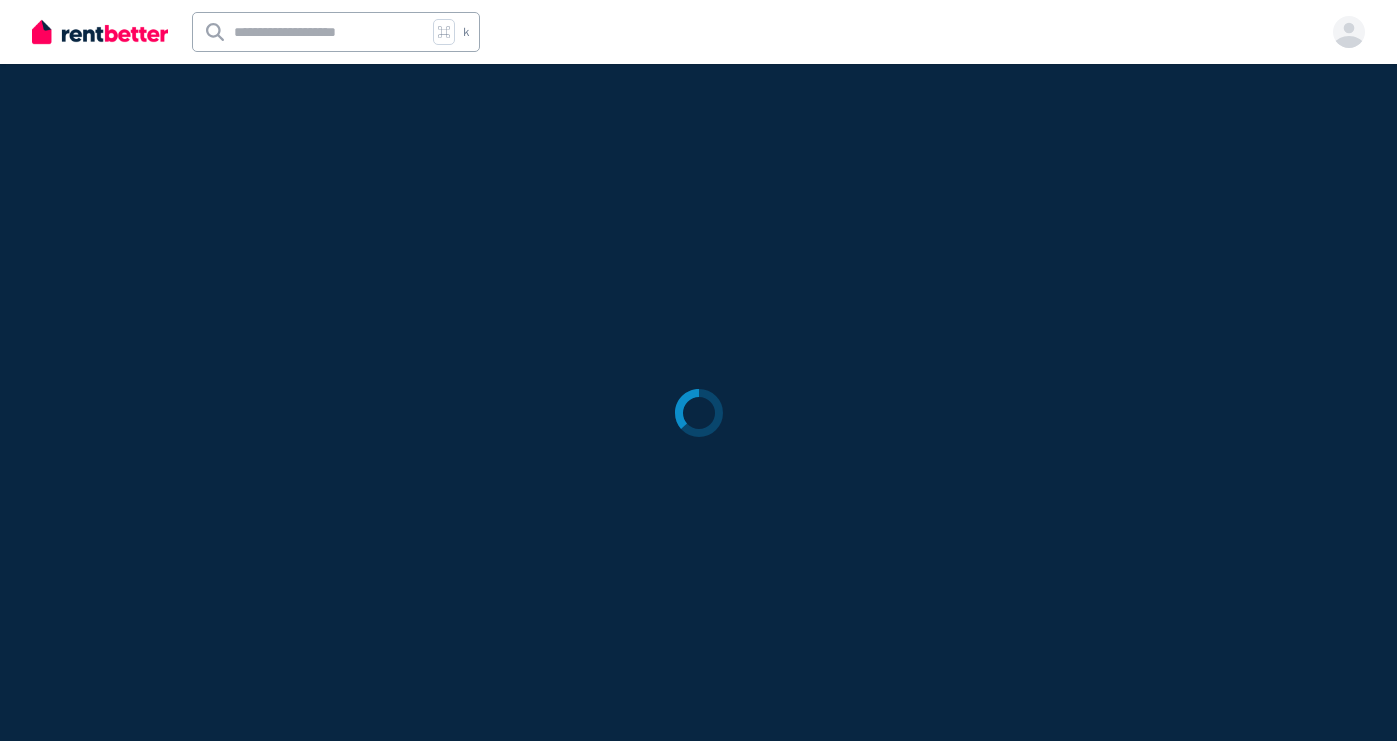 scroll, scrollTop: 0, scrollLeft: 0, axis: both 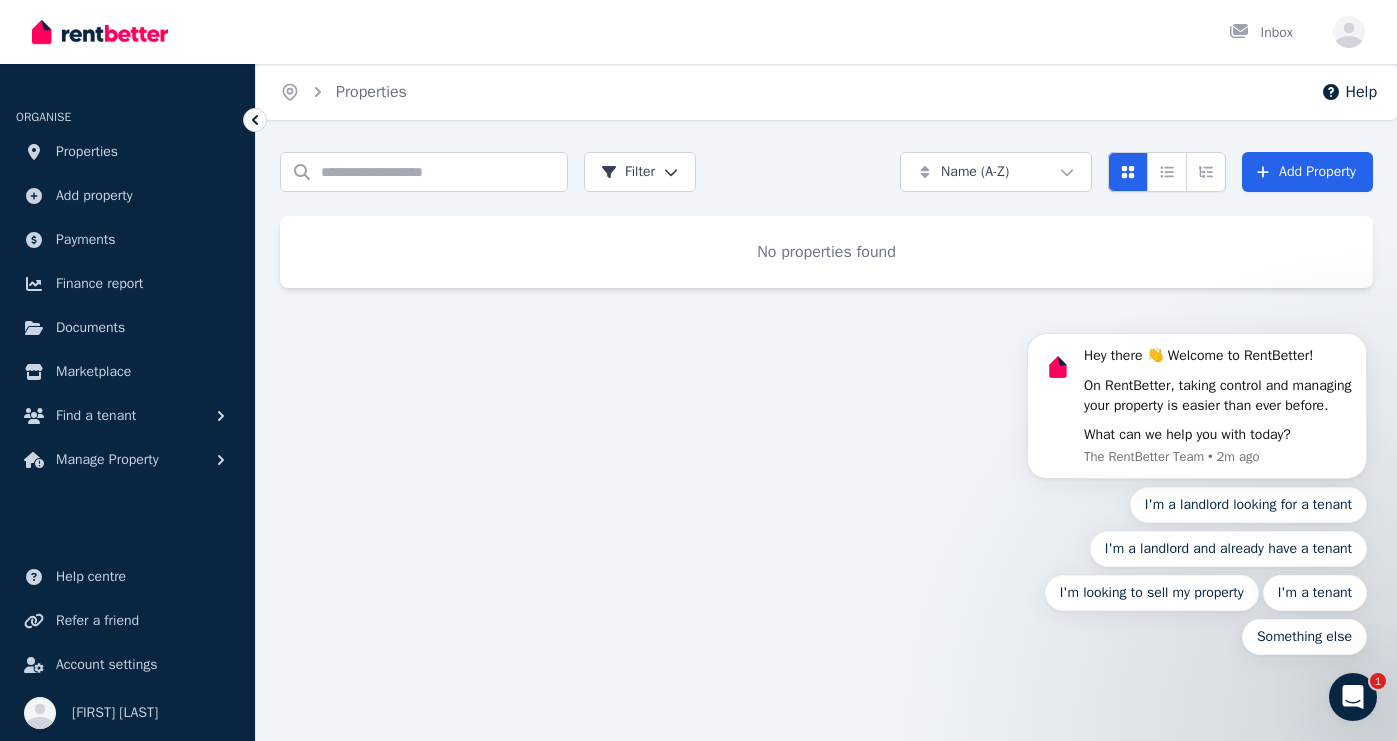 click on "Hey there 👋 Welcome to RentBetter!  On RentBetter, taking control and managing your property is easier than ever before.  What can we help you with today?  The RentBetter Team • 2m ago I'm a landlord looking for a tenant I'm a landlord and already have a tenant I'm looking to sell my property I'm a tenant Something else" at bounding box center [1197, 403] 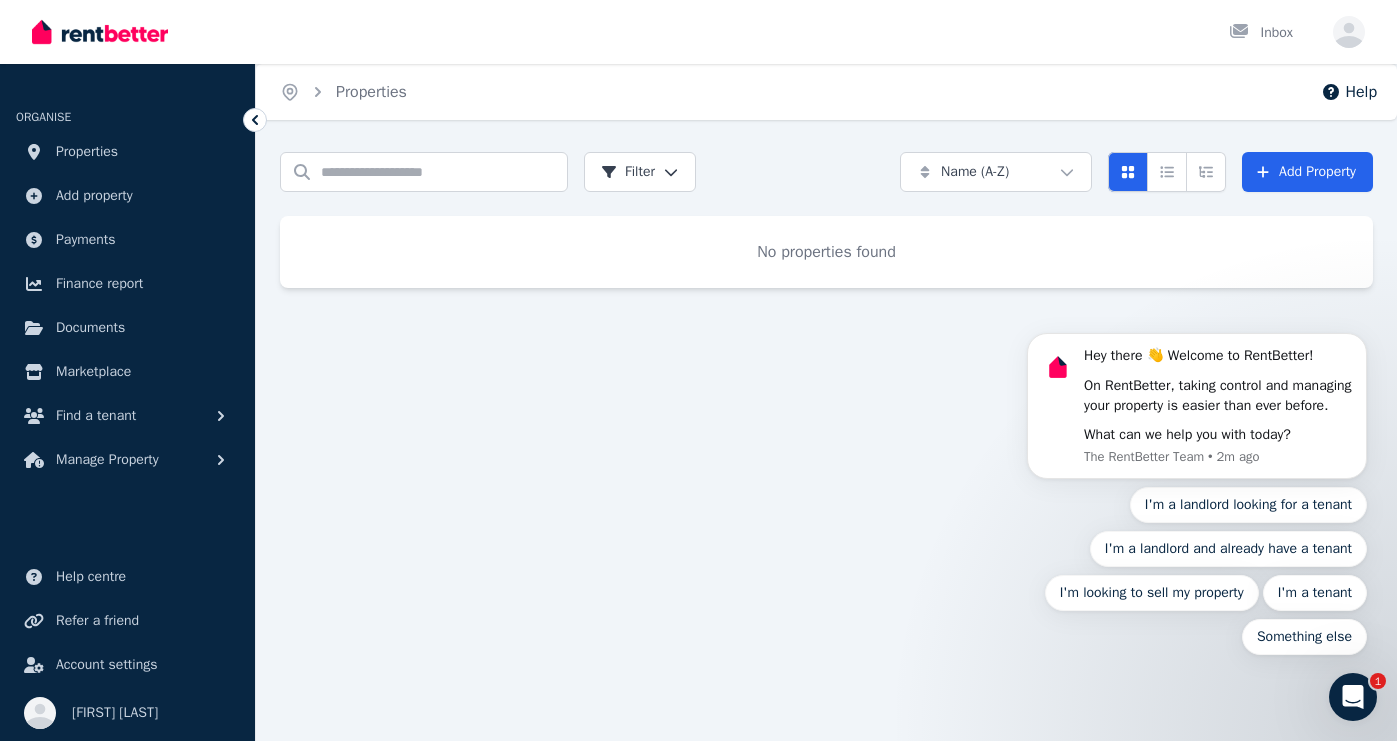 scroll, scrollTop: 0, scrollLeft: 0, axis: both 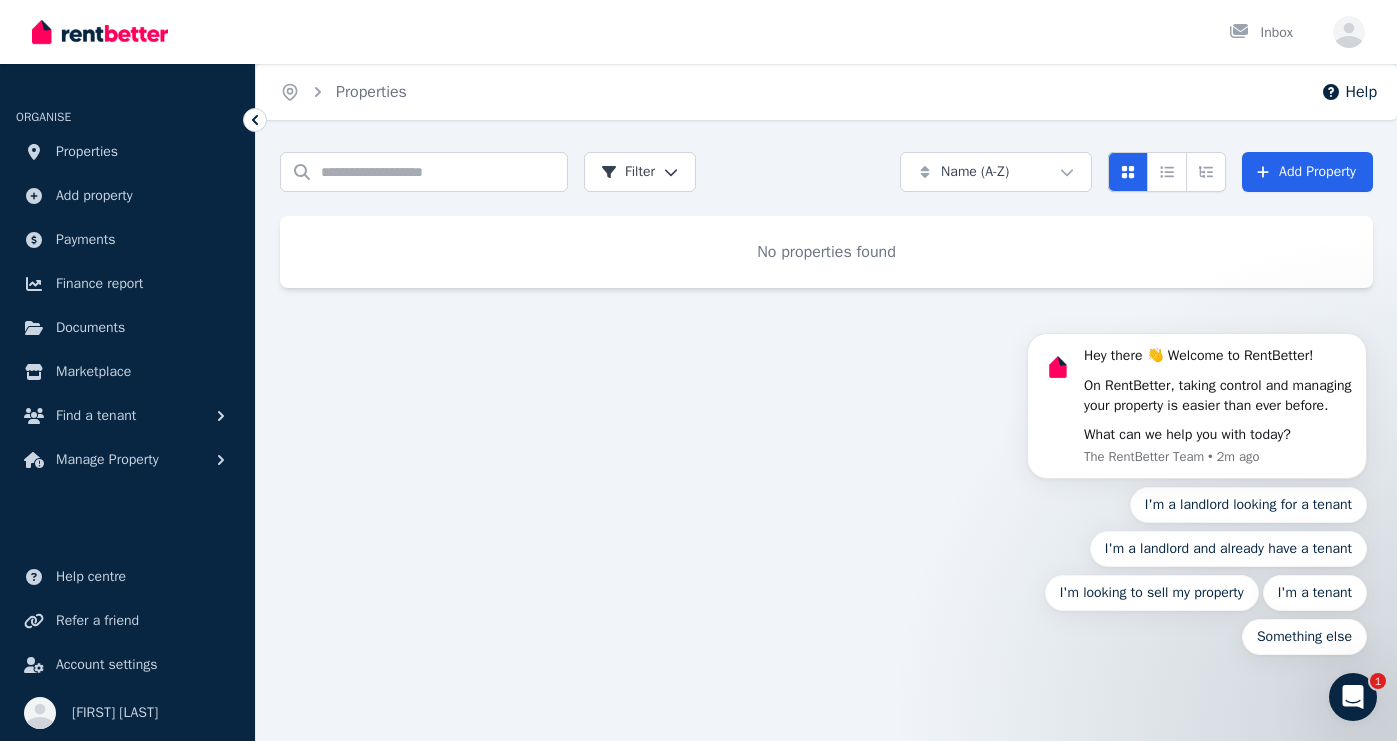 click on "Home Properties Help" at bounding box center [826, 92] 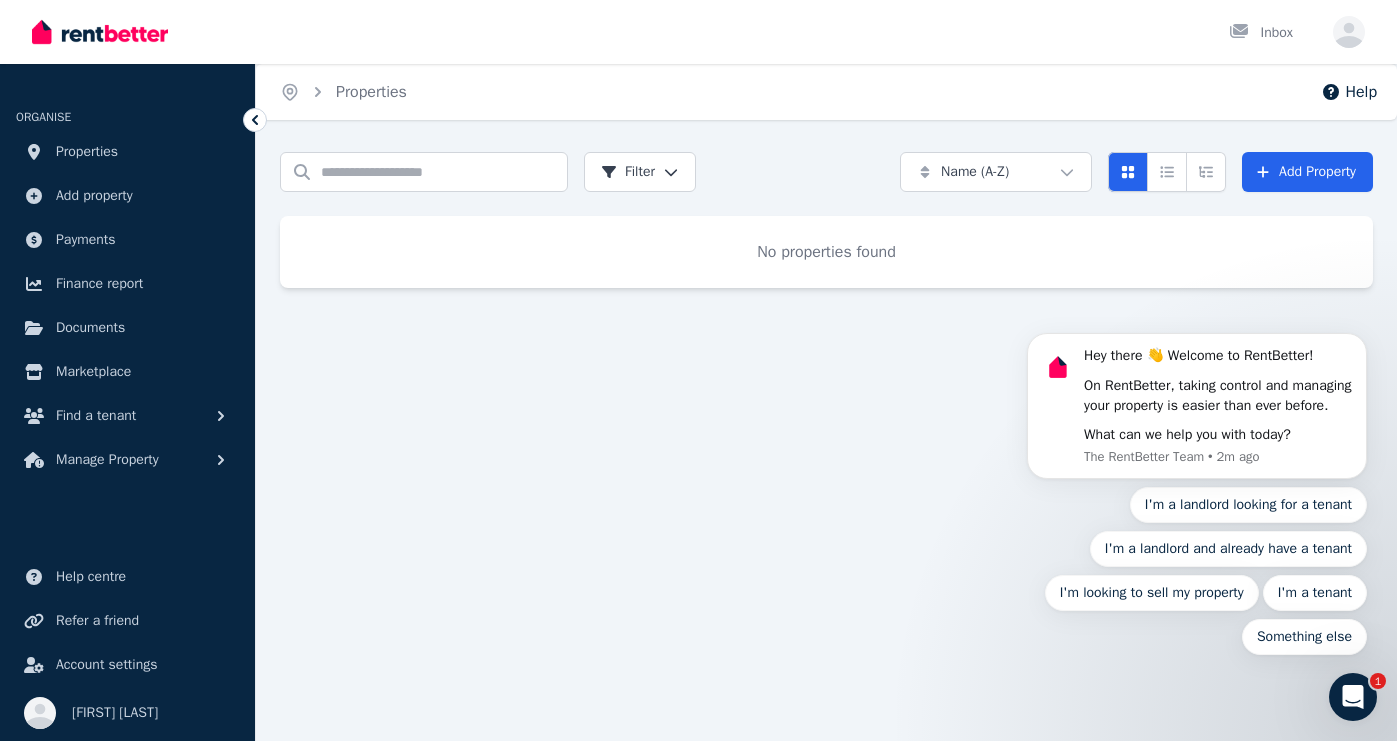 scroll, scrollTop: 0, scrollLeft: 0, axis: both 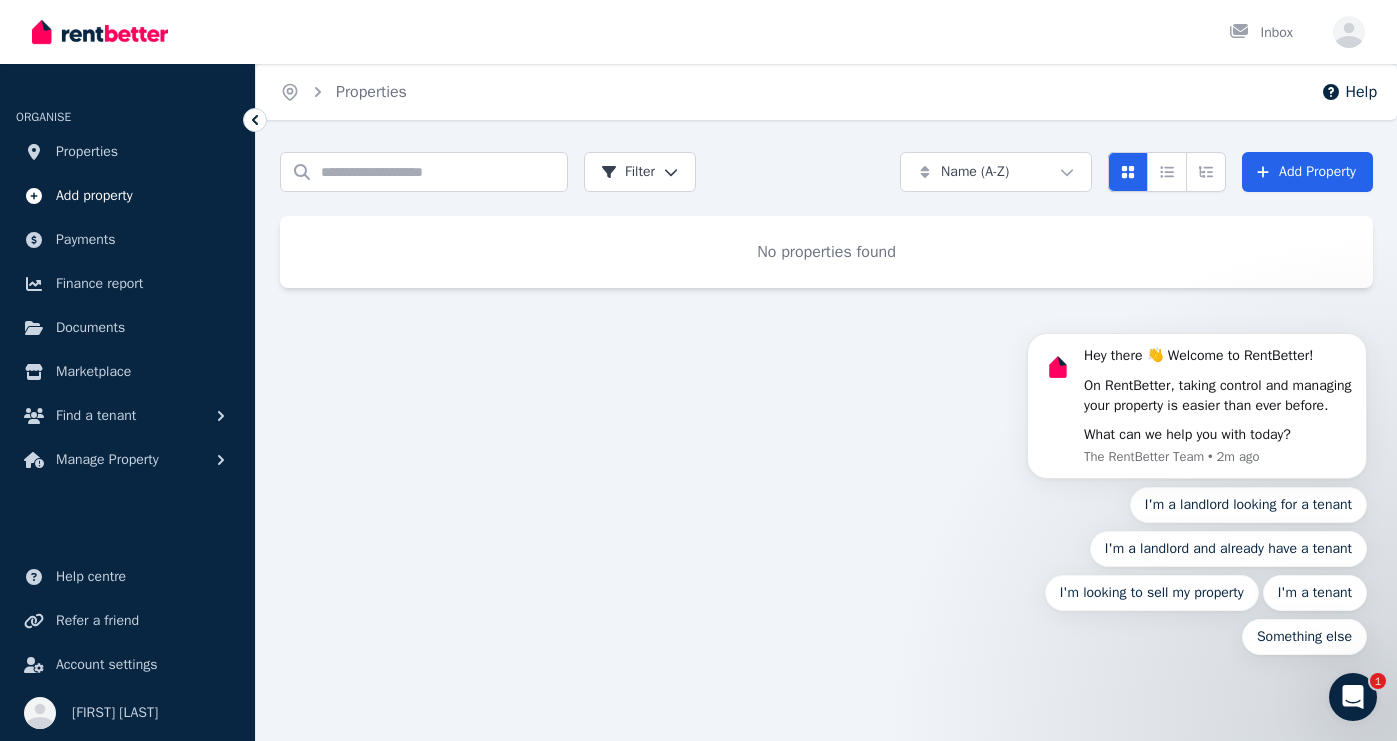 click on "Add property" at bounding box center [94, 196] 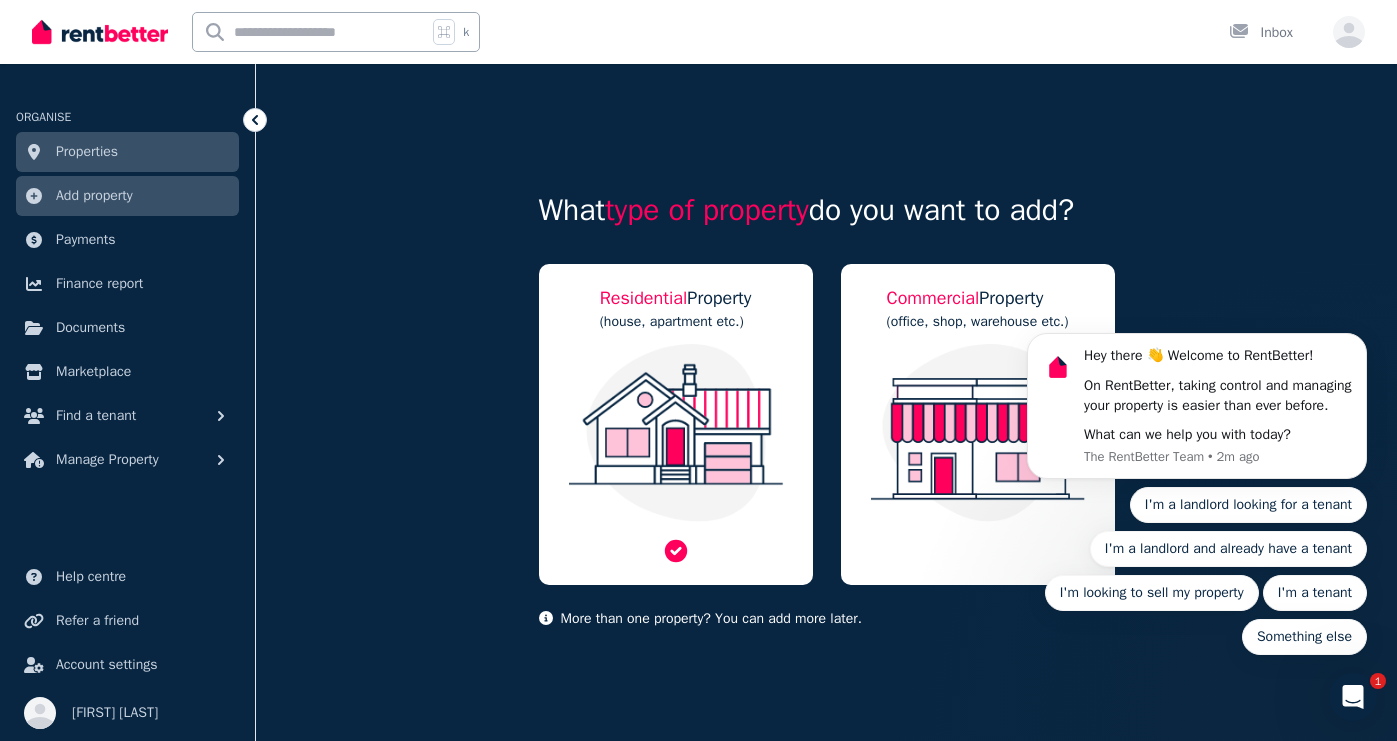 click on "Residential  Property (house, apartment etc.)" at bounding box center (676, 424) 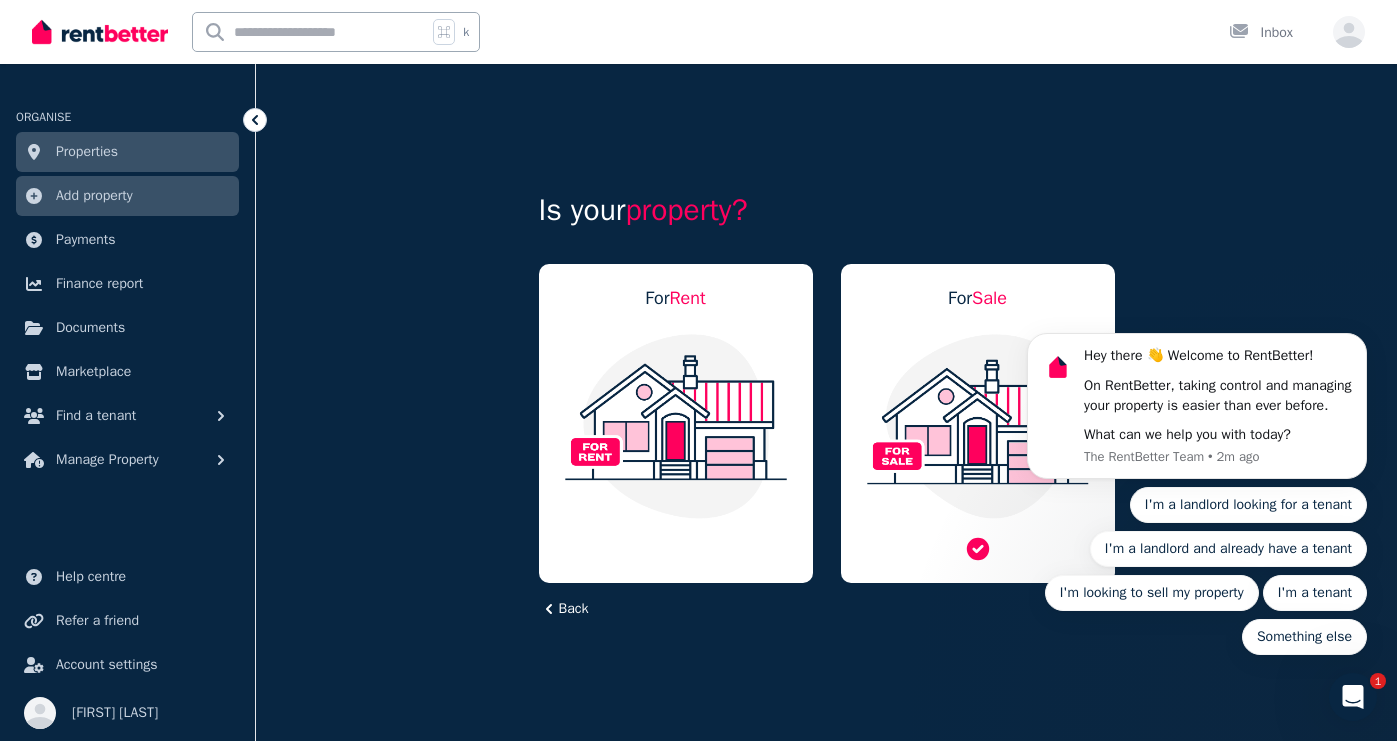 click at bounding box center (978, 426) 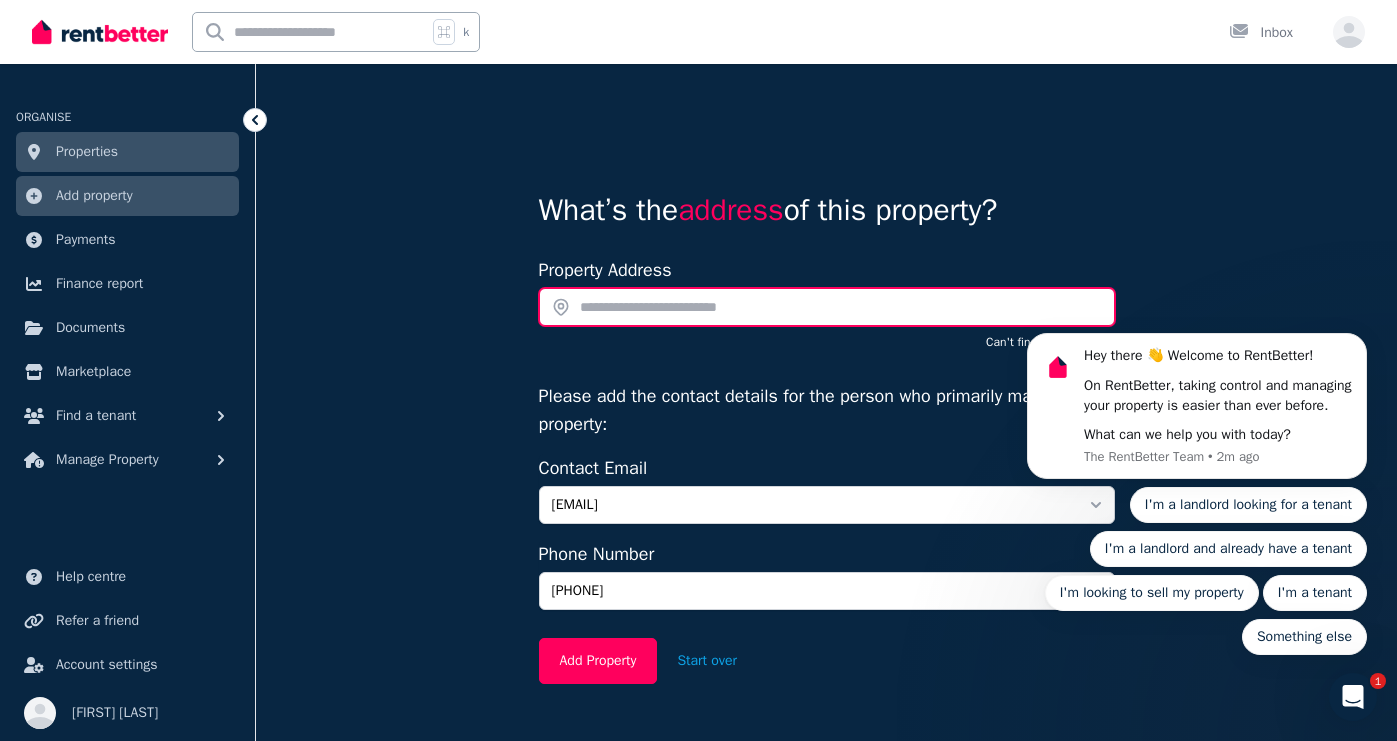 click at bounding box center (827, 307) 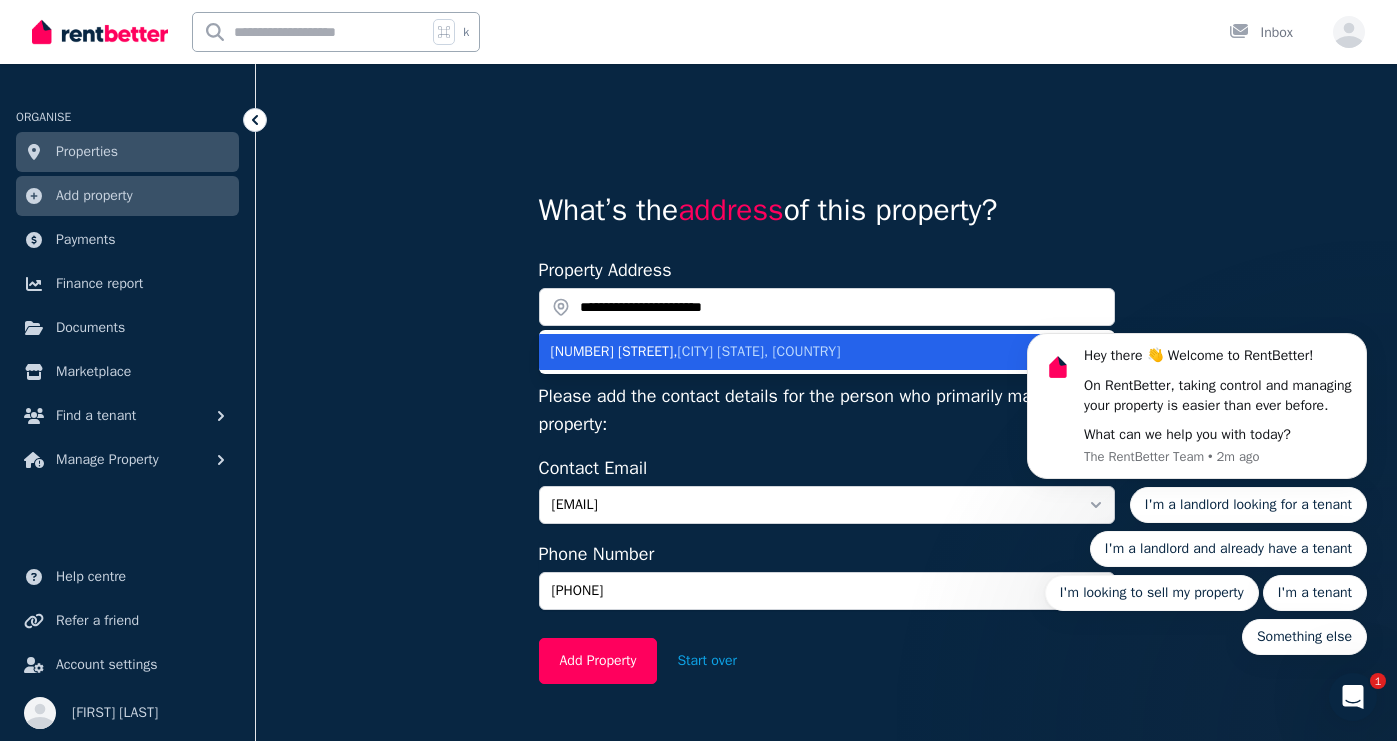 click on "Melrose SA, Australia" at bounding box center (759, 351) 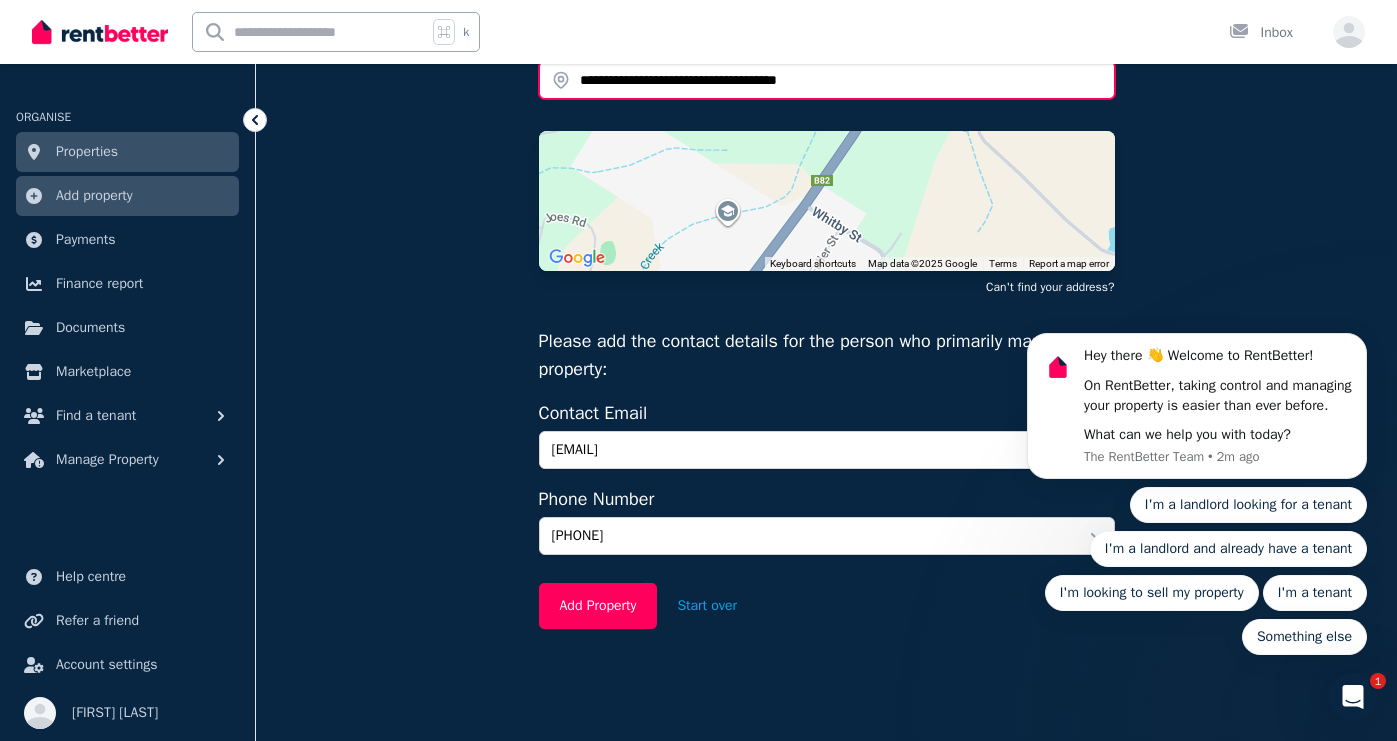 scroll, scrollTop: 227, scrollLeft: 0, axis: vertical 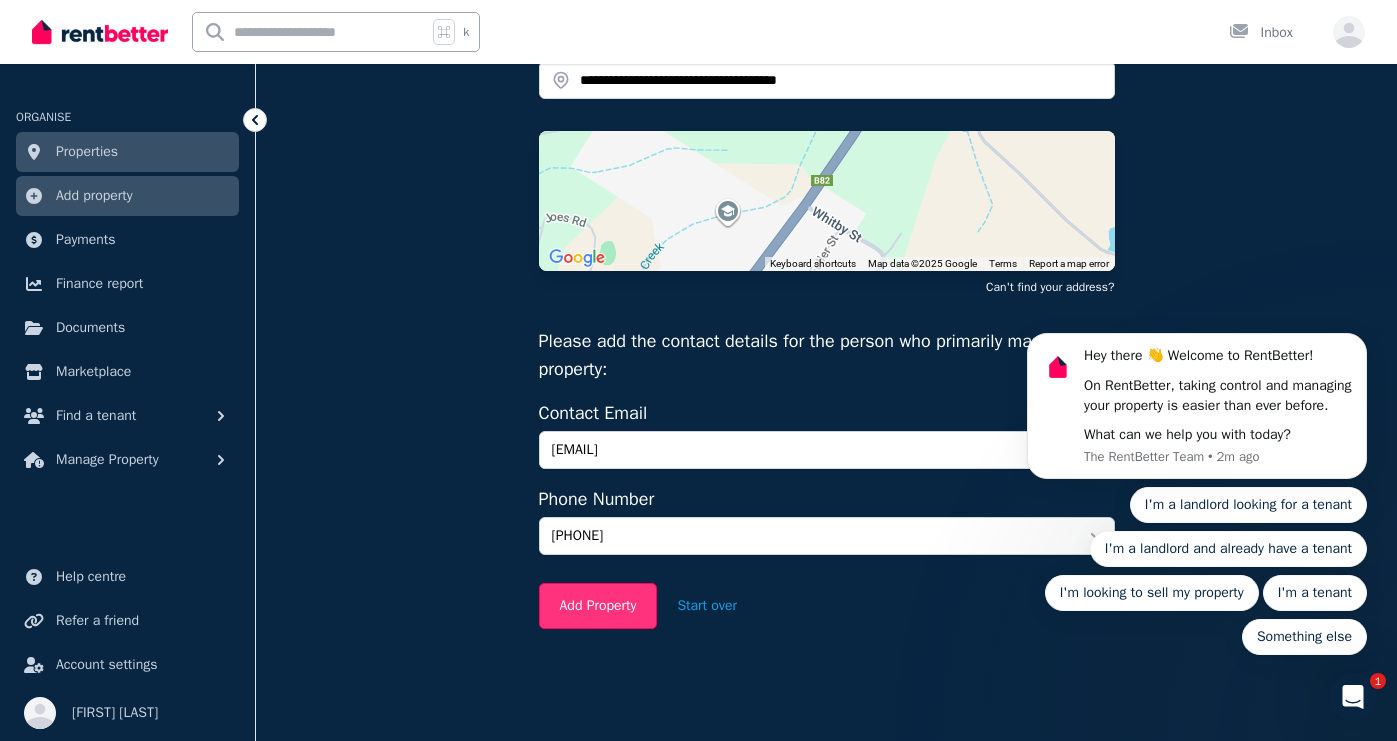 click on "Add Property" at bounding box center [598, 606] 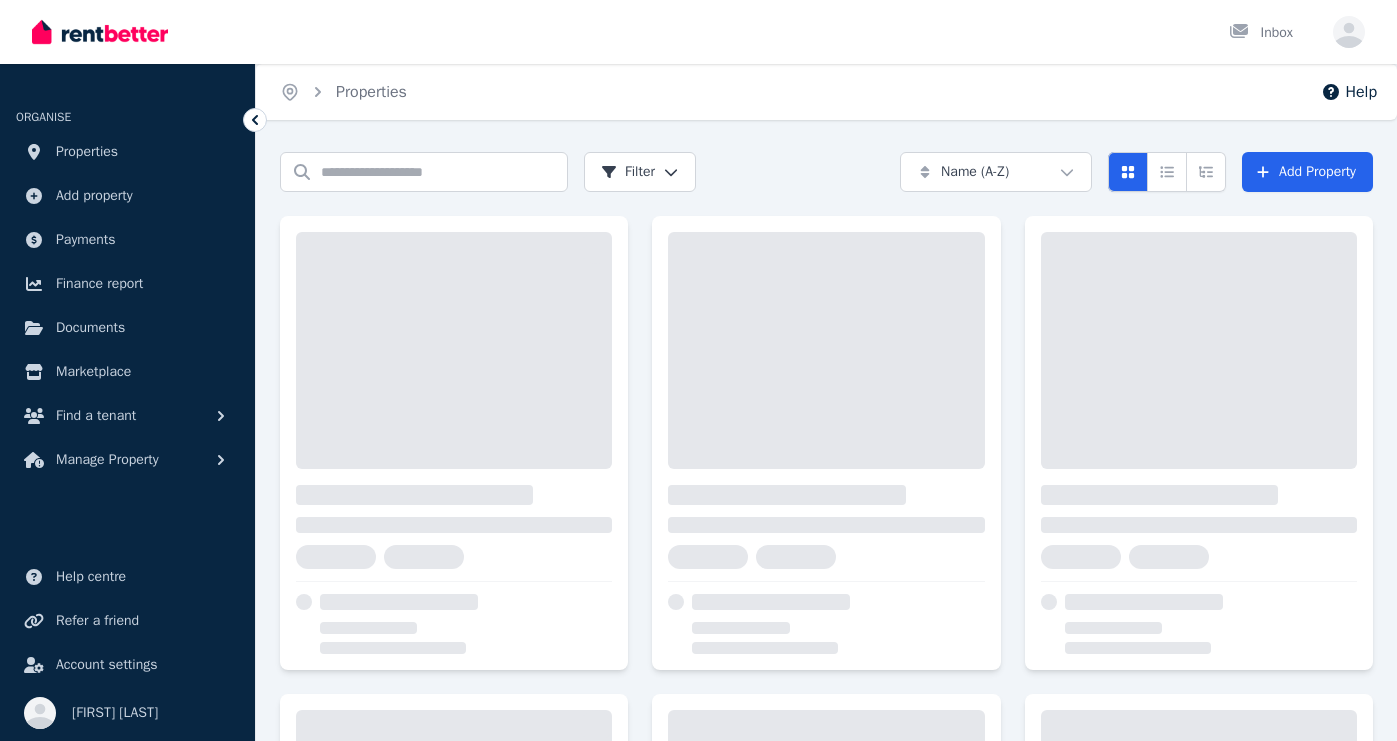 scroll, scrollTop: 0, scrollLeft: 0, axis: both 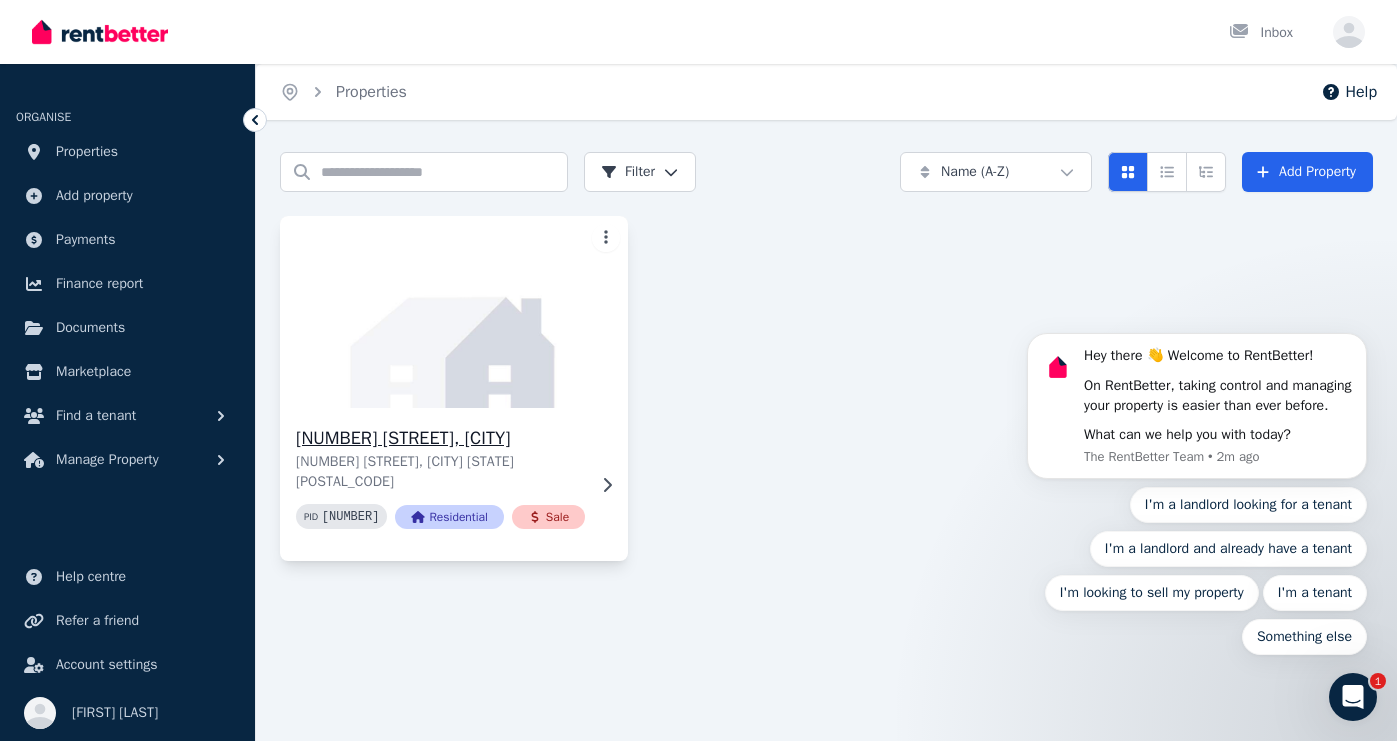 click 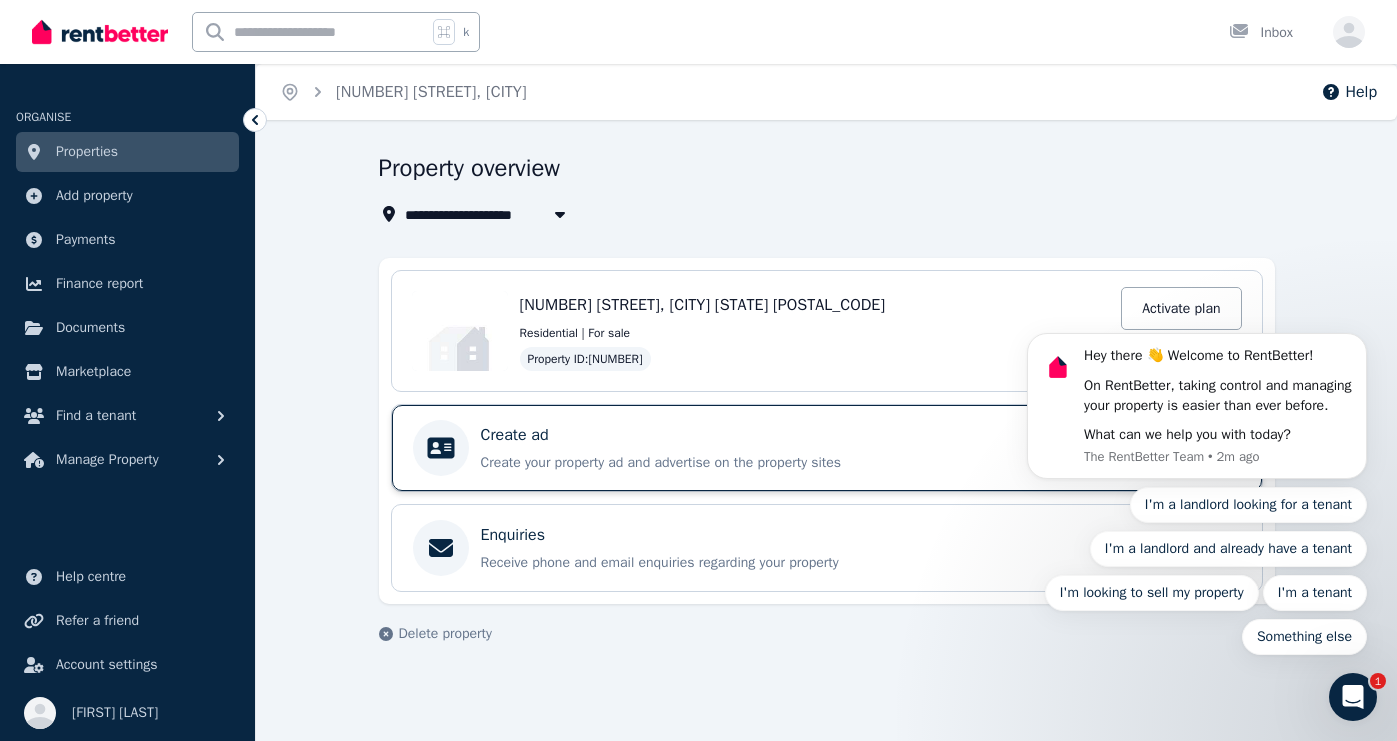 click on "Create your property ad and advertise on the property sites" at bounding box center (795, 463) 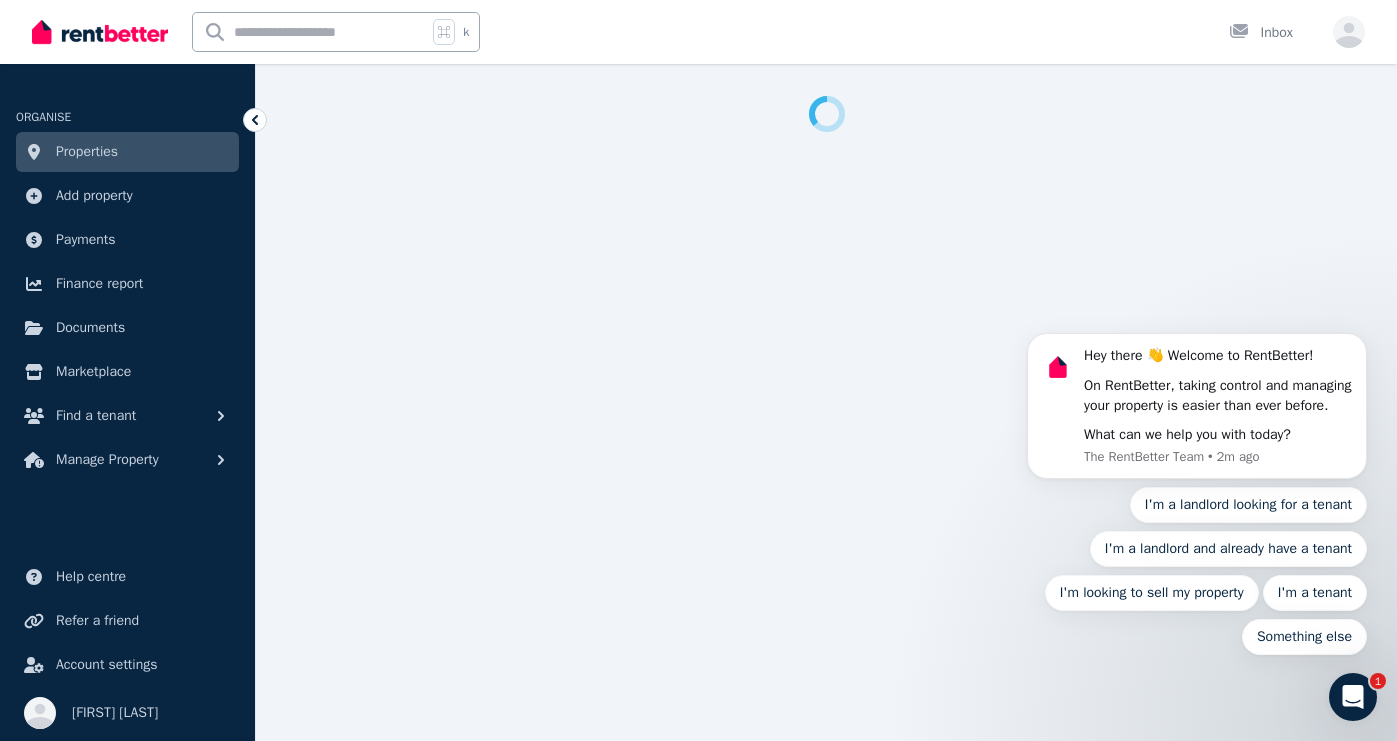 select on "**" 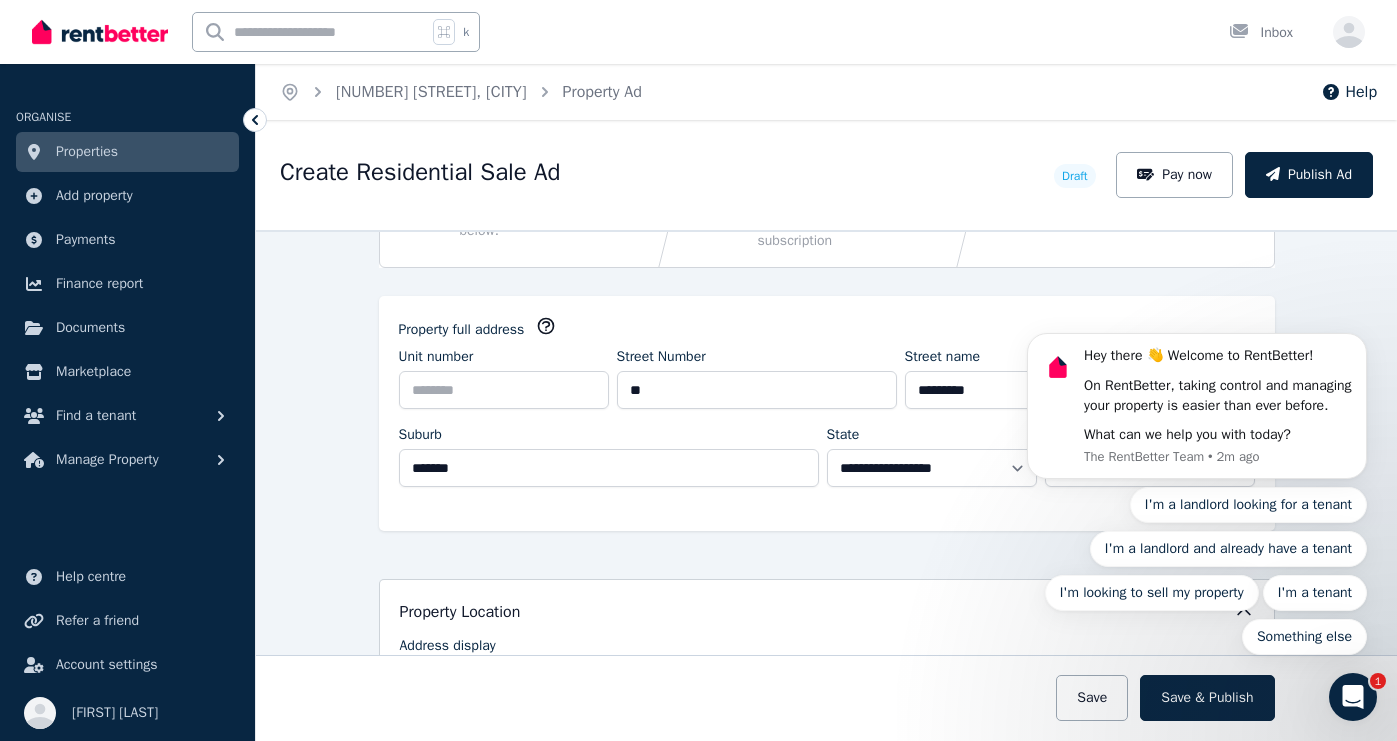 scroll, scrollTop: 141, scrollLeft: 0, axis: vertical 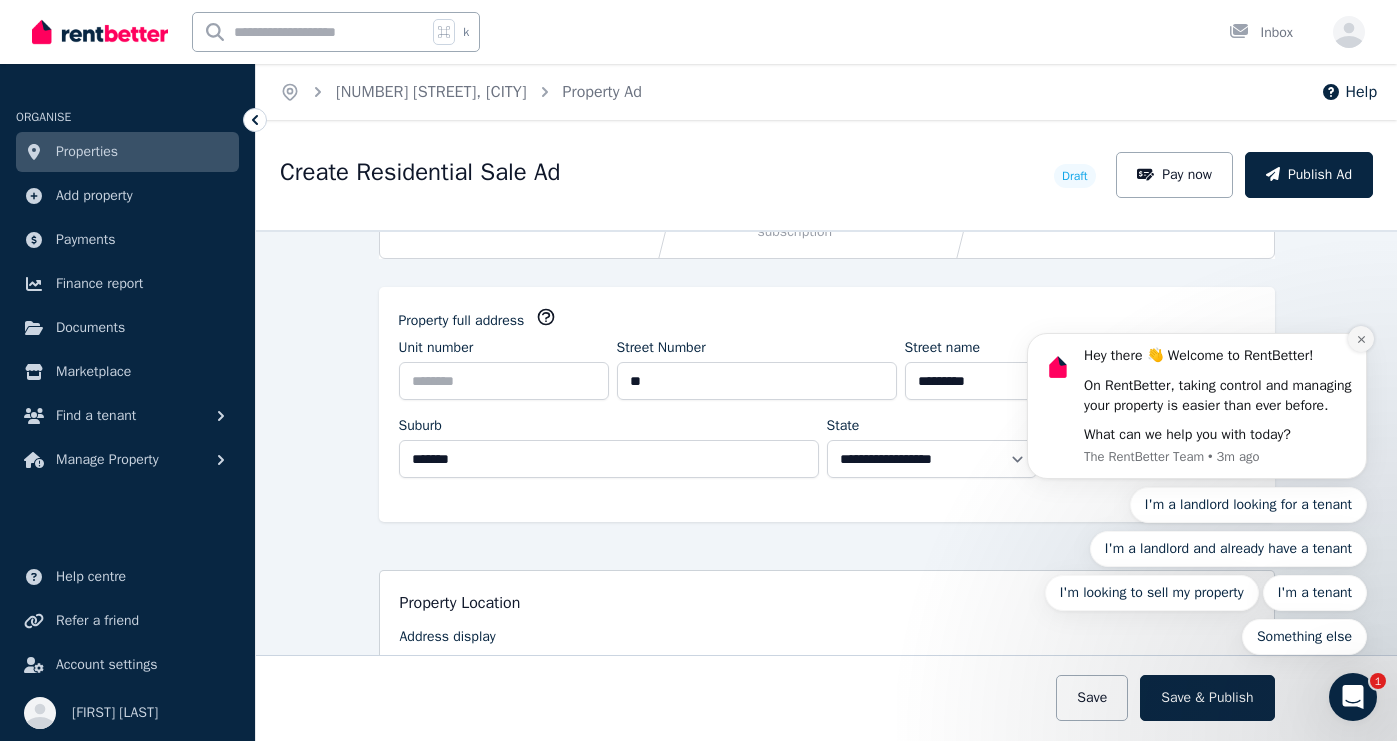 click 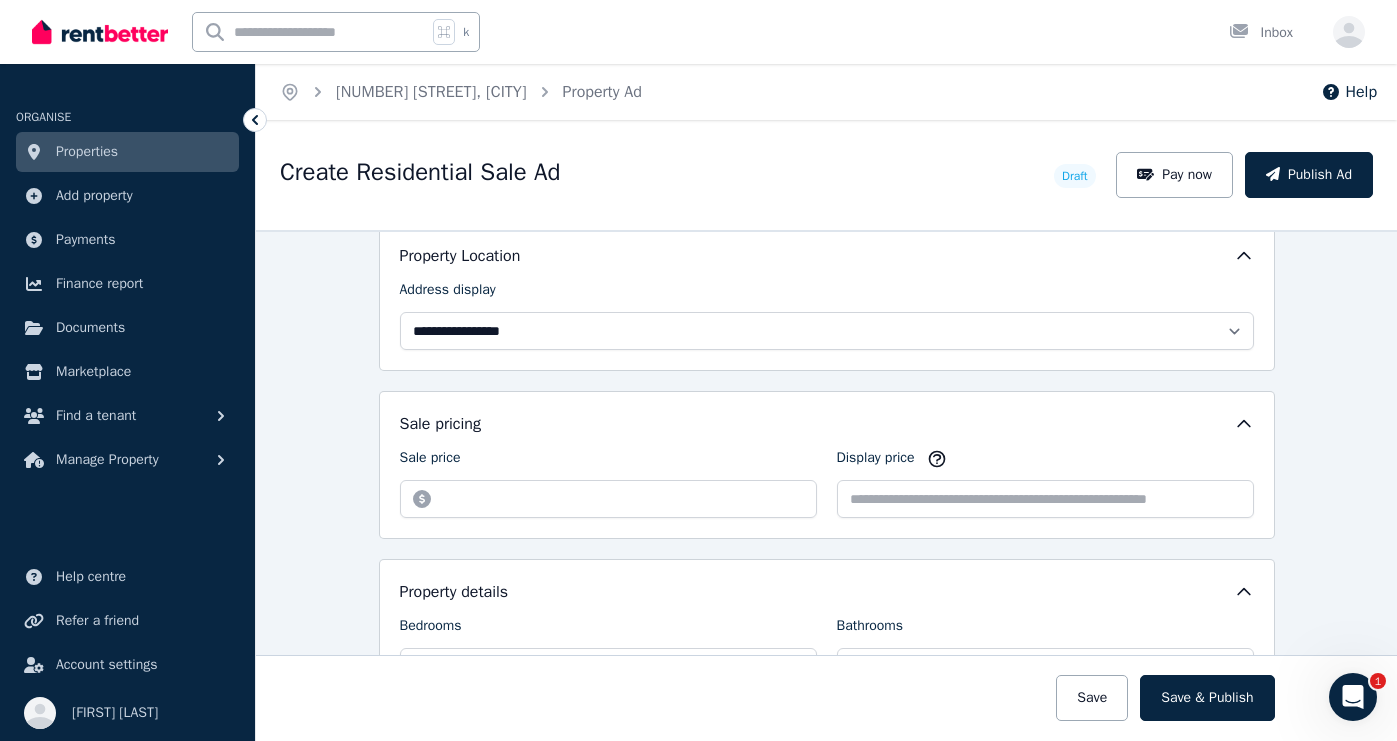 scroll, scrollTop: 493, scrollLeft: 0, axis: vertical 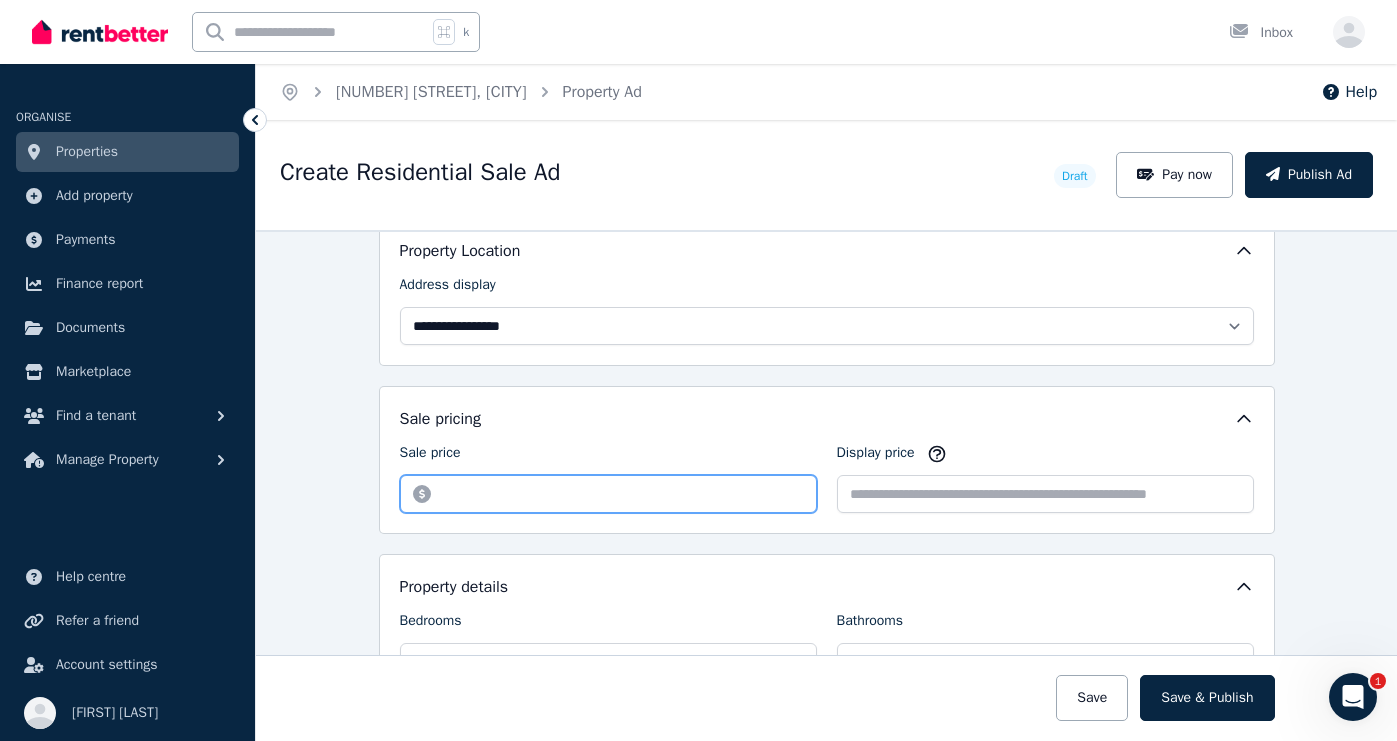 click on "Sale price" at bounding box center [608, 494] 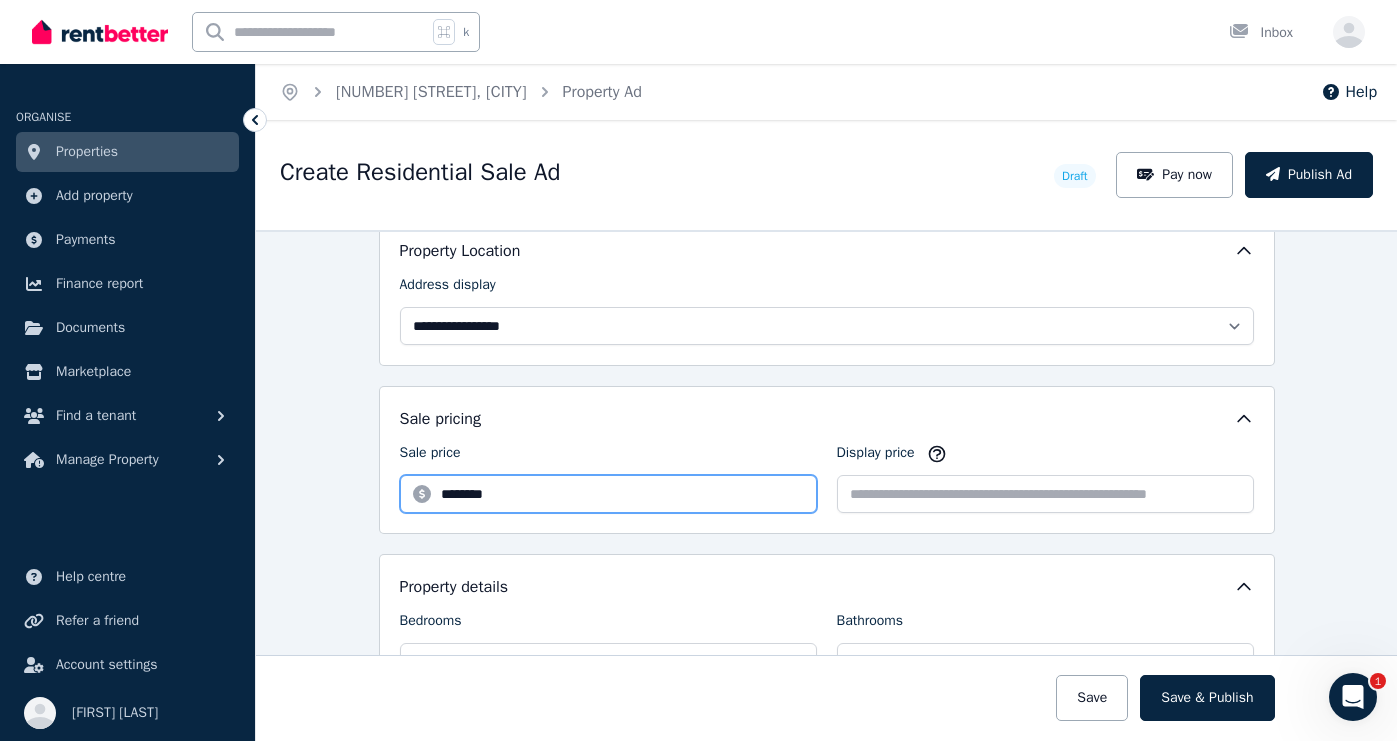 type on "********" 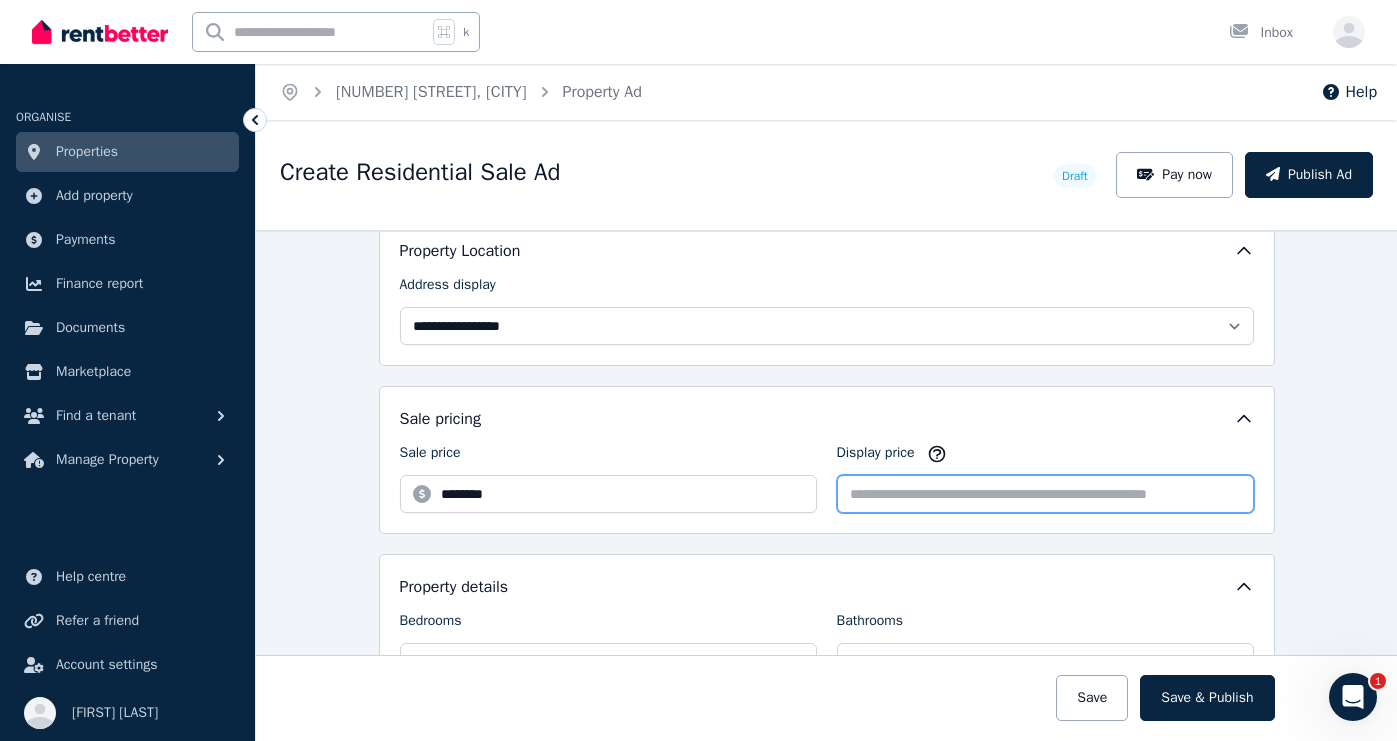 click on "Display price" at bounding box center [1045, 494] 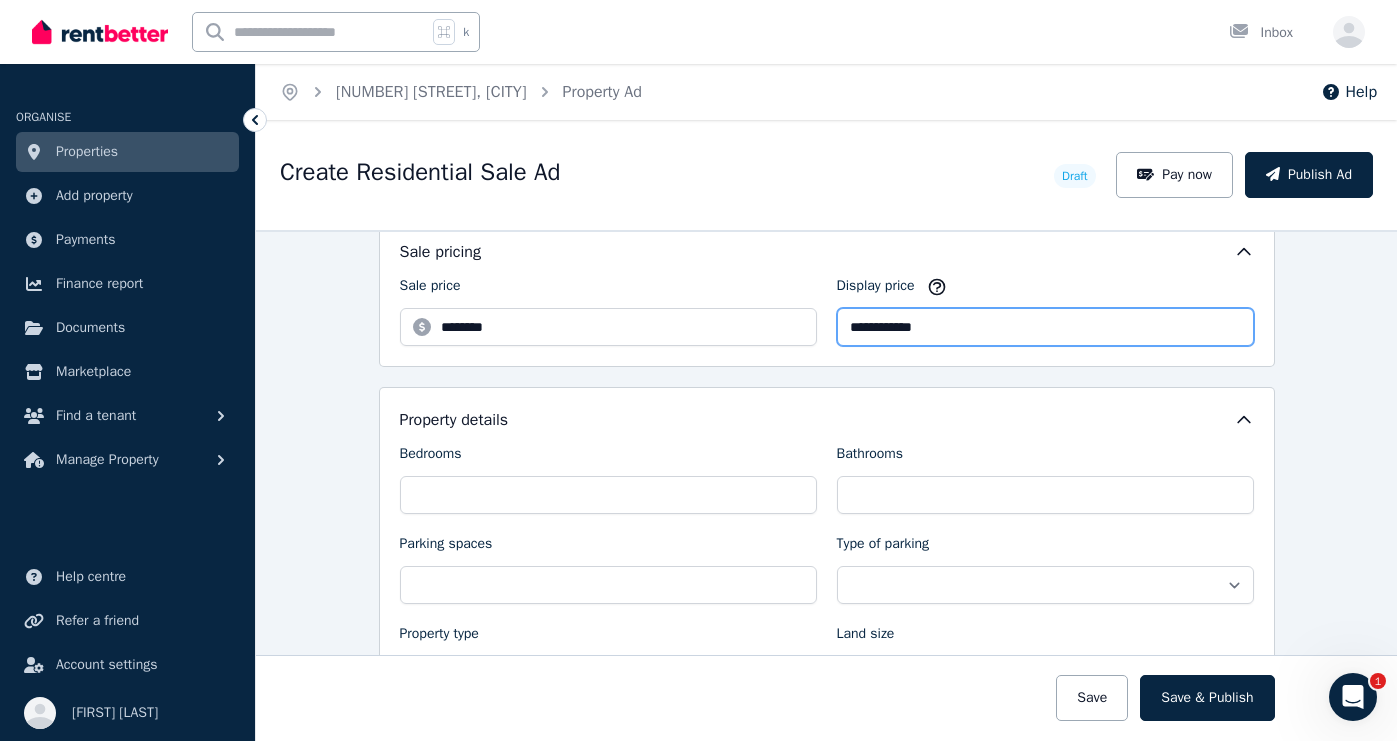 scroll, scrollTop: 666, scrollLeft: 0, axis: vertical 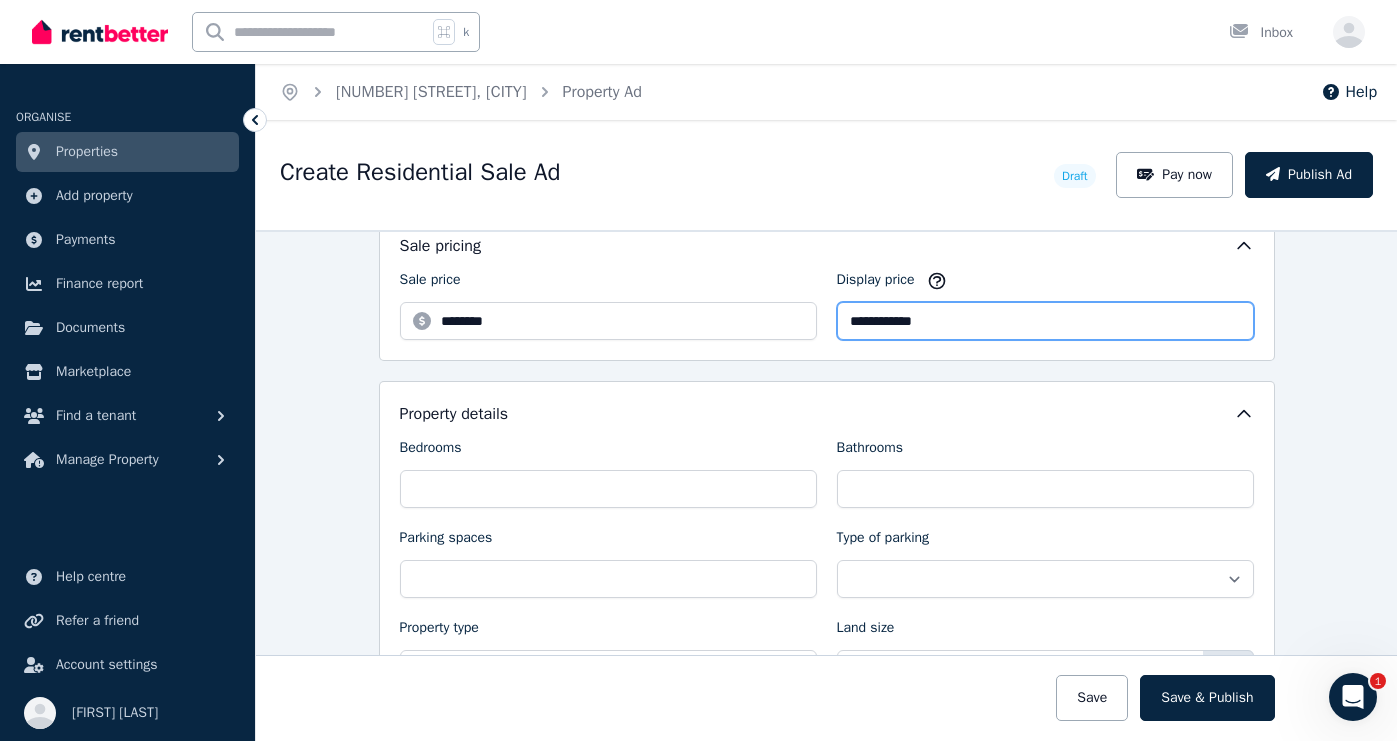 type on "**********" 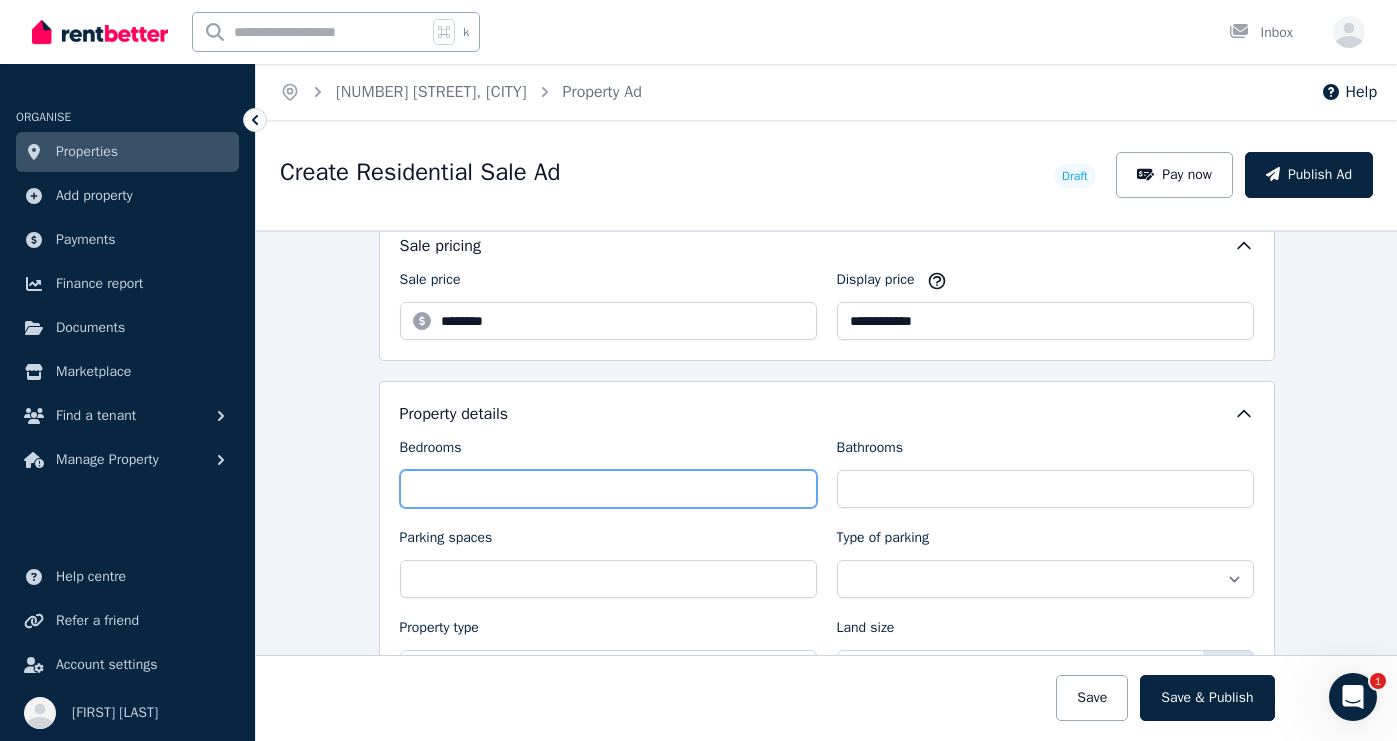 click on "Bedrooms" at bounding box center [608, 489] 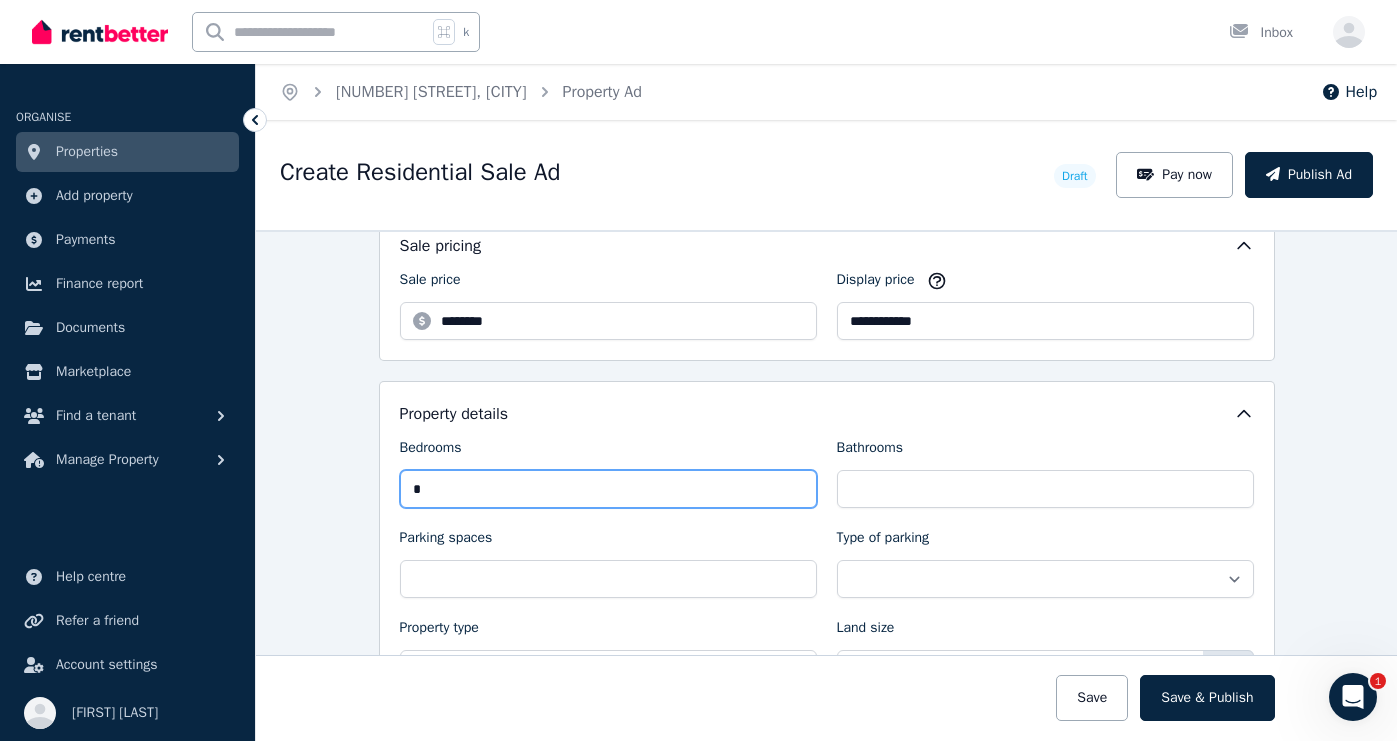 type on "*" 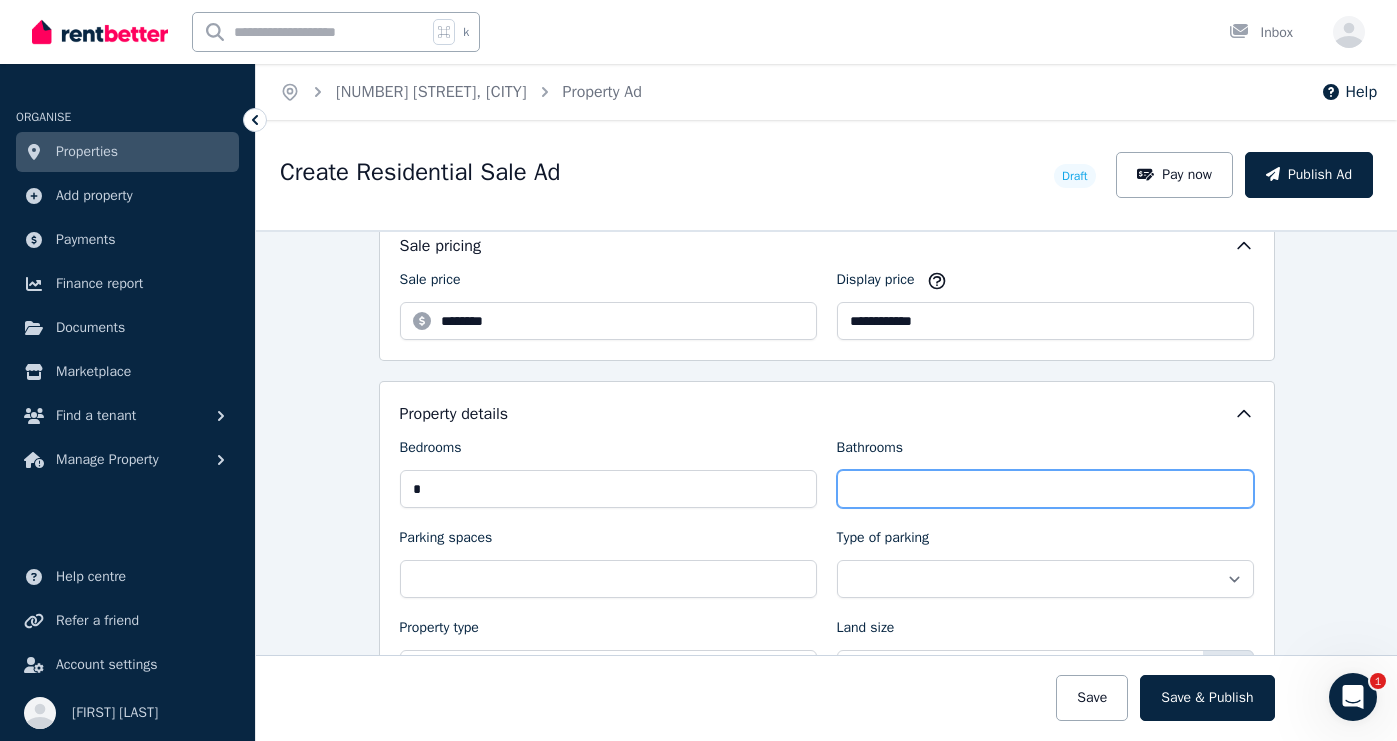 click on "Bathrooms" at bounding box center (1045, 489) 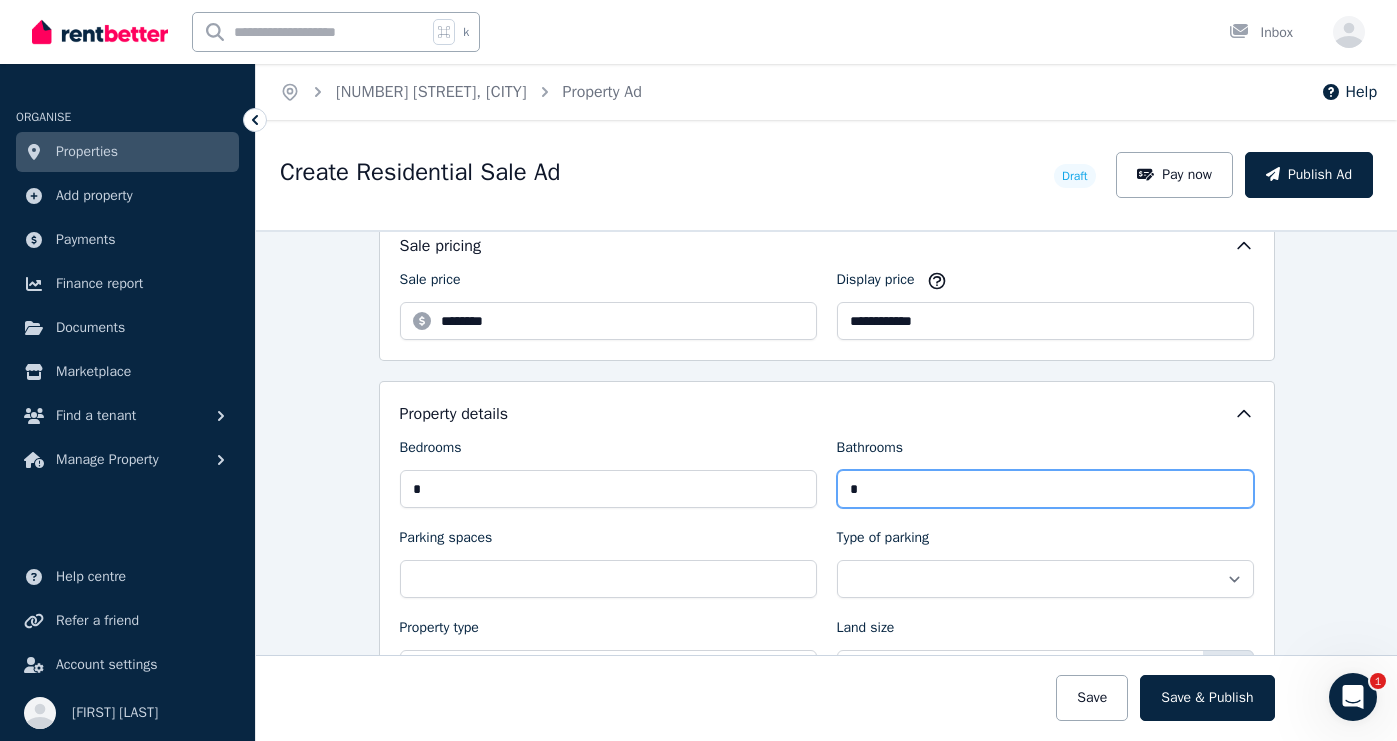 type on "*" 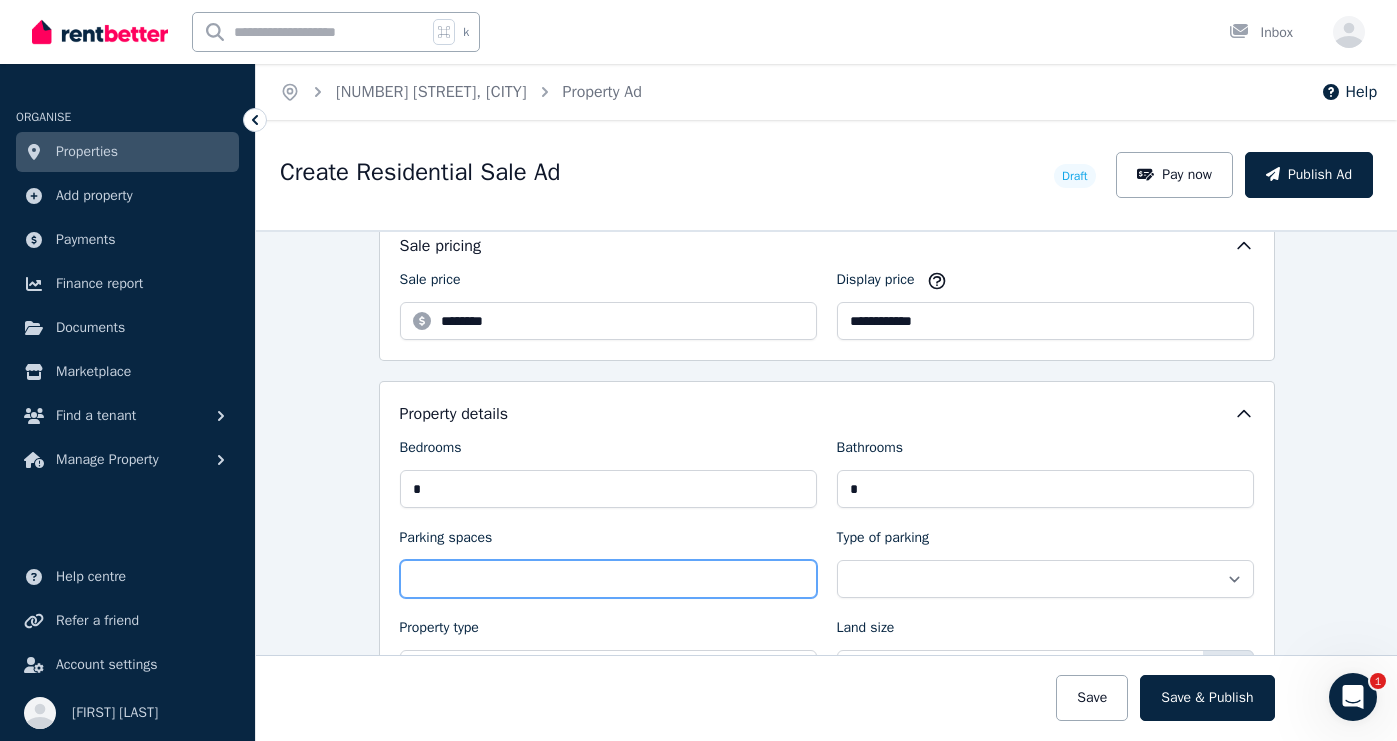 click on "Parking spaces" at bounding box center [608, 579] 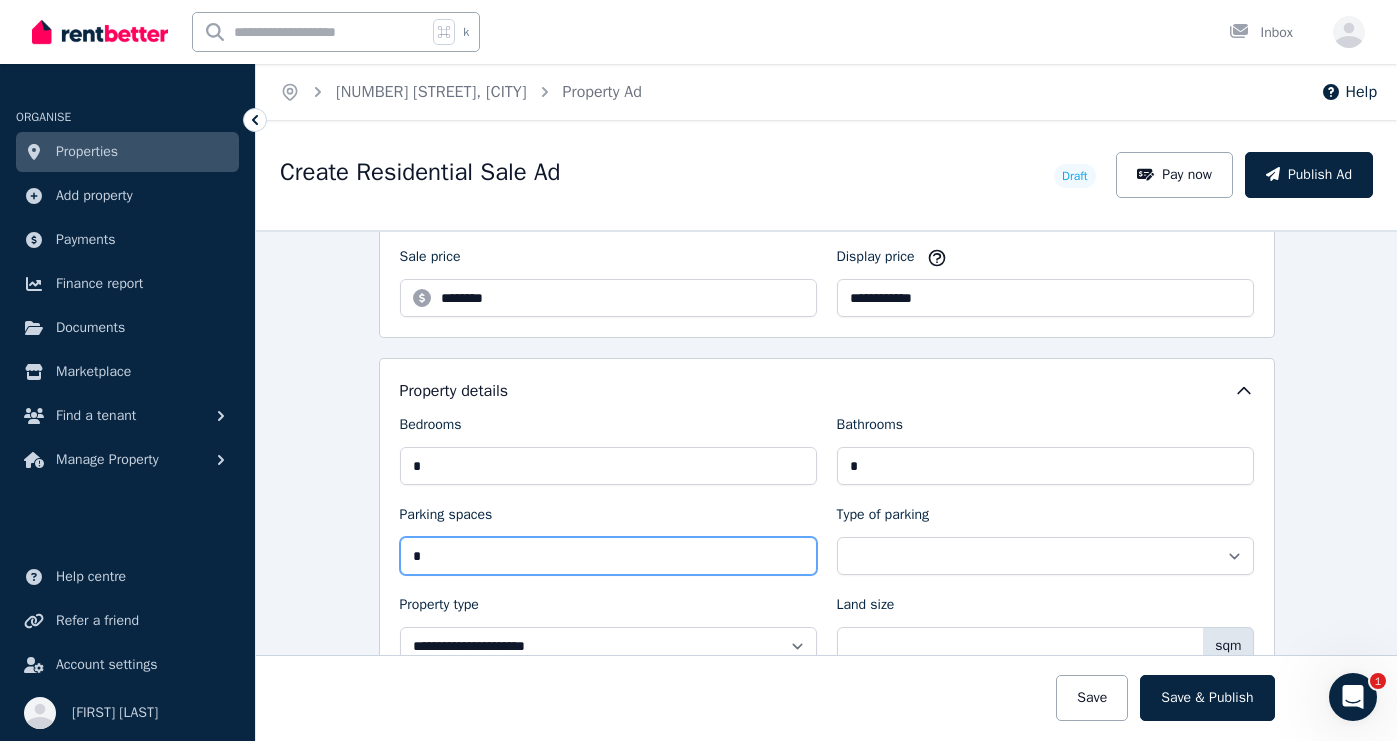 scroll, scrollTop: 692, scrollLeft: 0, axis: vertical 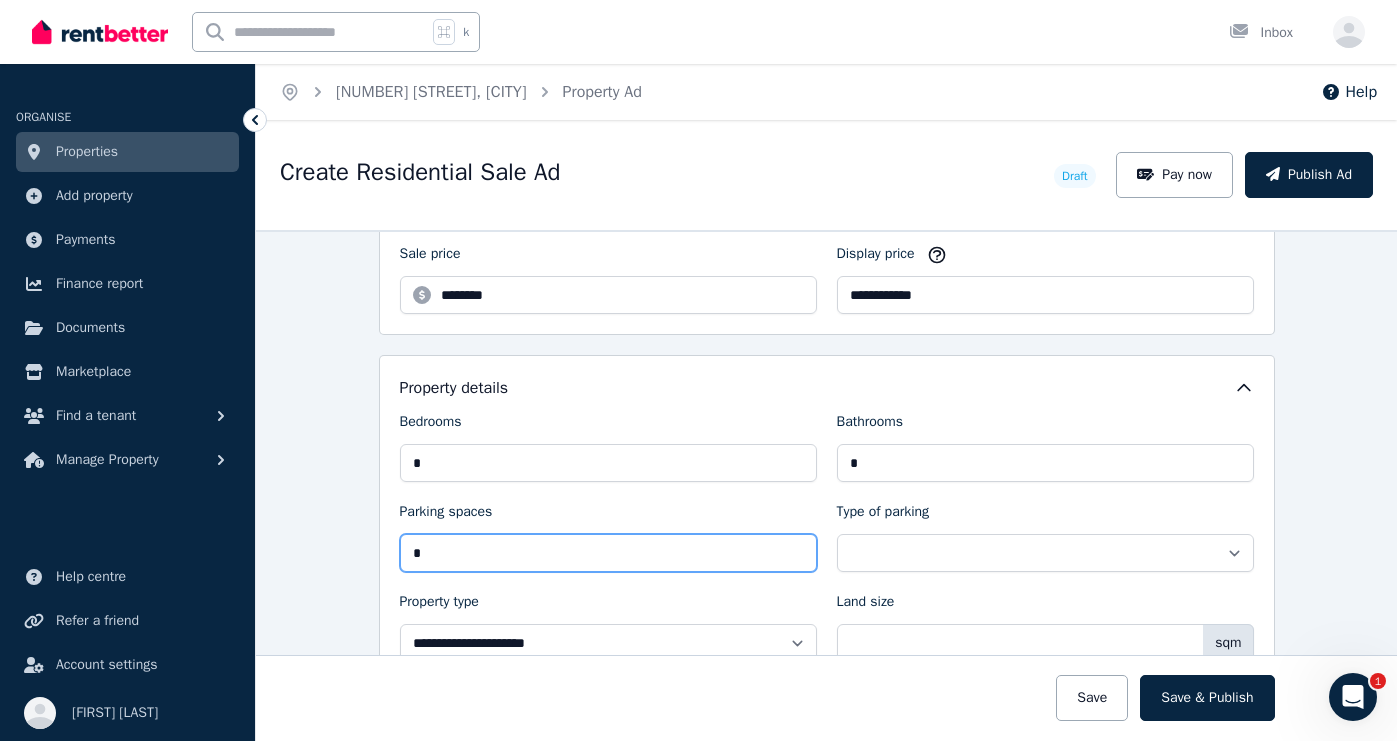 type on "*" 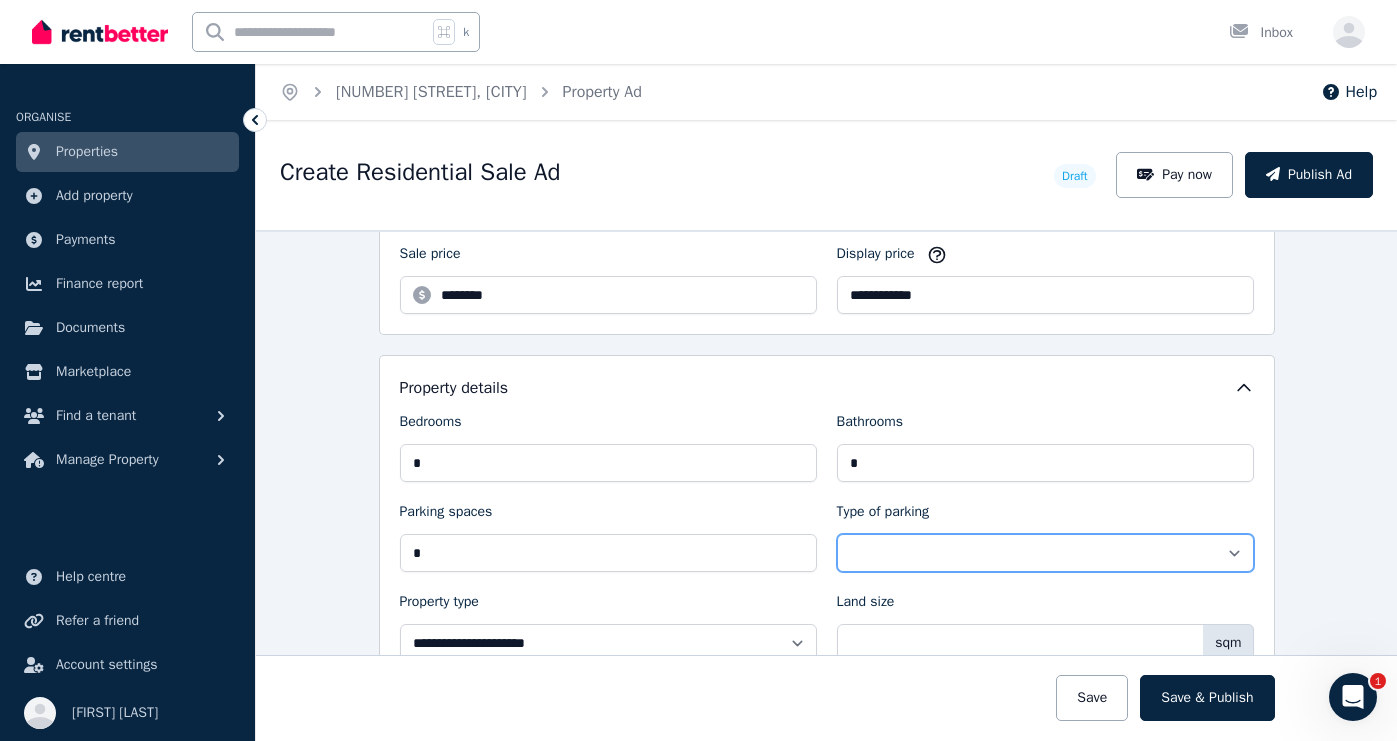 select on "**********" 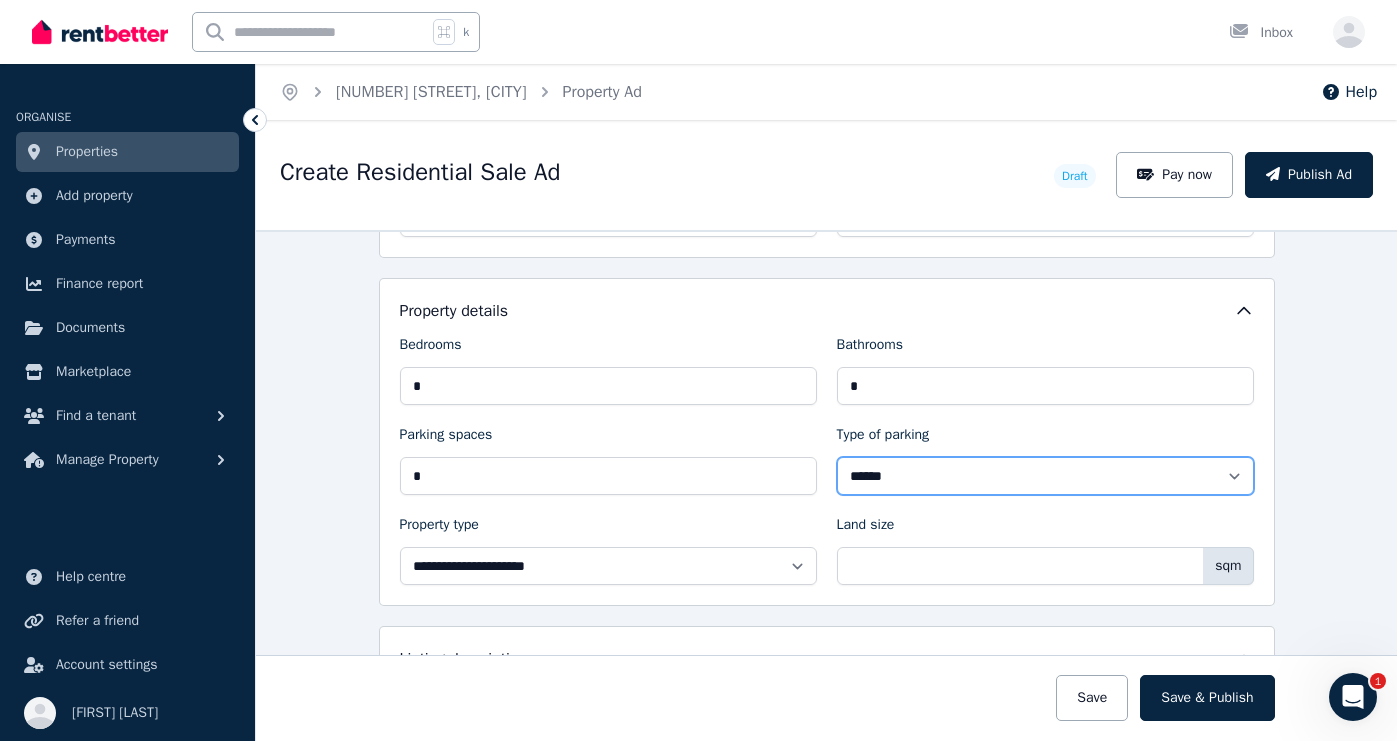 scroll, scrollTop: 770, scrollLeft: 0, axis: vertical 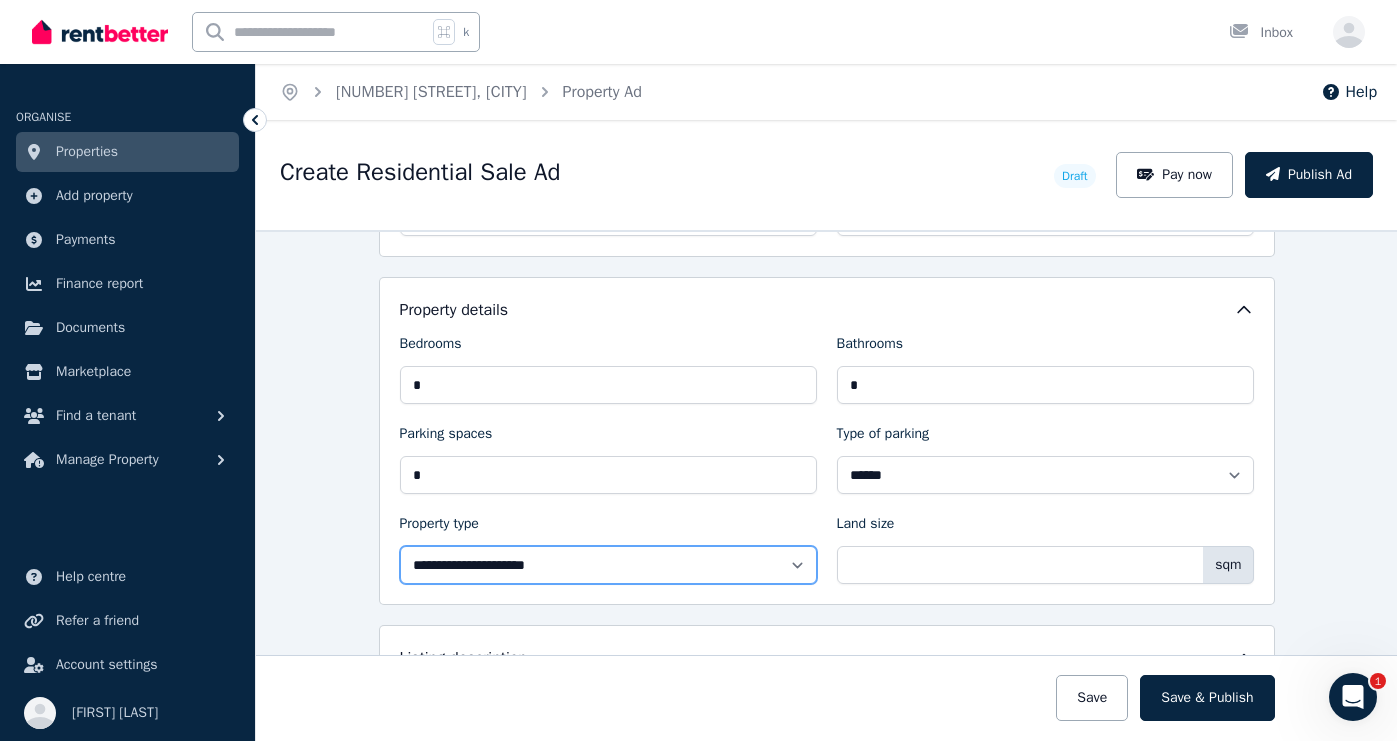 select on "**********" 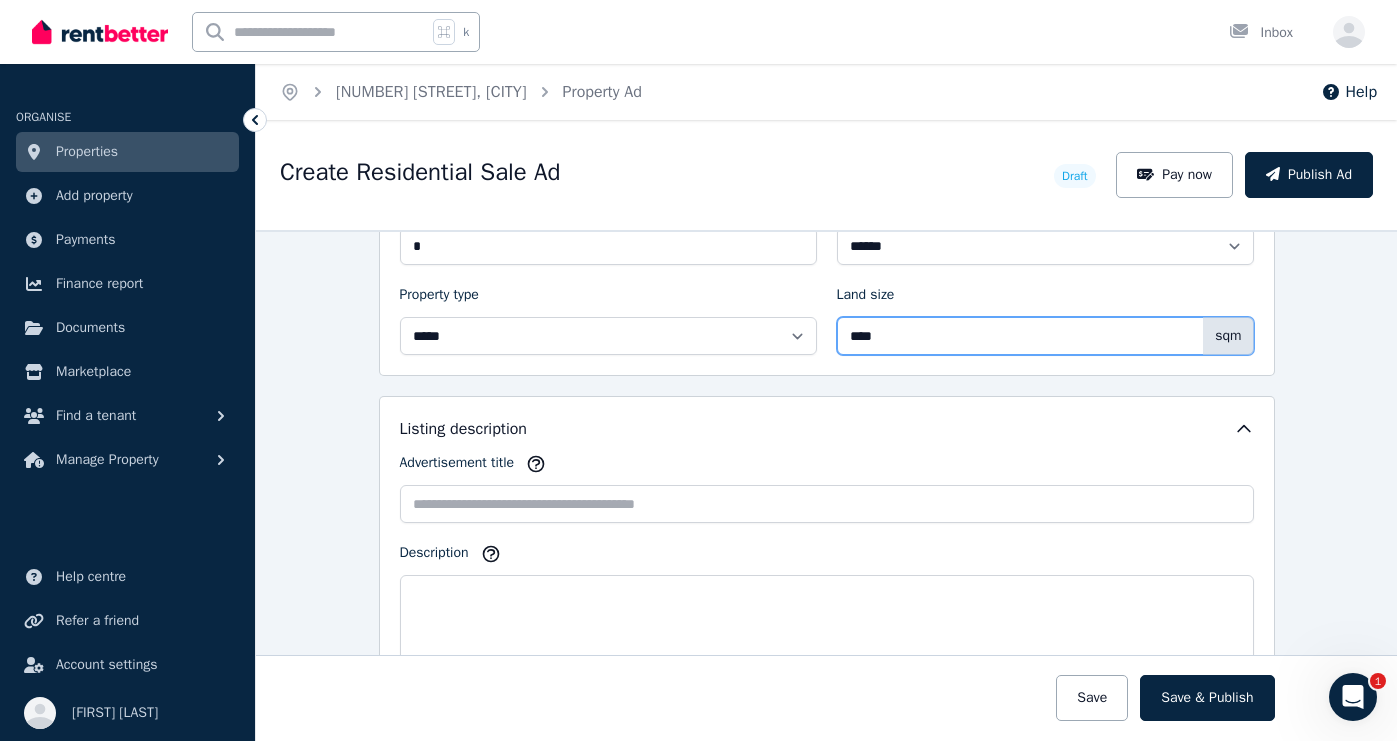scroll, scrollTop: 1006, scrollLeft: 0, axis: vertical 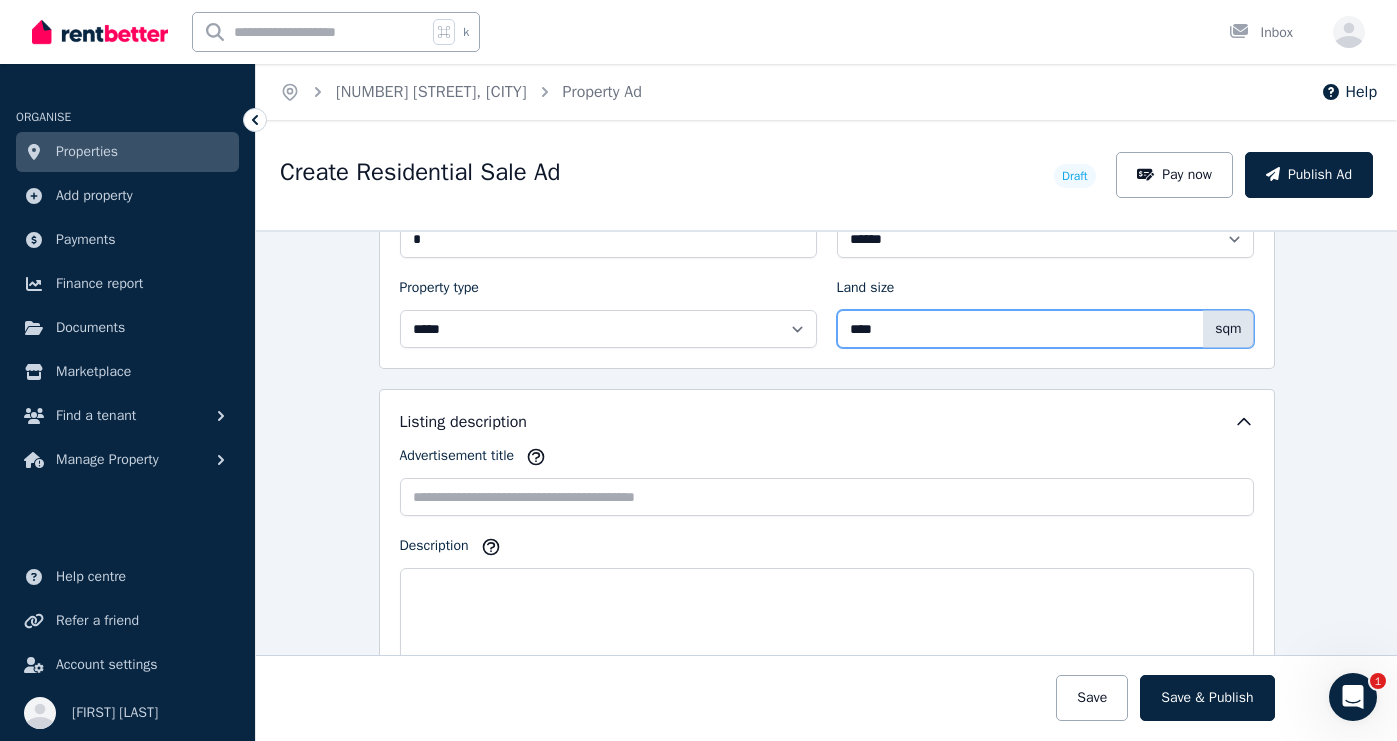 type on "****" 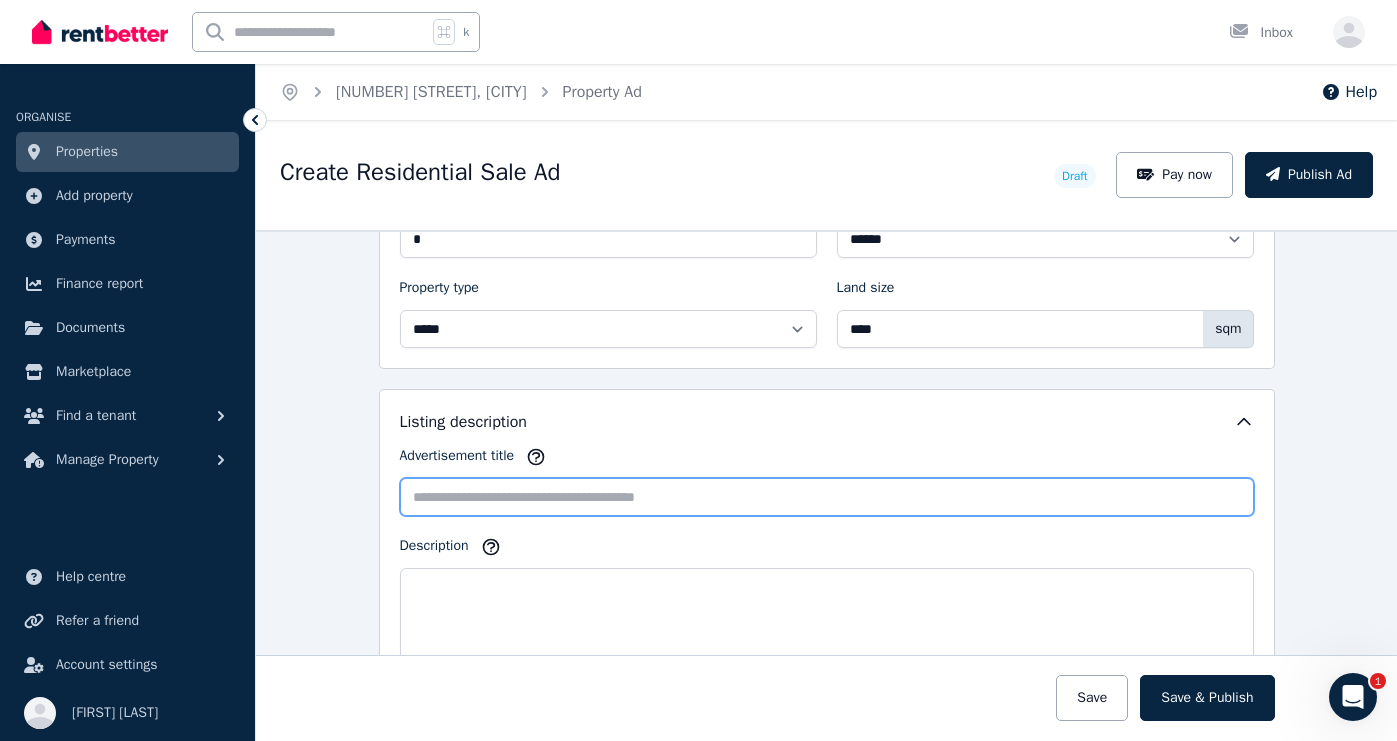click on "Advertisement title" at bounding box center (827, 497) 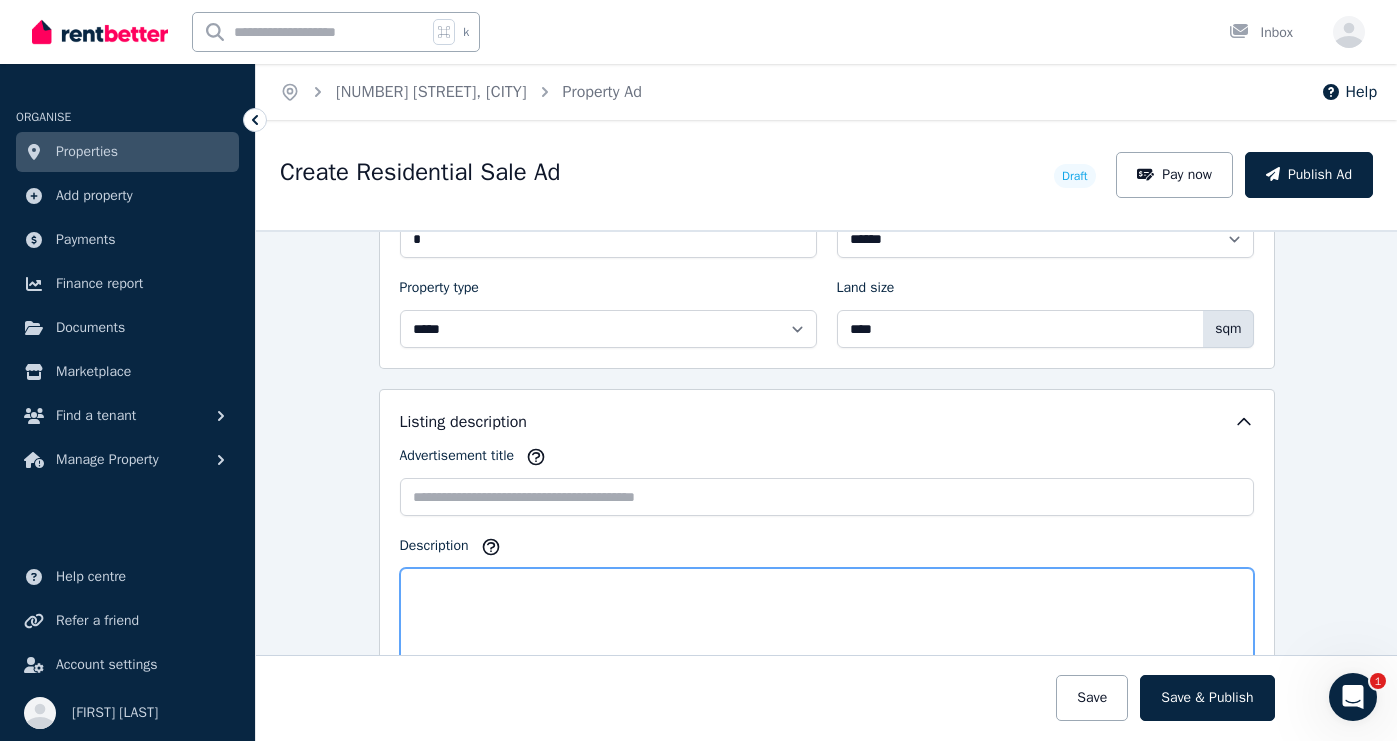 click on "Description" at bounding box center [827, 637] 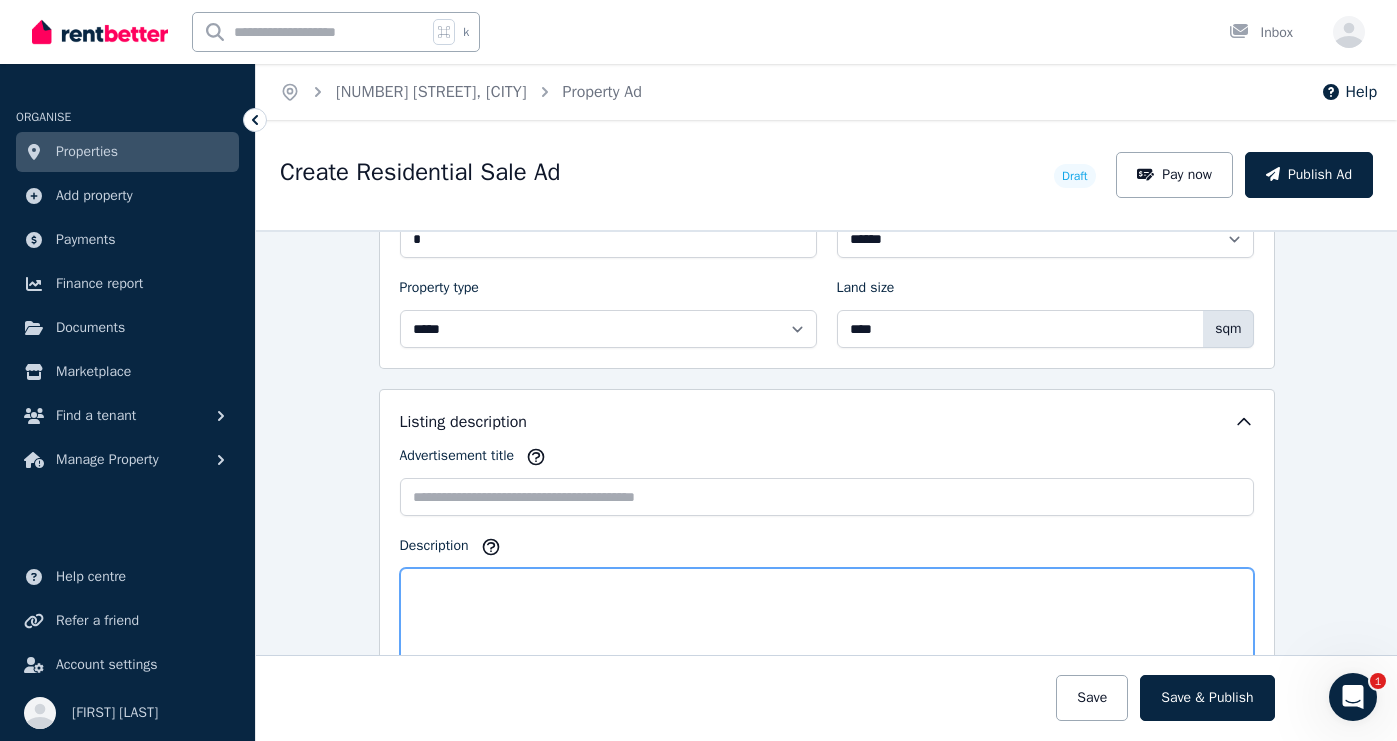 paste on "**********" 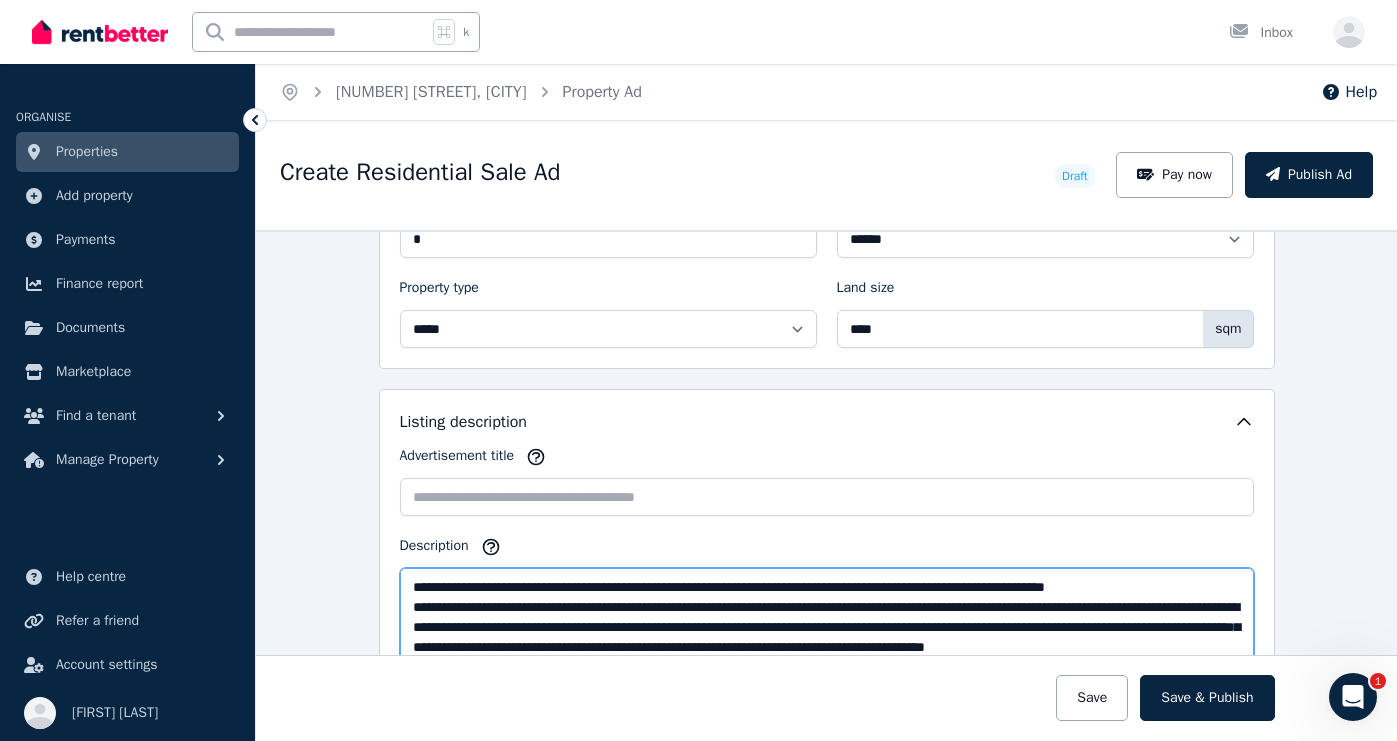 scroll, scrollTop: 0, scrollLeft: 0, axis: both 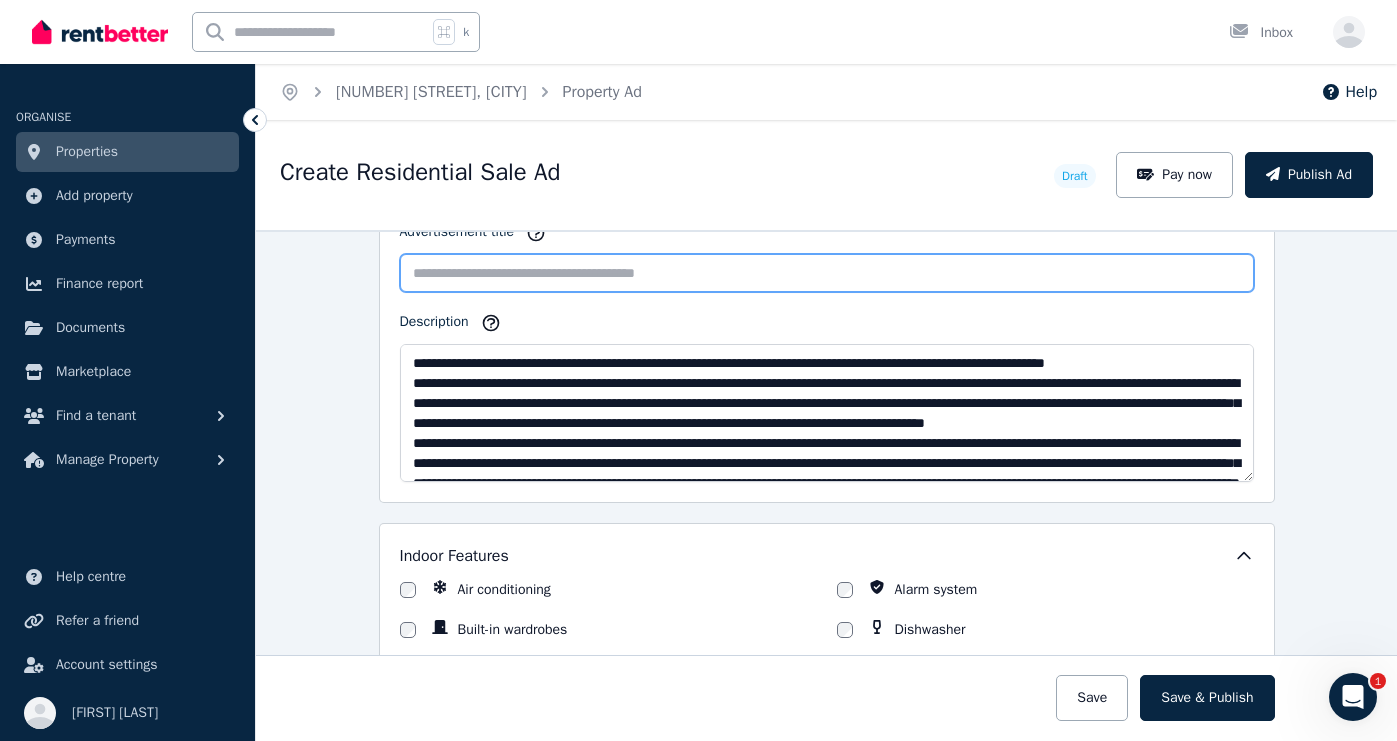 click on "Advertisement title" at bounding box center (827, 273) 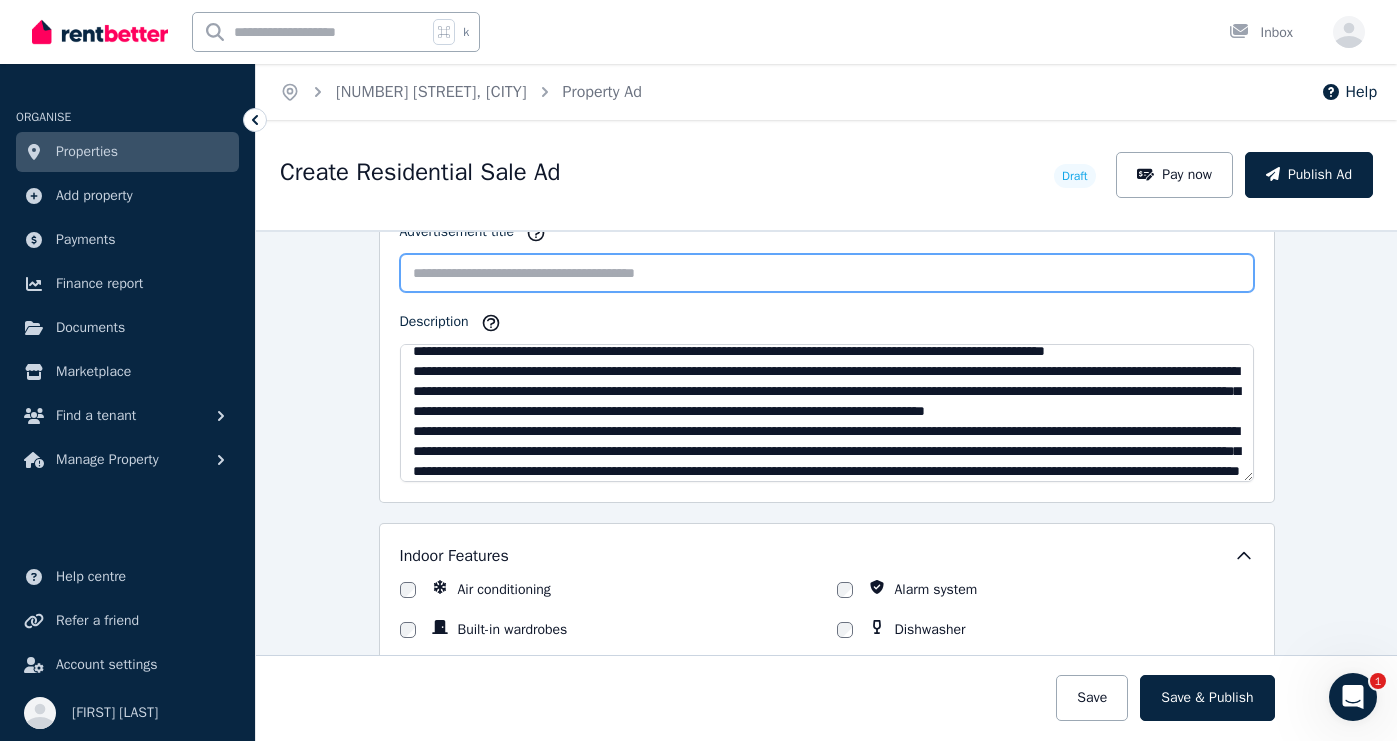 scroll, scrollTop: 14, scrollLeft: 0, axis: vertical 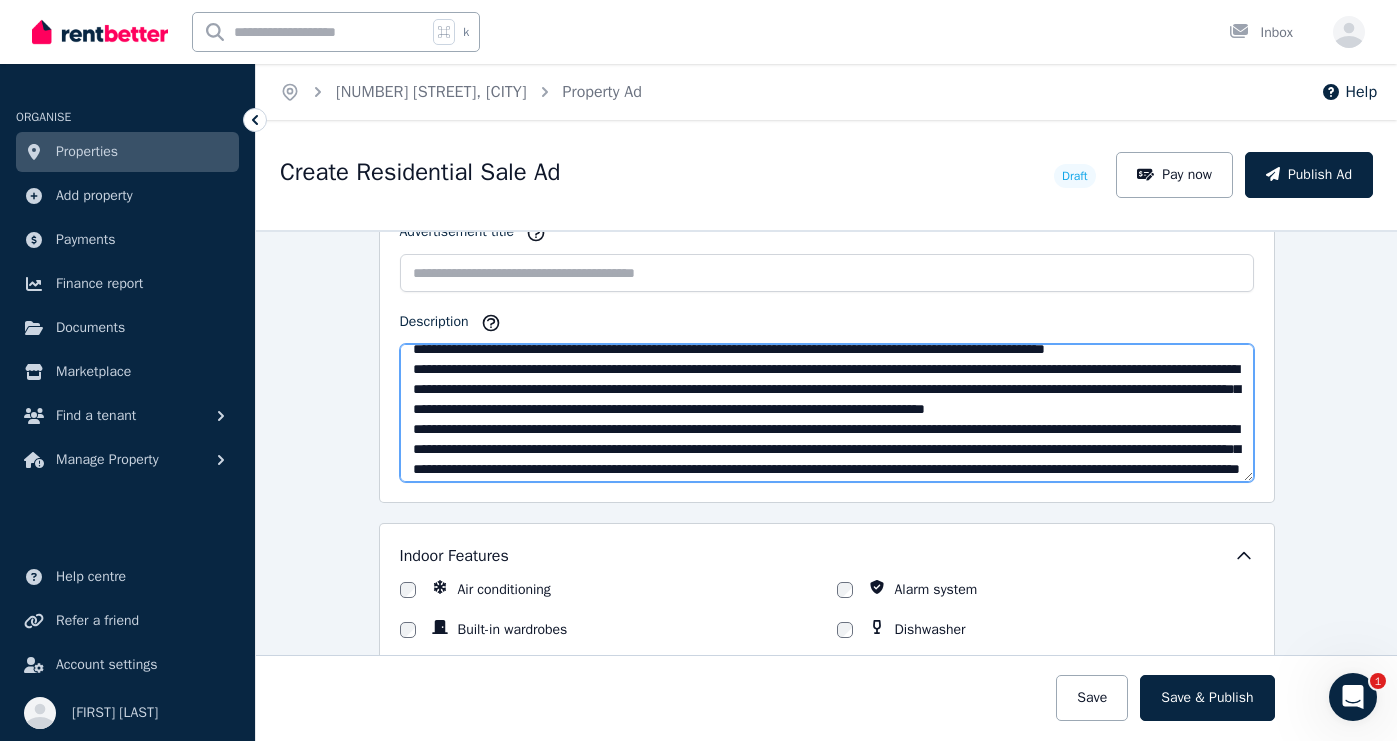 click on "Description" at bounding box center [827, 413] 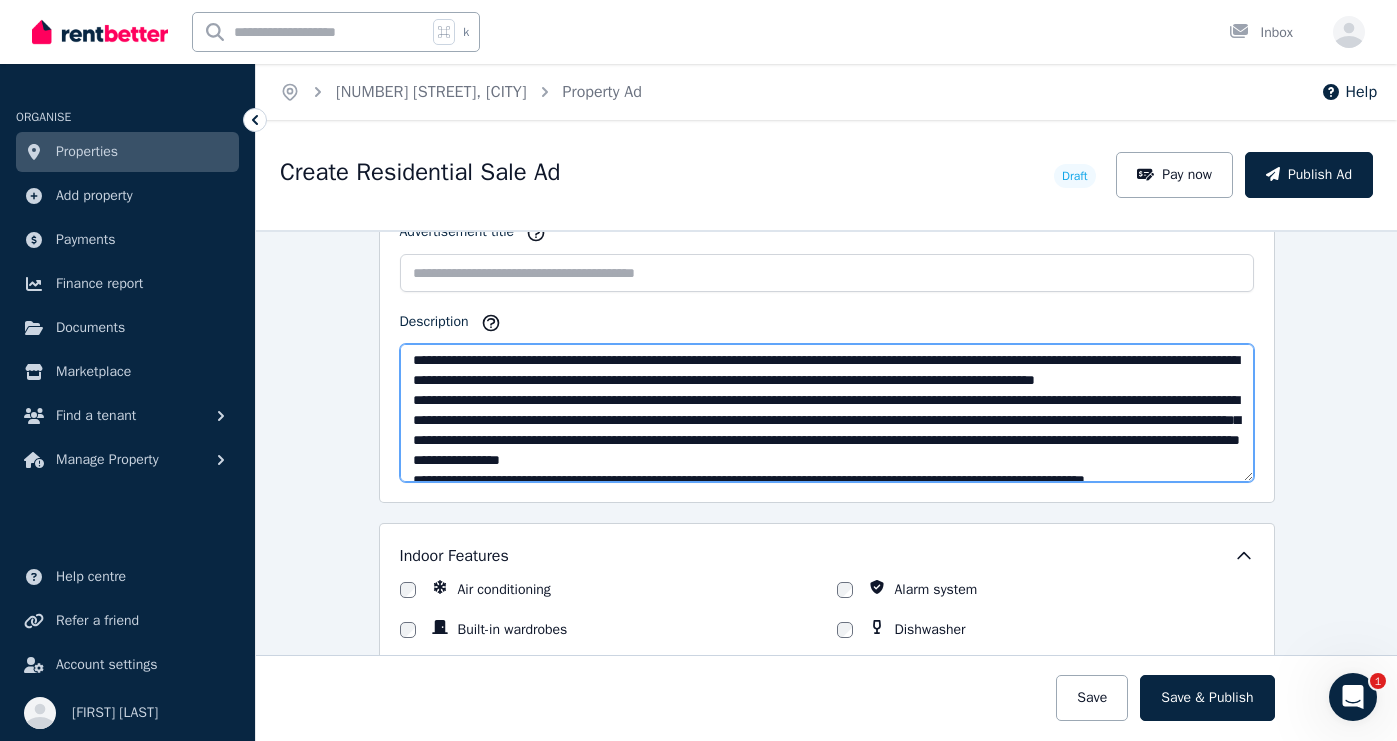 scroll, scrollTop: 66, scrollLeft: 0, axis: vertical 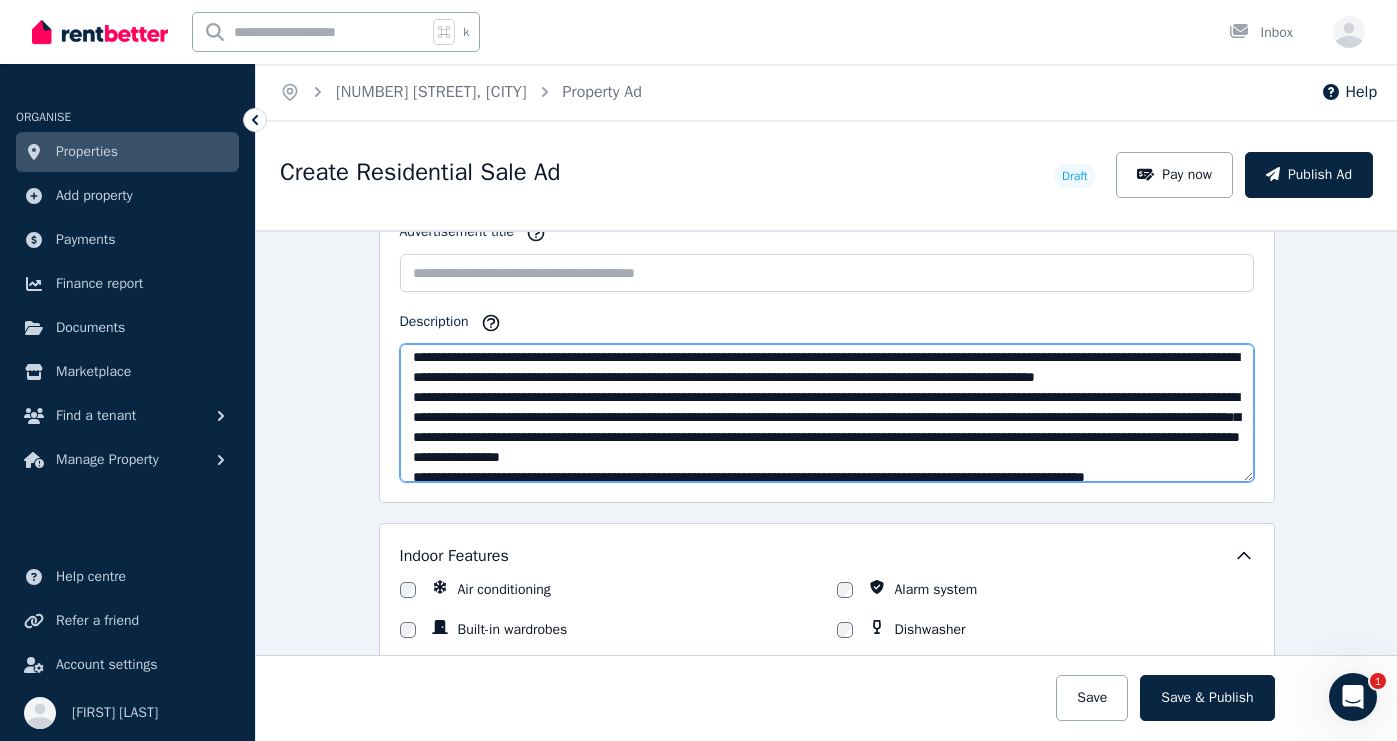 click on "Description" at bounding box center (827, 413) 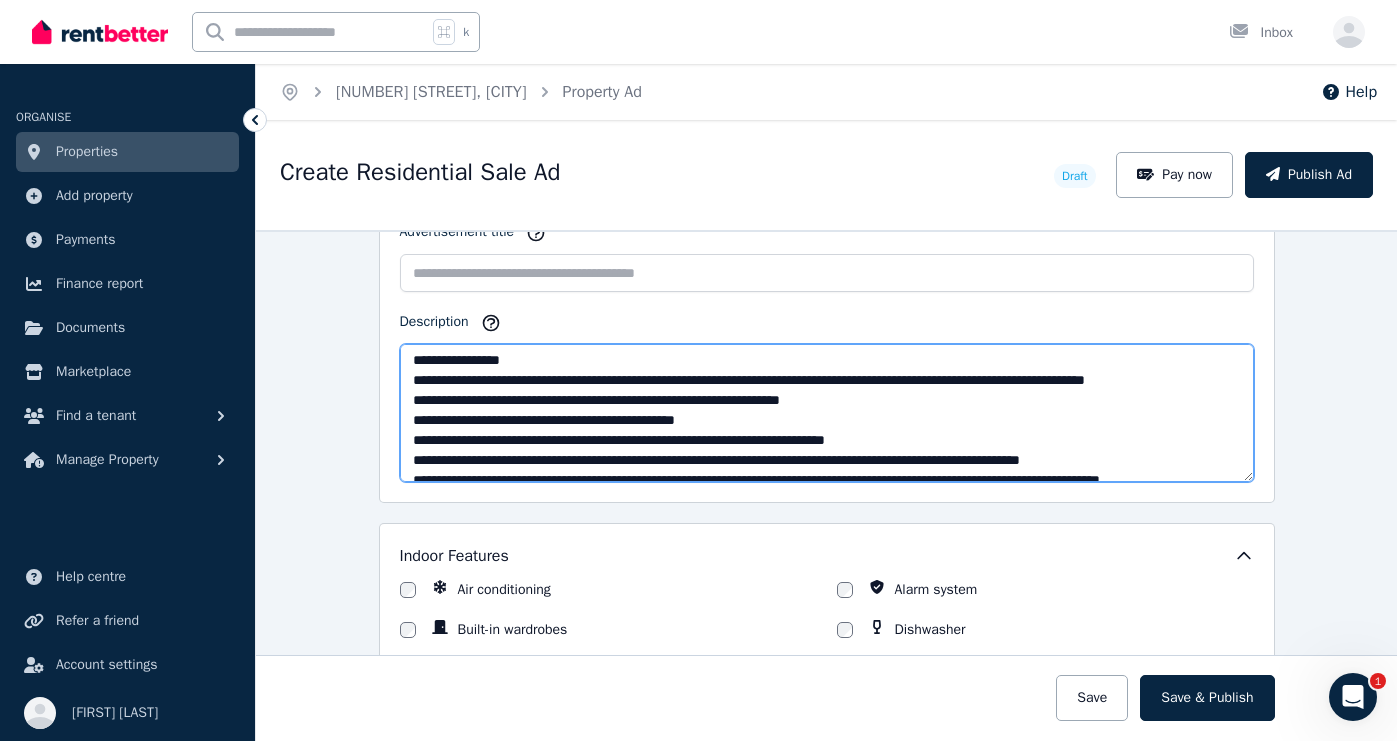 scroll, scrollTop: 187, scrollLeft: 0, axis: vertical 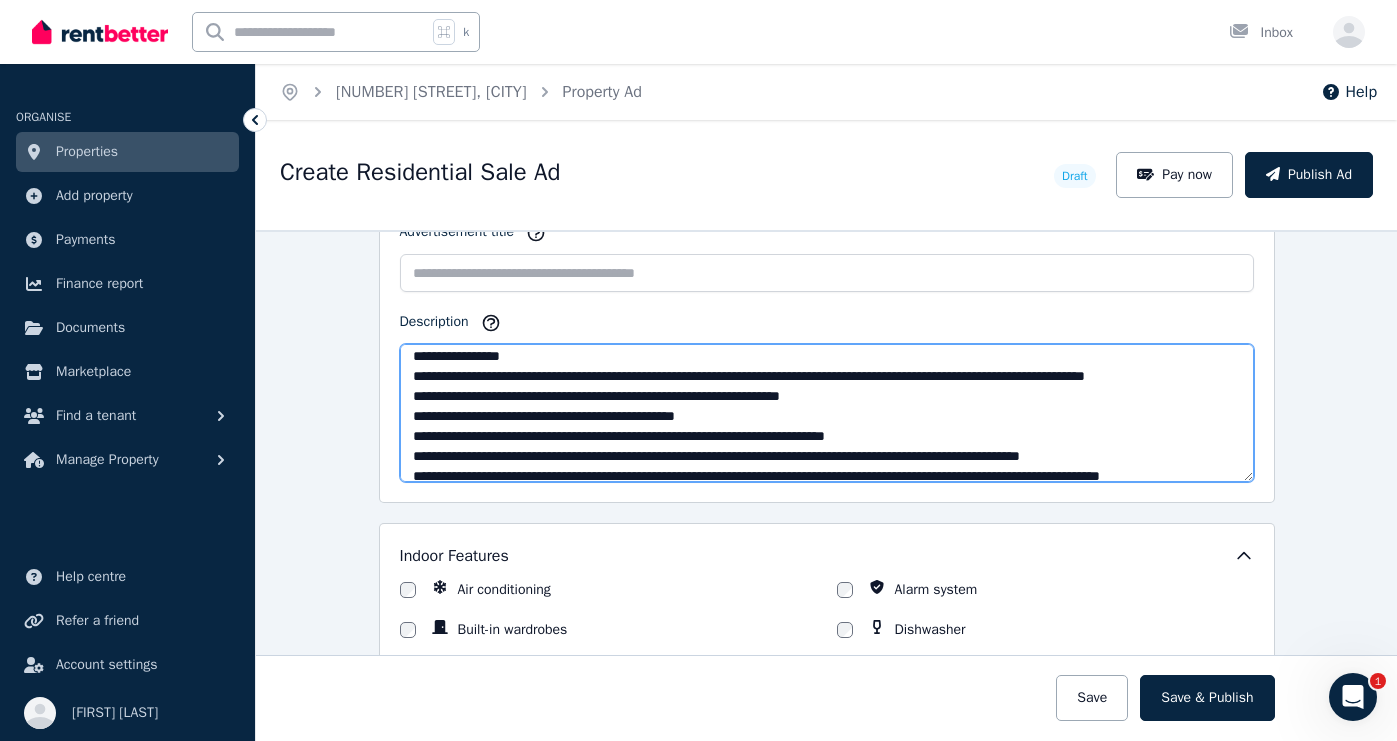 click on "Description" at bounding box center (827, 413) 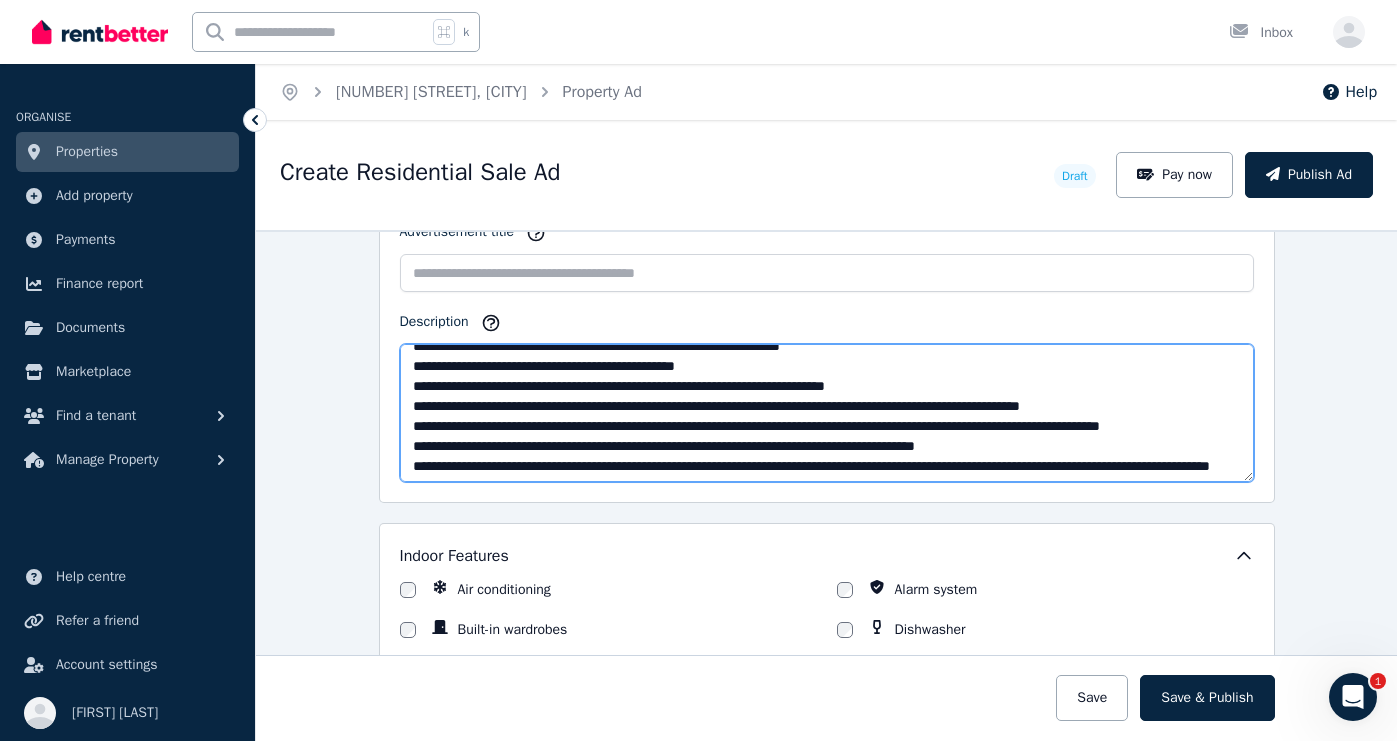 scroll, scrollTop: 259, scrollLeft: 0, axis: vertical 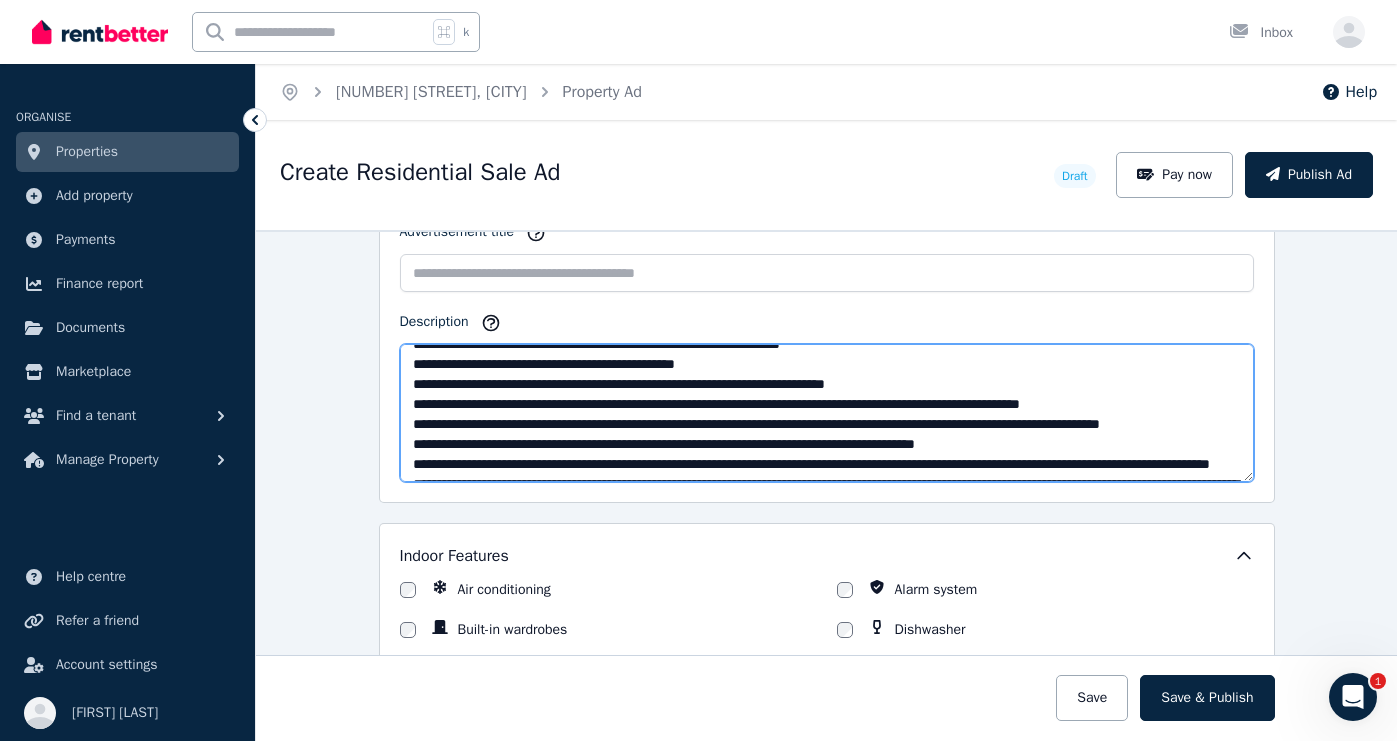 click on "Description" at bounding box center (827, 413) 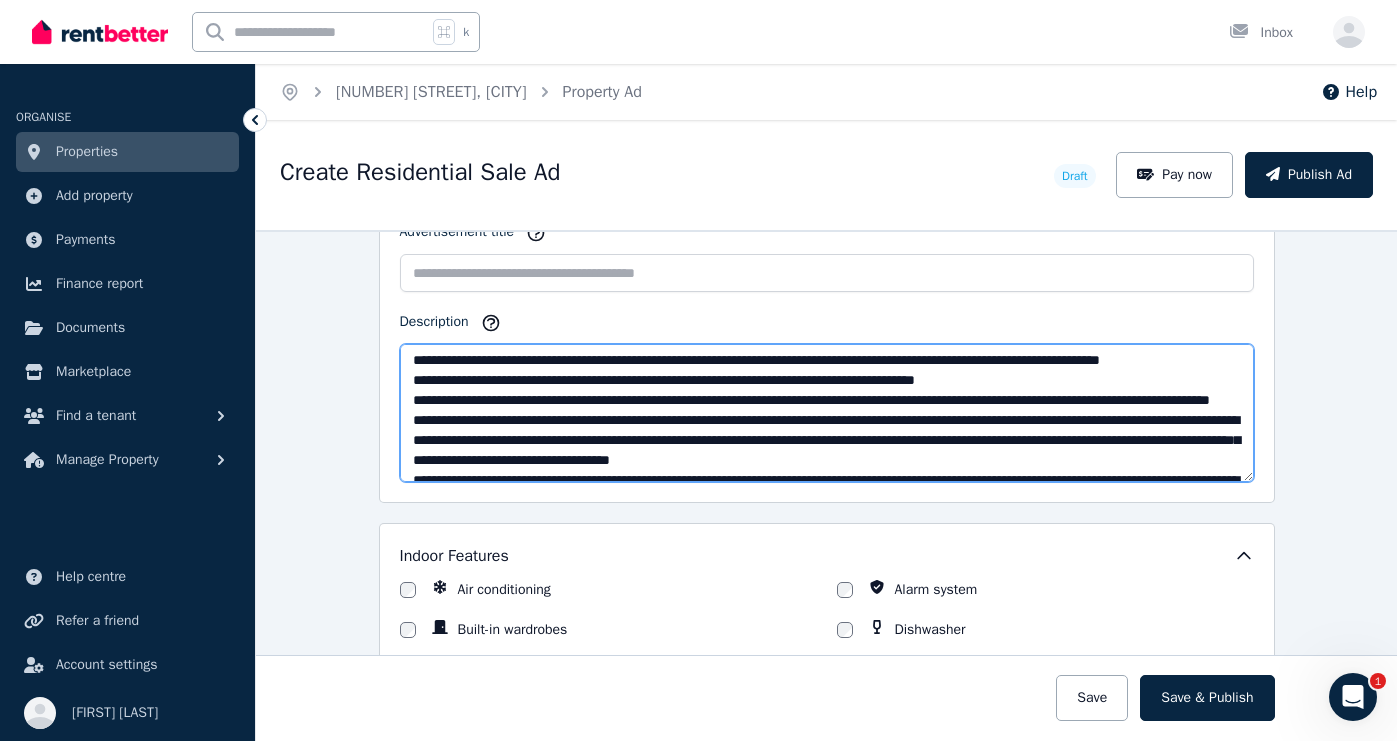 scroll, scrollTop: 345, scrollLeft: 0, axis: vertical 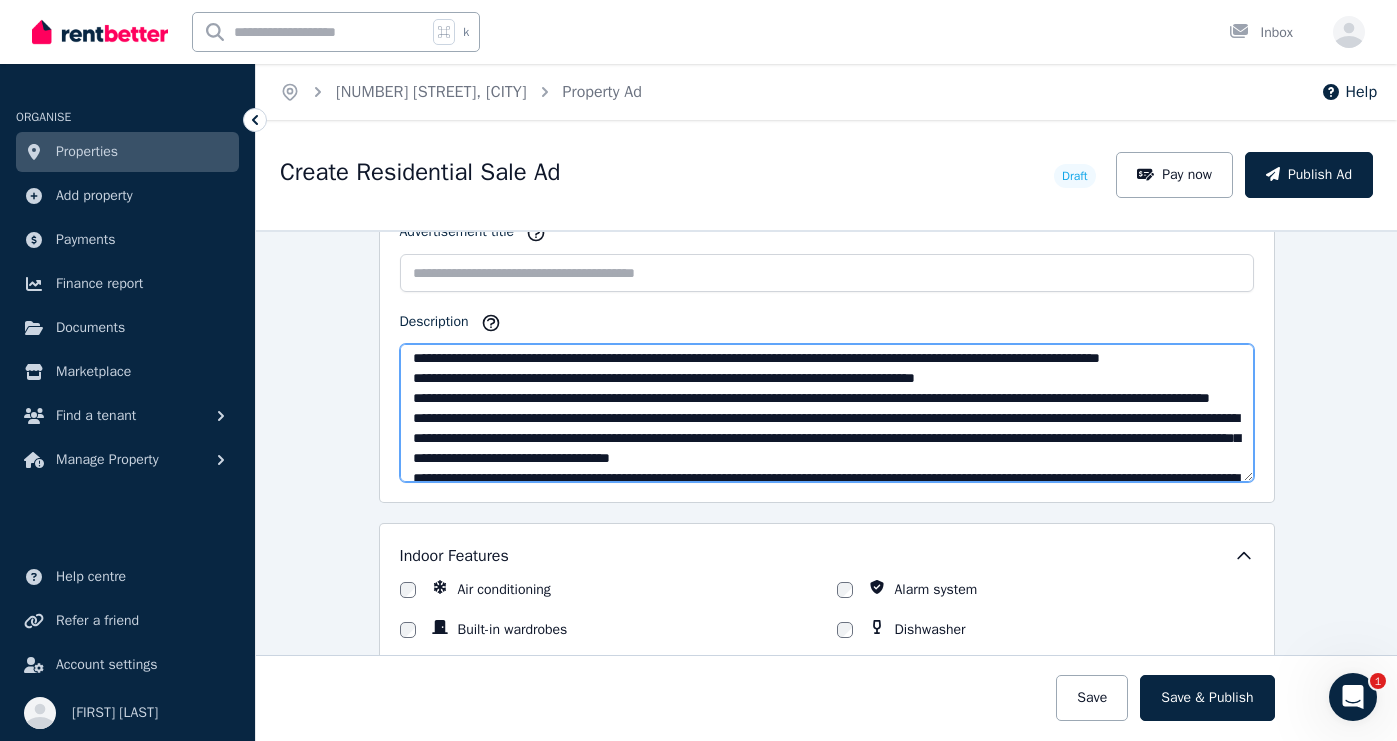 click on "Description" at bounding box center [827, 413] 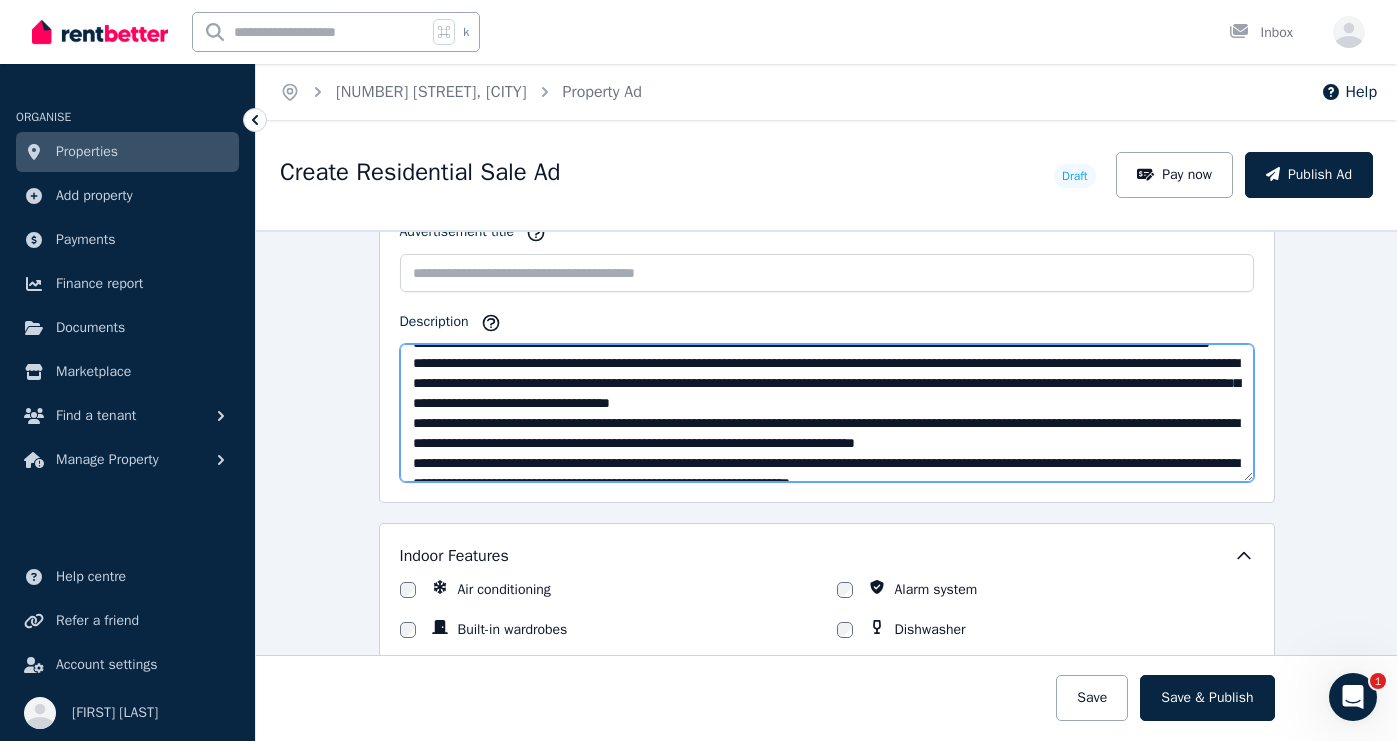 scroll, scrollTop: 421, scrollLeft: 0, axis: vertical 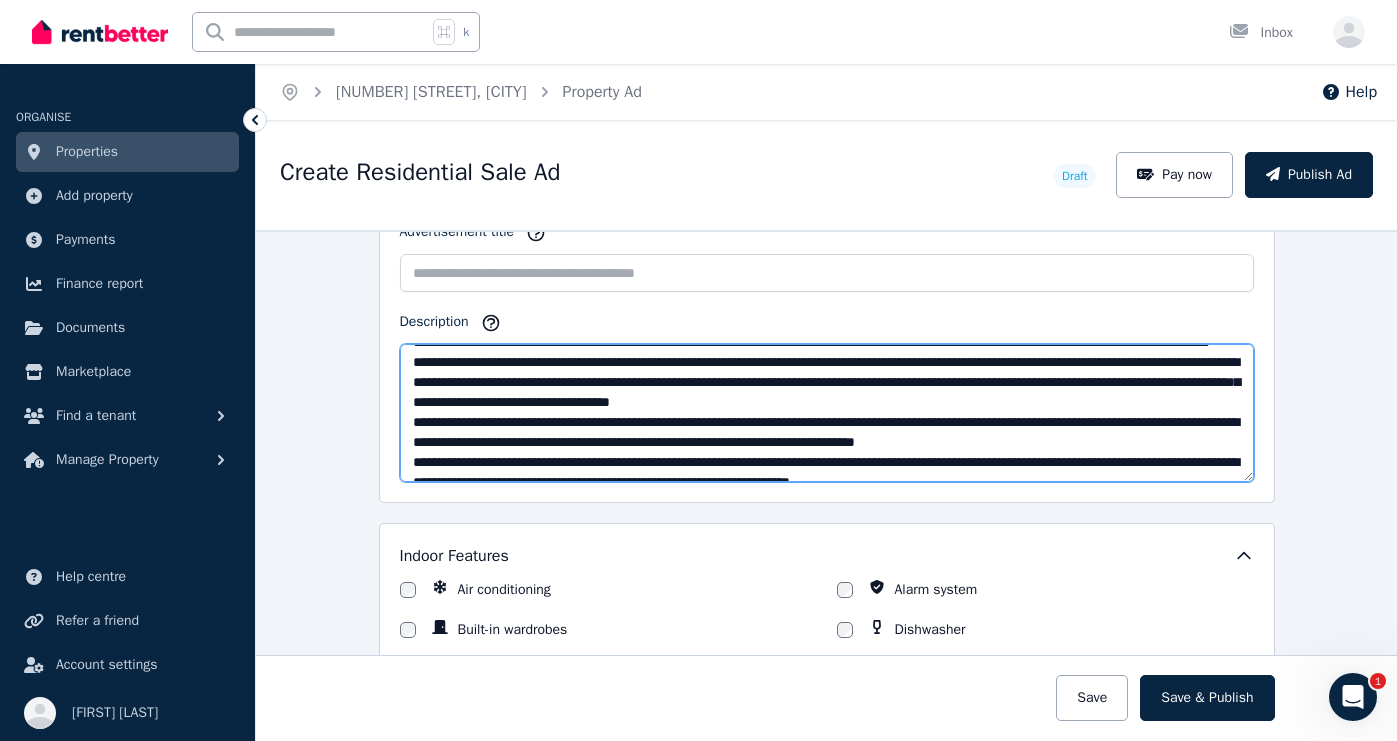 click on "Description" at bounding box center (827, 413) 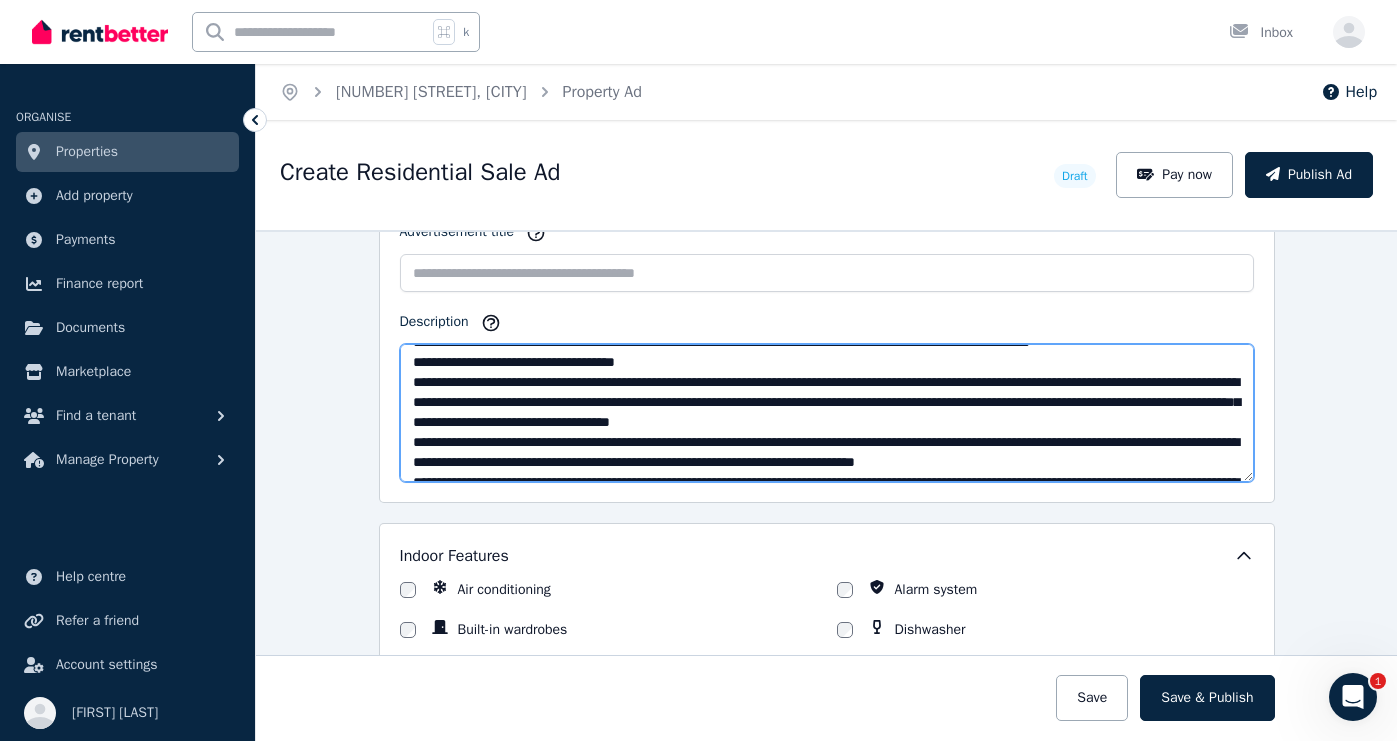 drag, startPoint x: 658, startPoint y: 422, endPoint x: 516, endPoint y: 426, distance: 142.05632 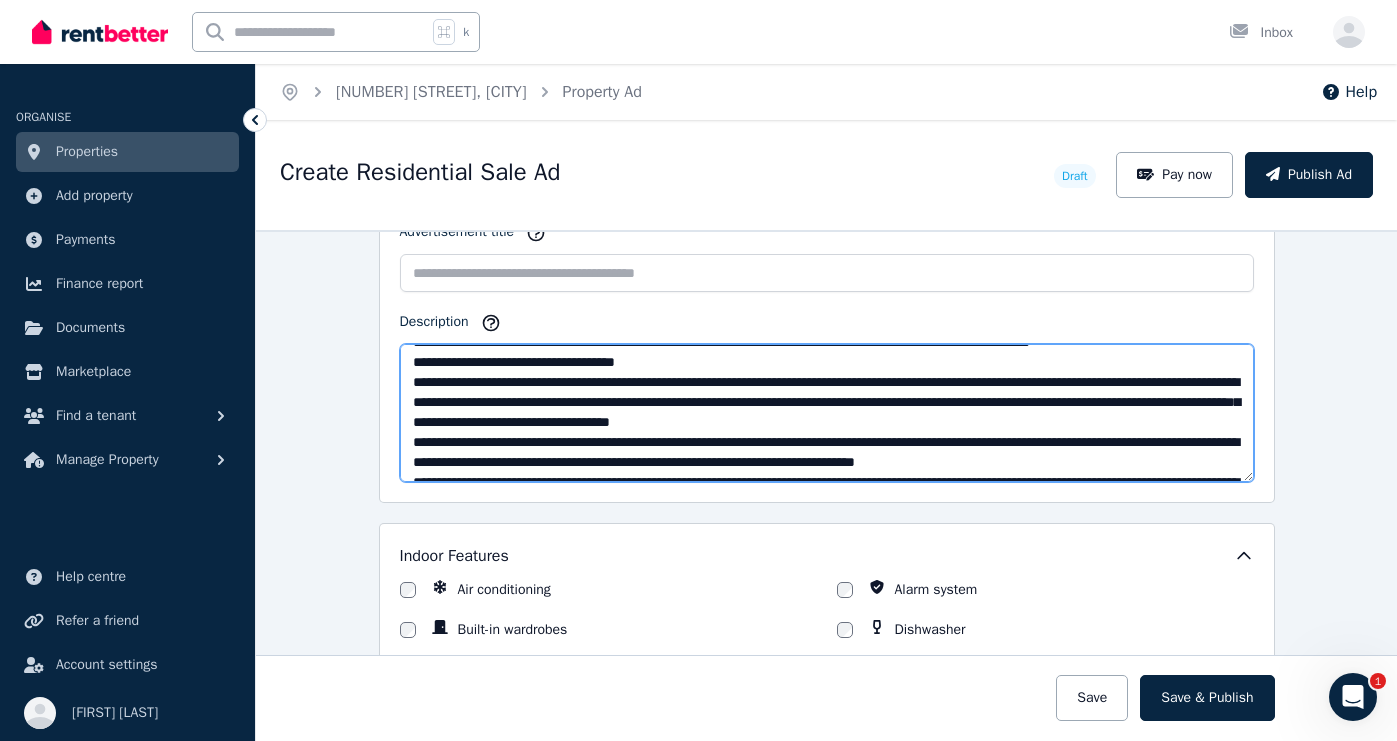click on "Description" at bounding box center [827, 413] 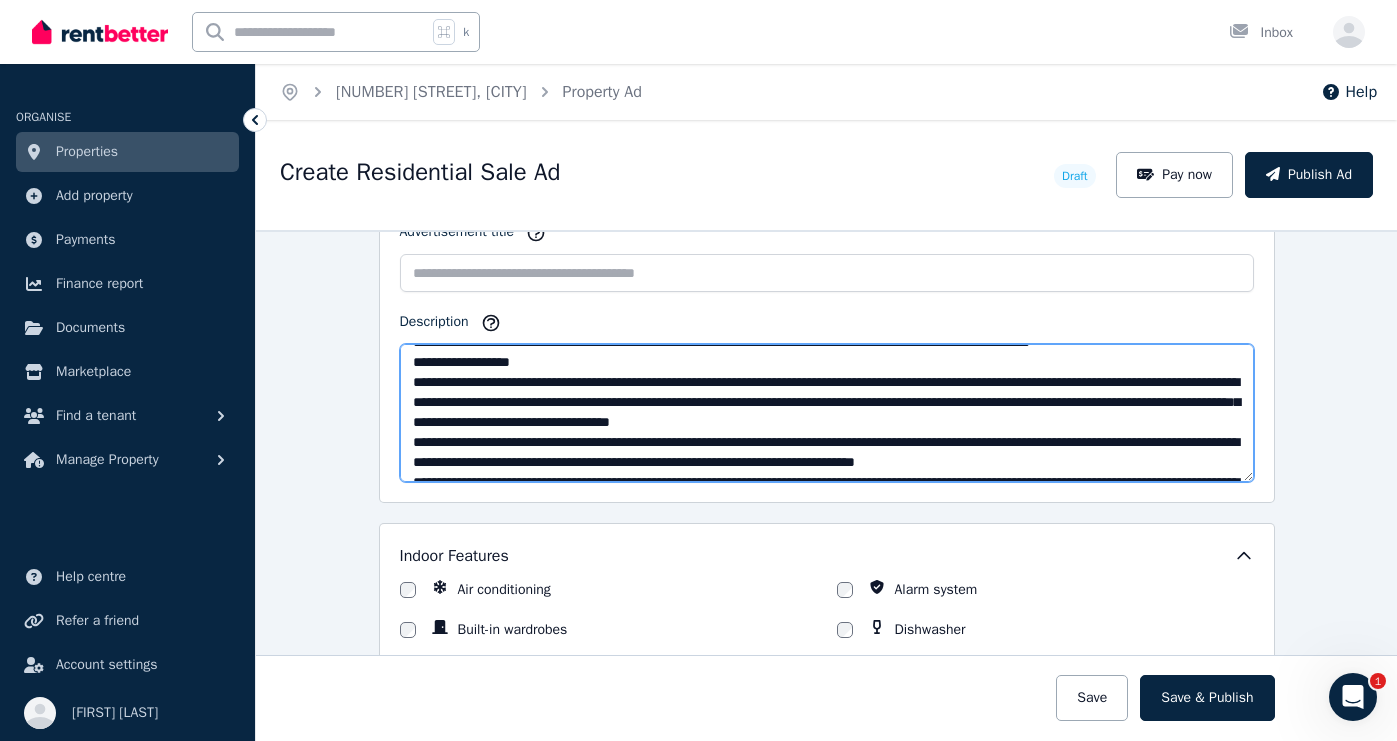 click on "Description" at bounding box center (827, 413) 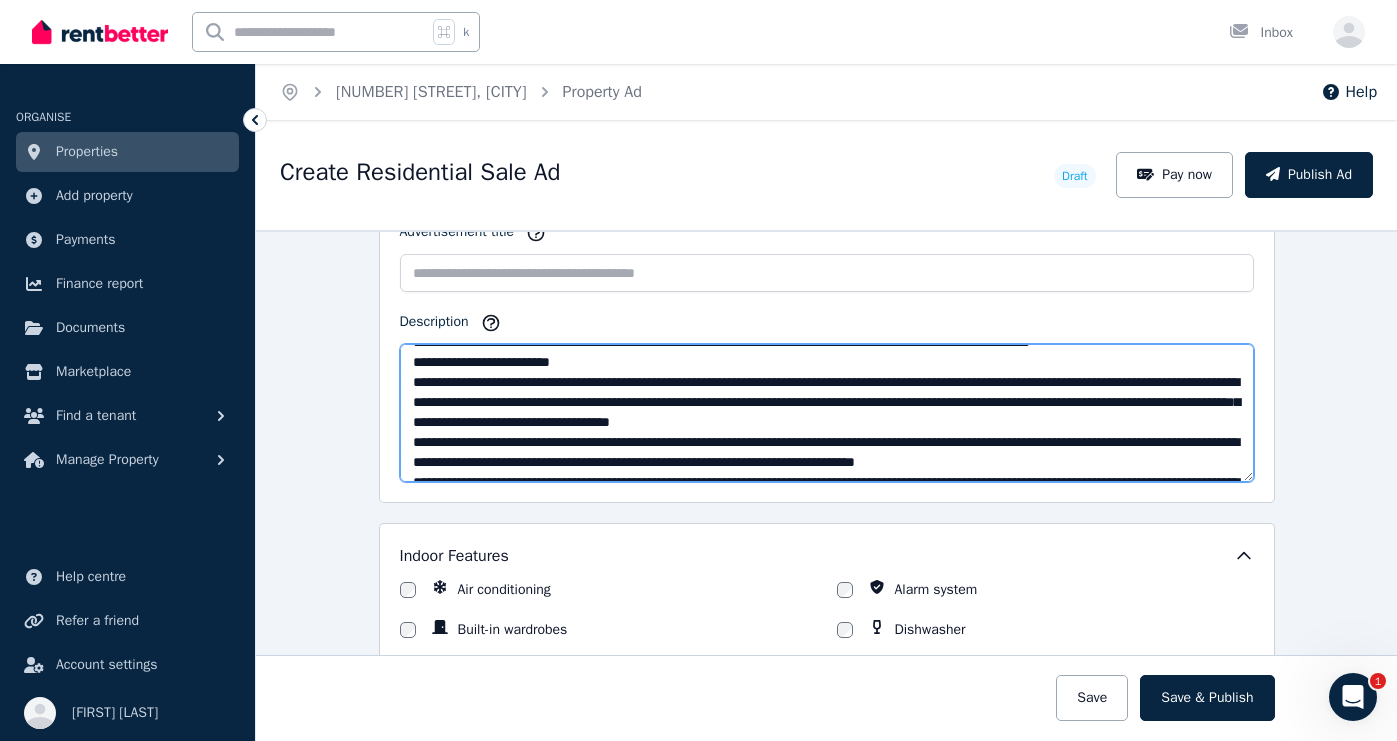 click on "Description" at bounding box center (827, 413) 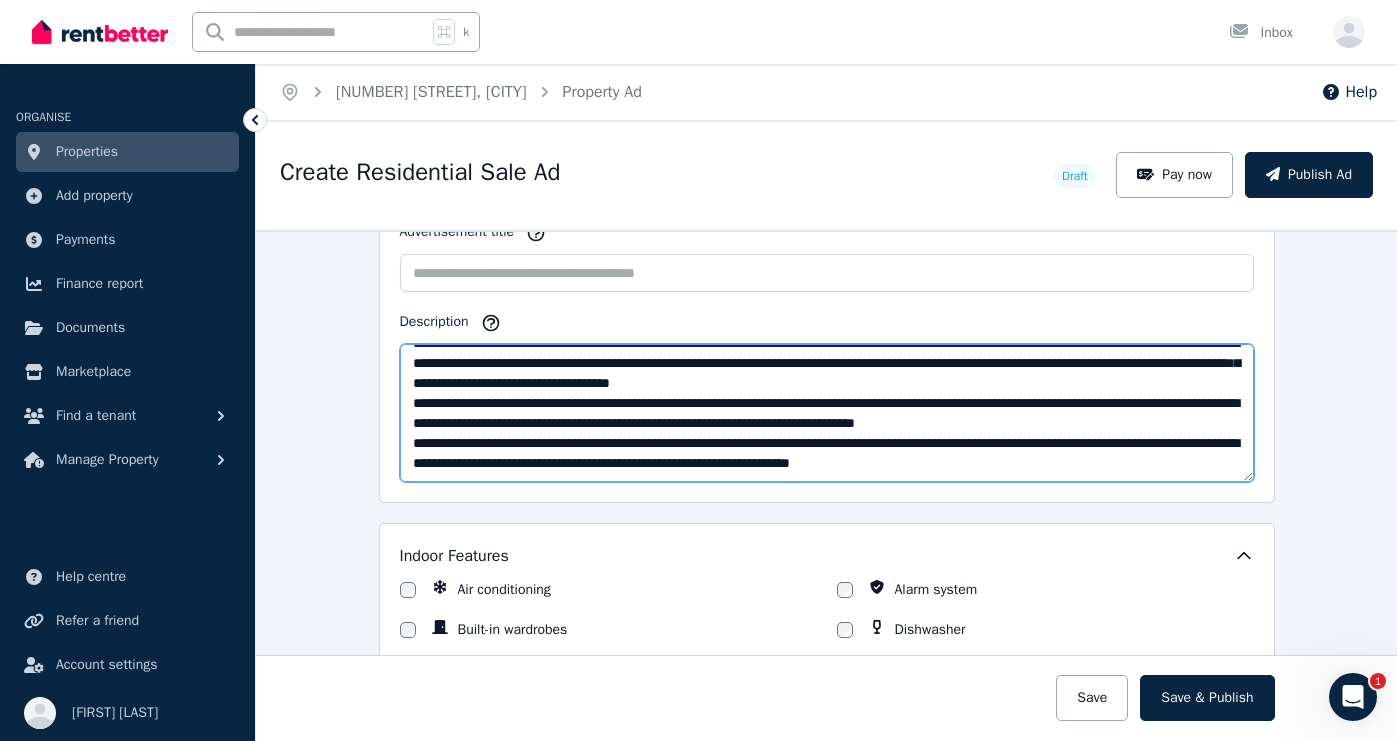 scroll, scrollTop: 506, scrollLeft: 0, axis: vertical 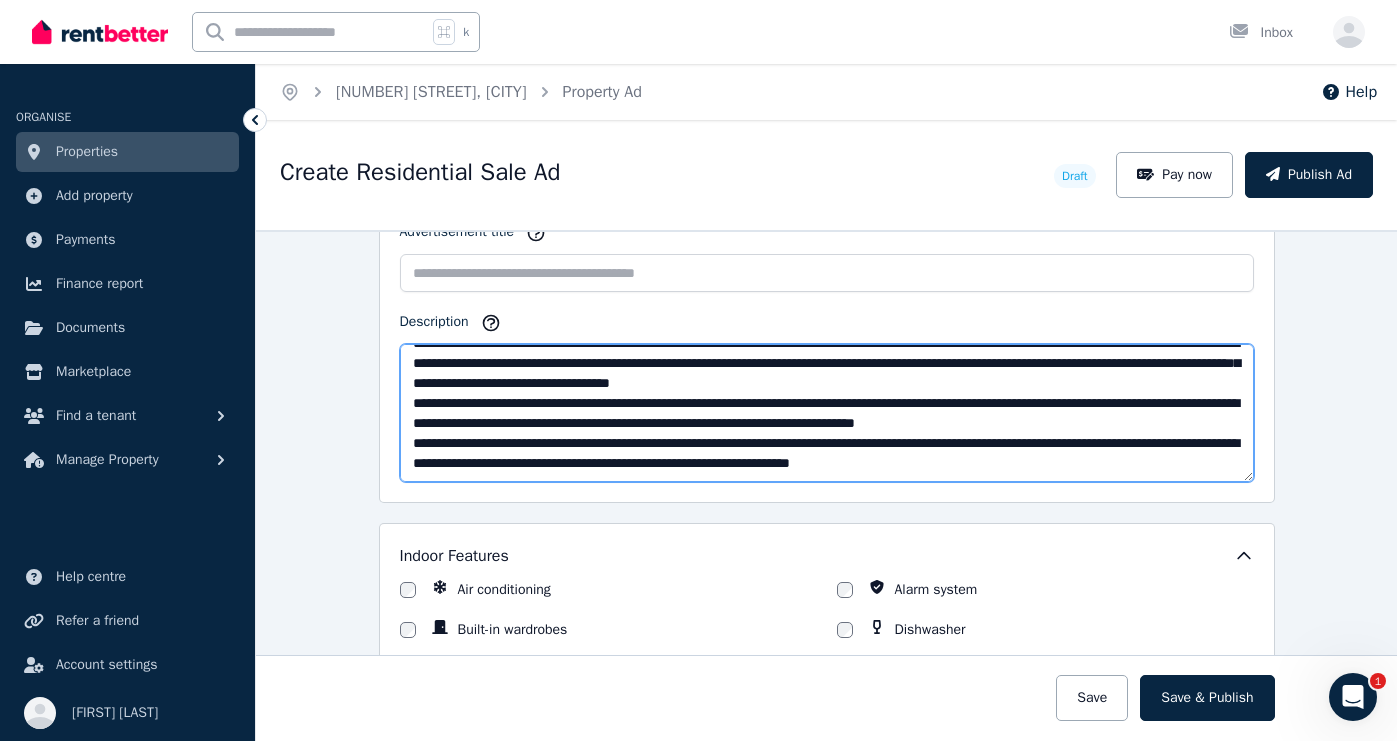 click on "Description" at bounding box center [827, 413] 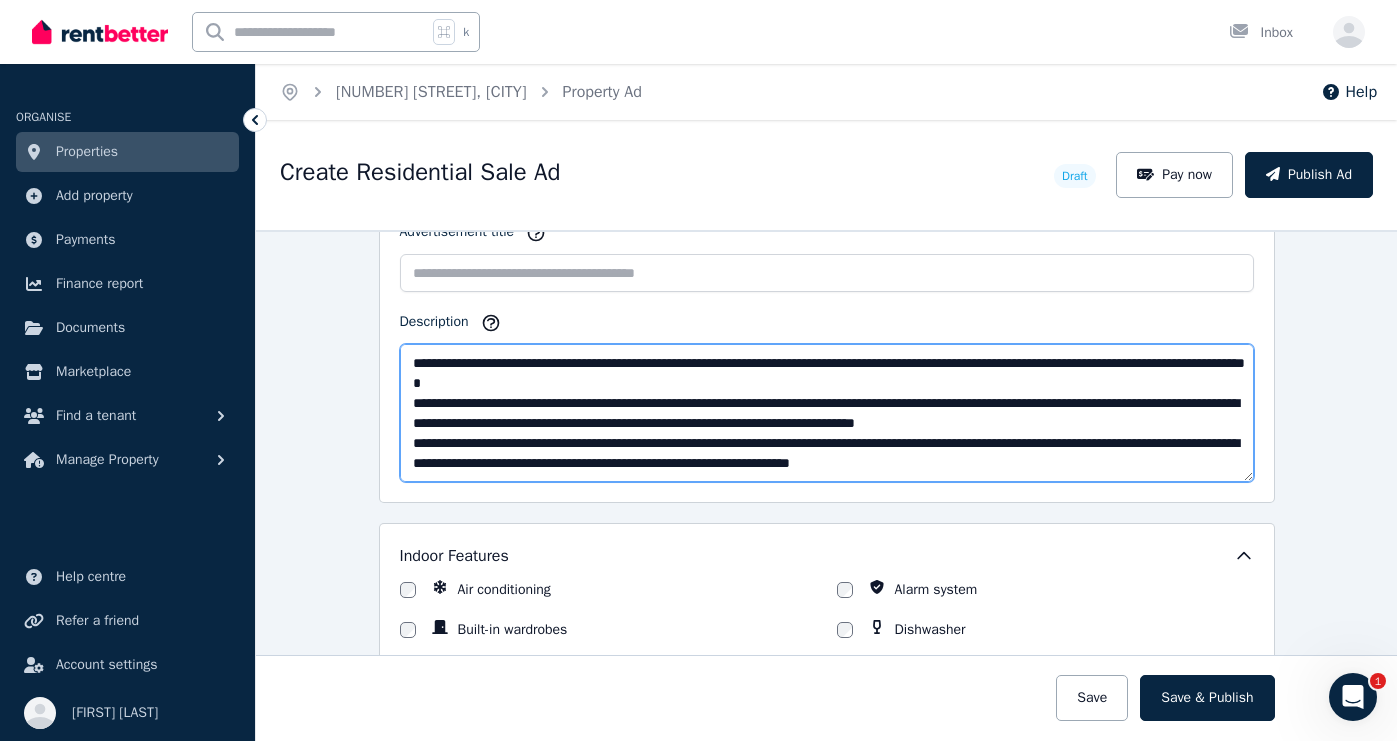 scroll, scrollTop: 581, scrollLeft: 0, axis: vertical 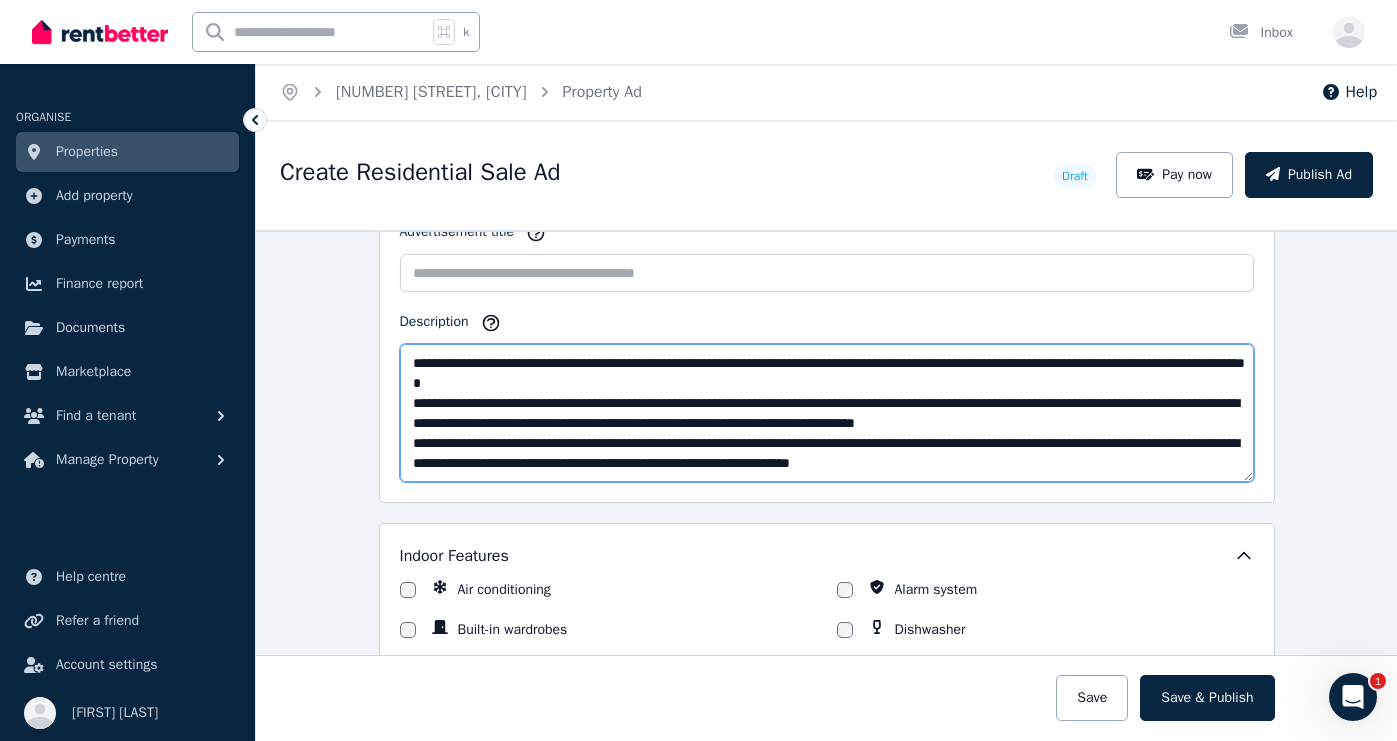 click on "Description" at bounding box center (827, 413) 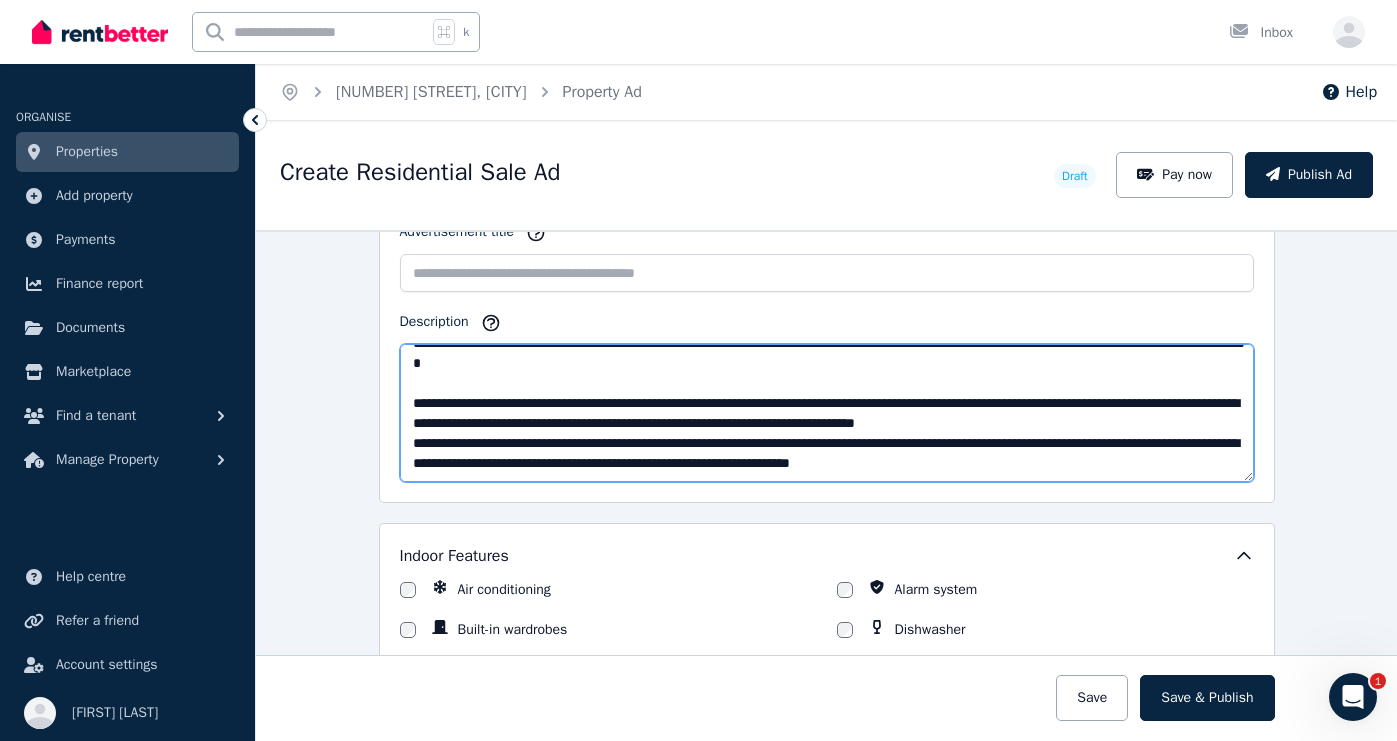 scroll, scrollTop: 623, scrollLeft: 0, axis: vertical 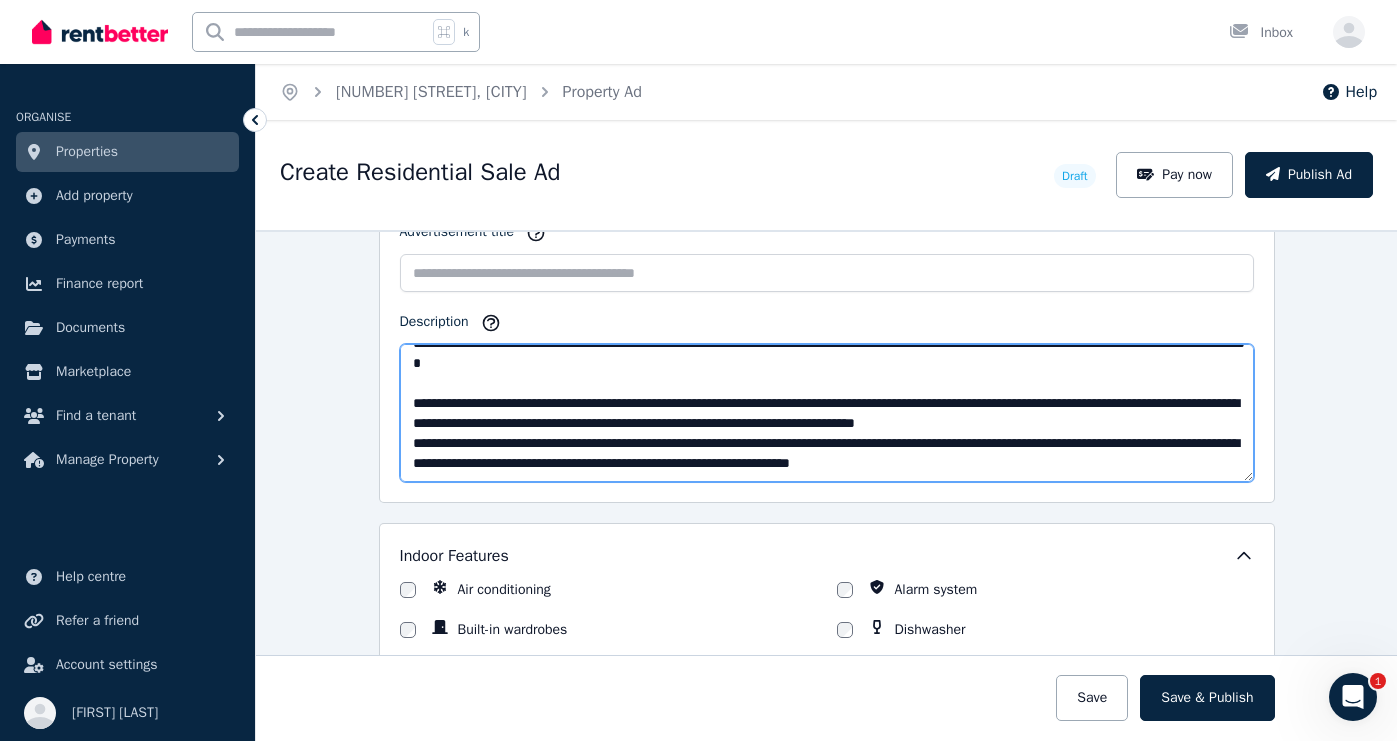 click on "Description" at bounding box center [827, 413] 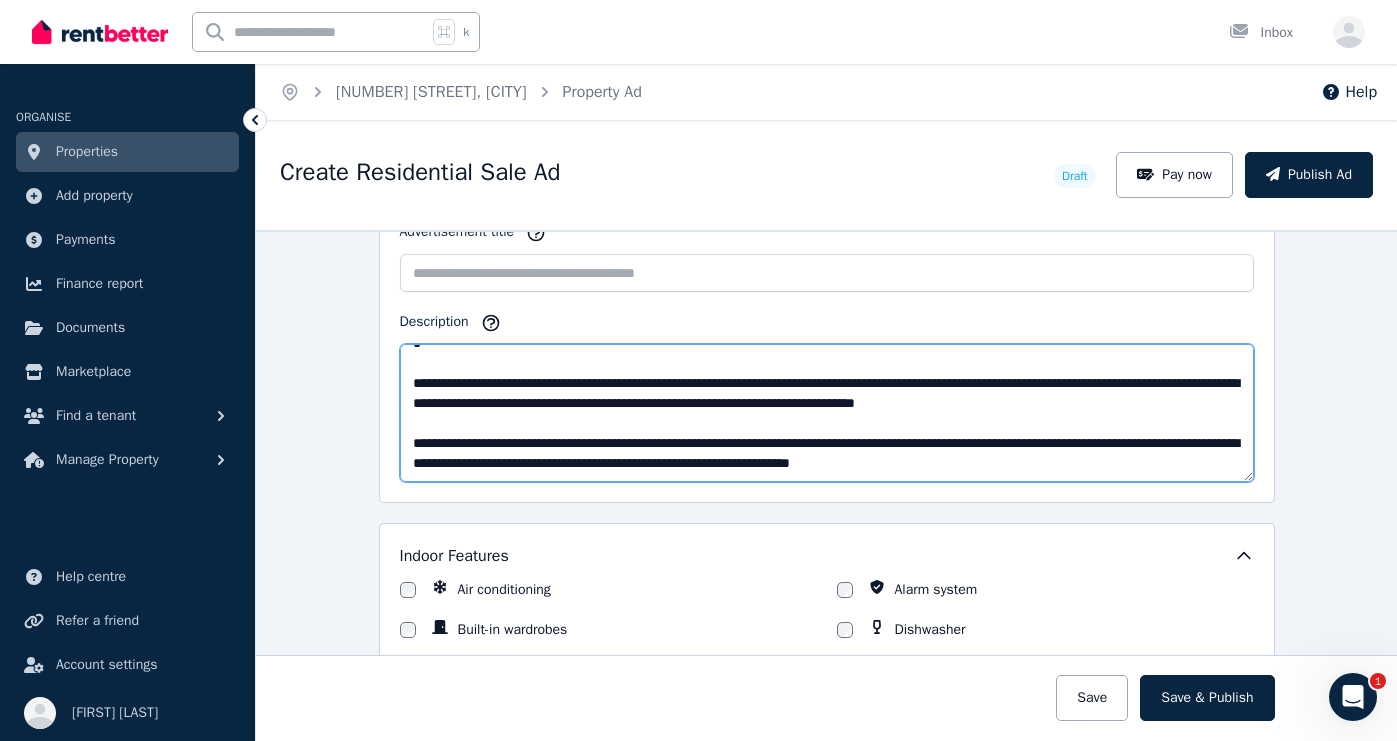 scroll, scrollTop: 660, scrollLeft: 0, axis: vertical 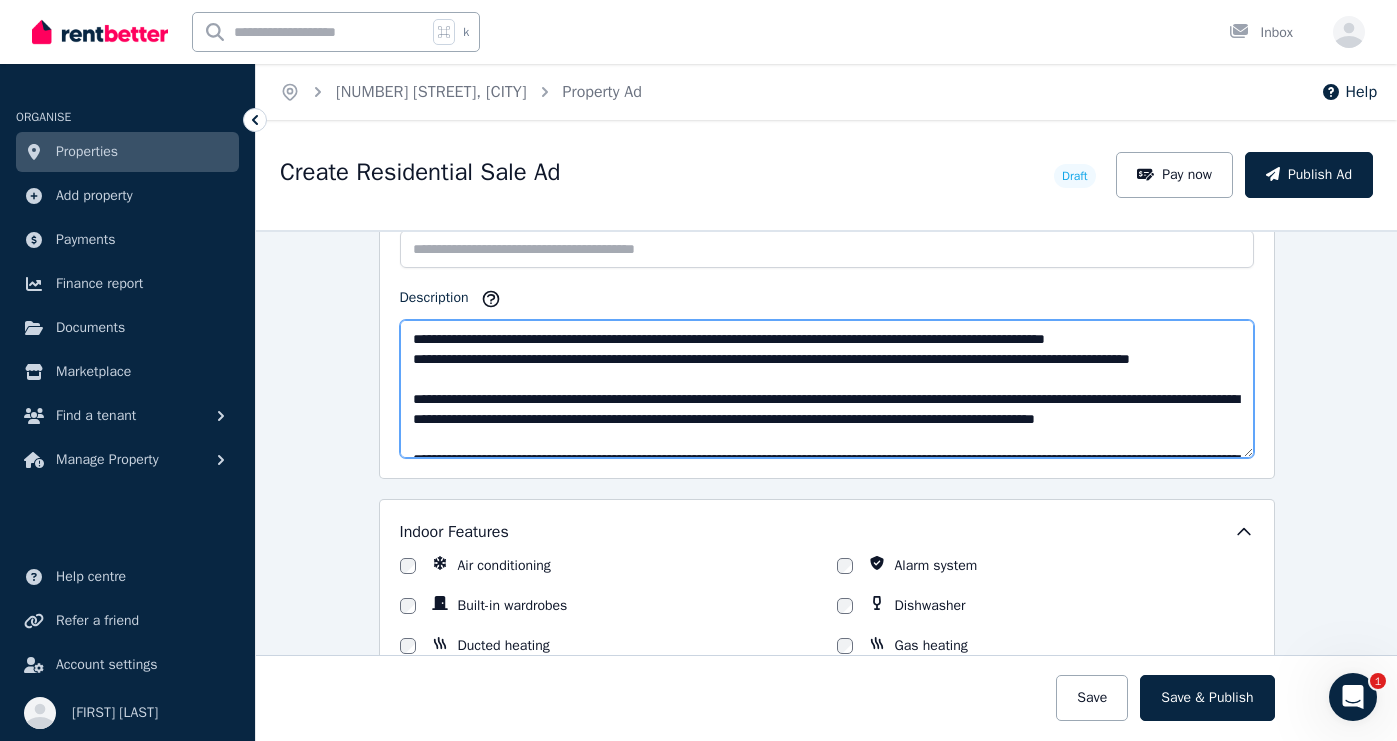 type on "**********" 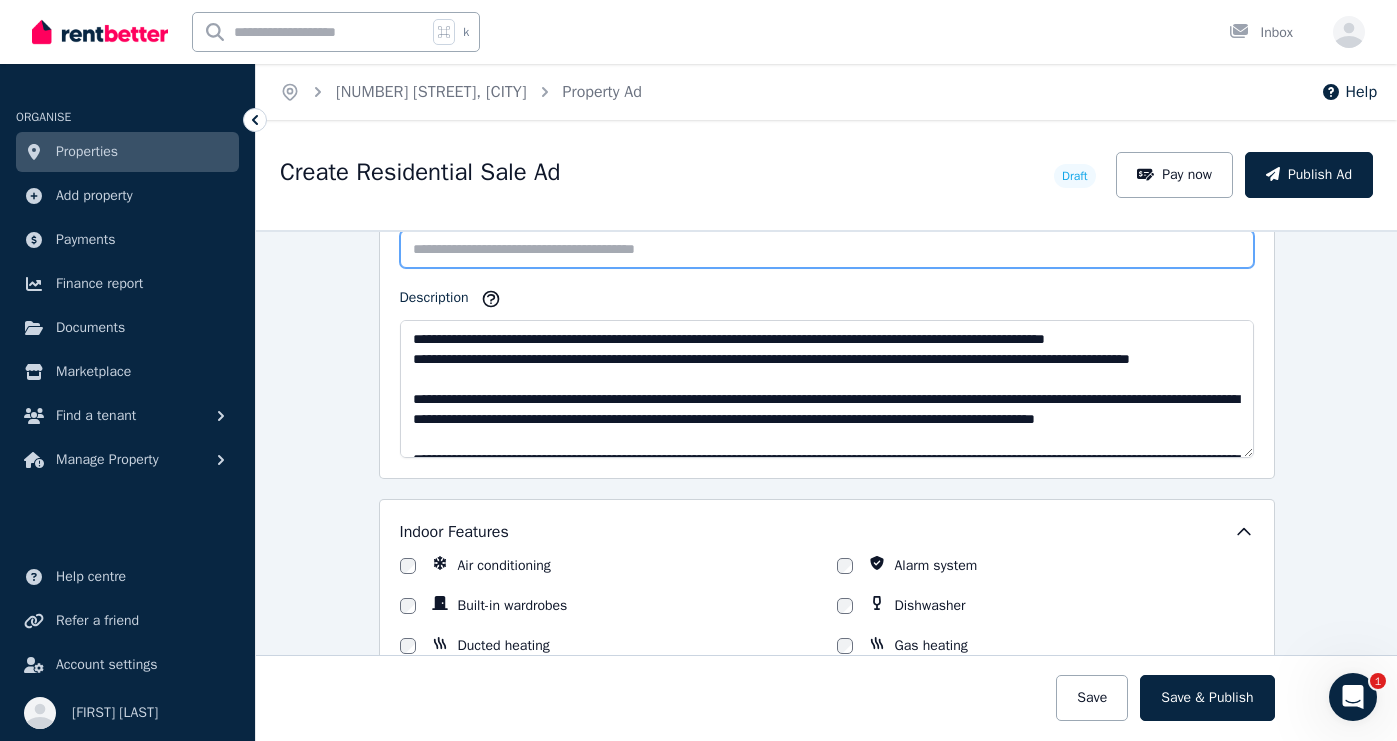 click on "Advertisement title" at bounding box center (827, 249) 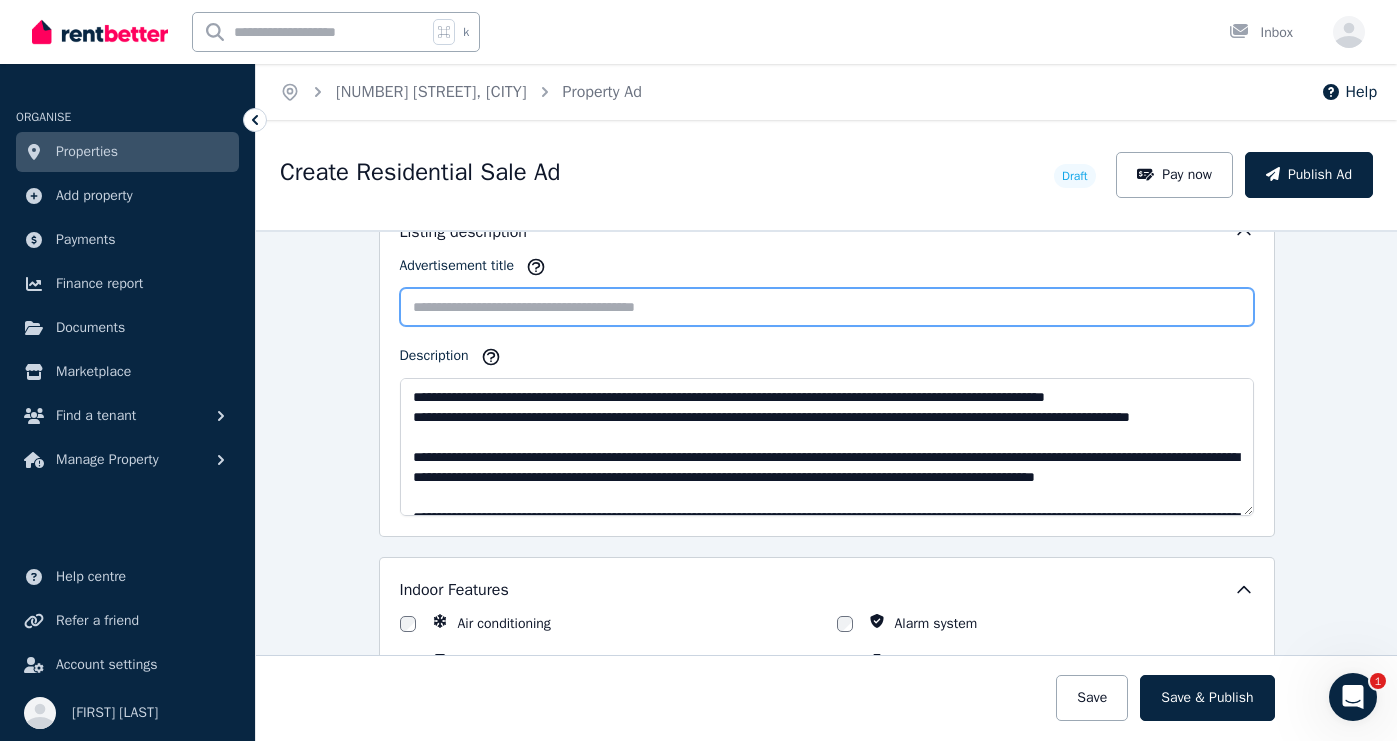 scroll, scrollTop: 1195, scrollLeft: 0, axis: vertical 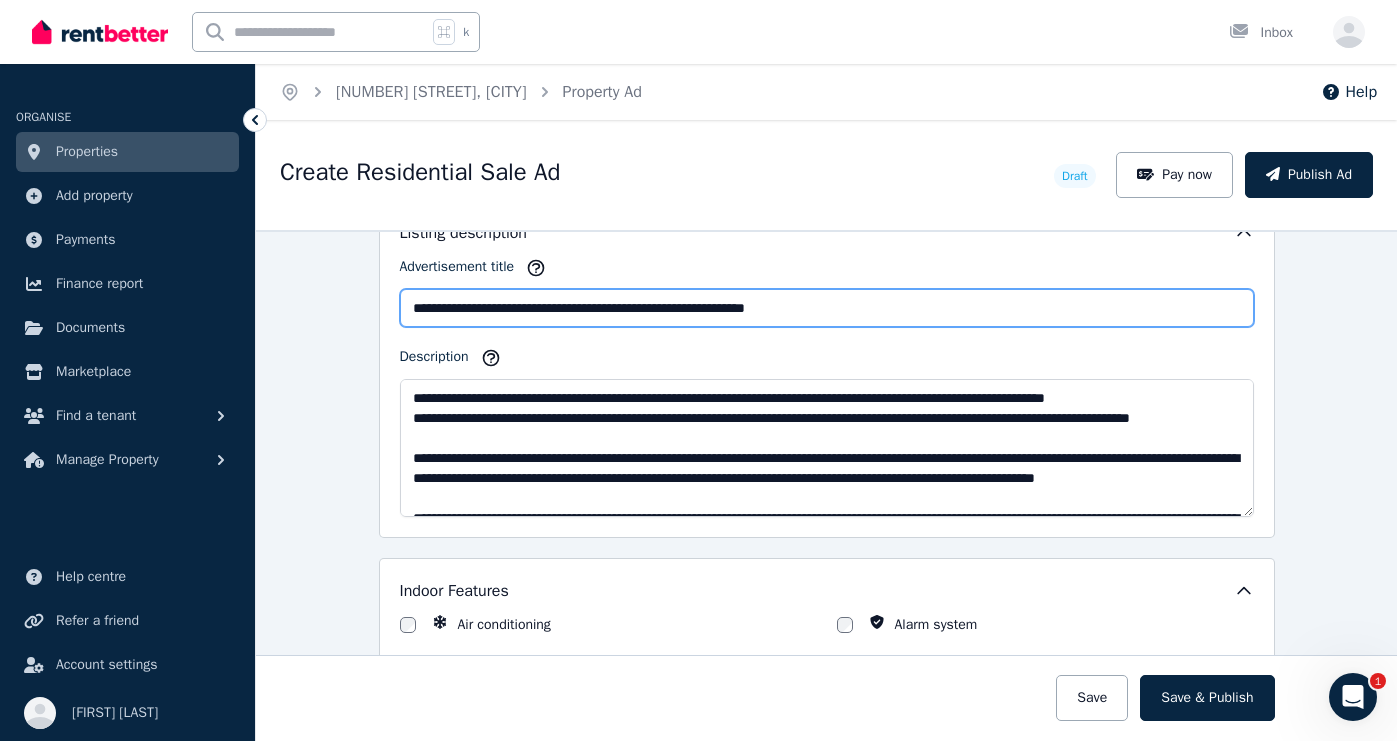 click on "**********" at bounding box center [827, 308] 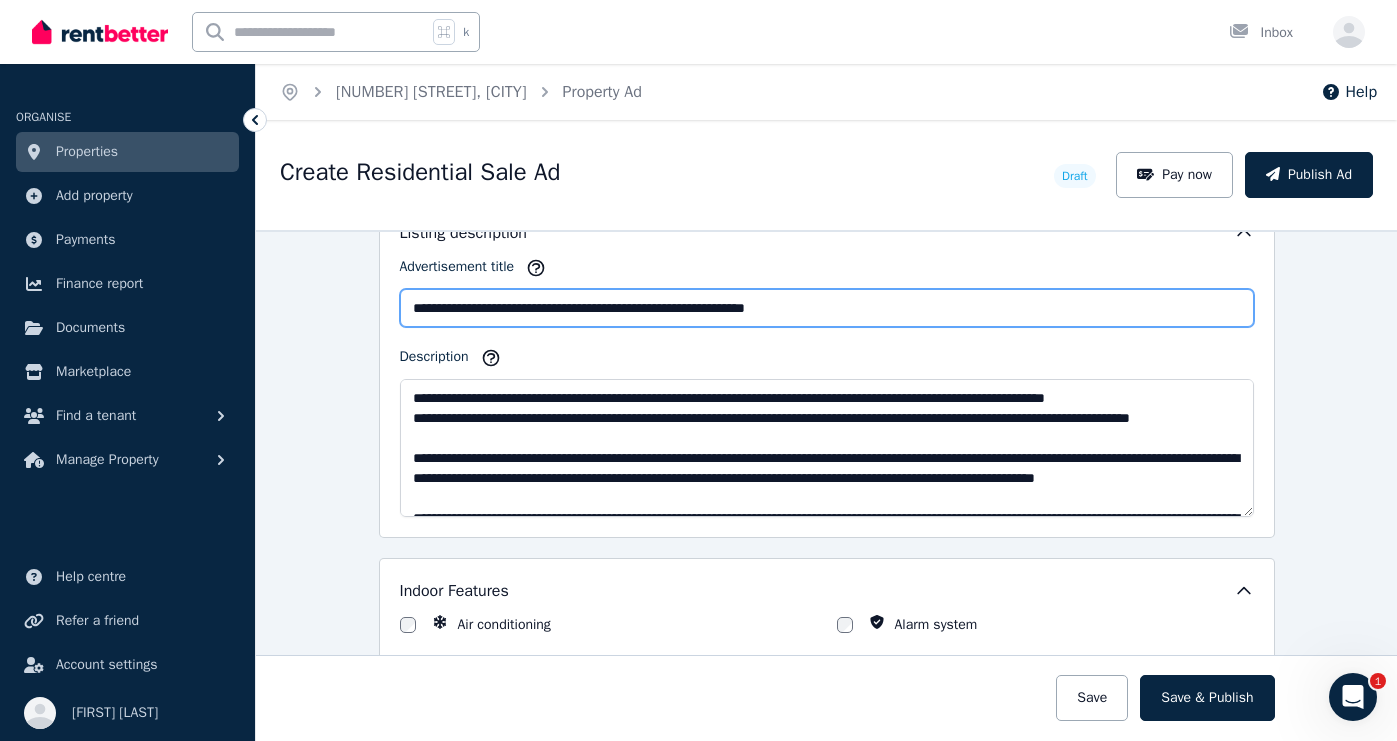 click on "**********" at bounding box center (827, 308) 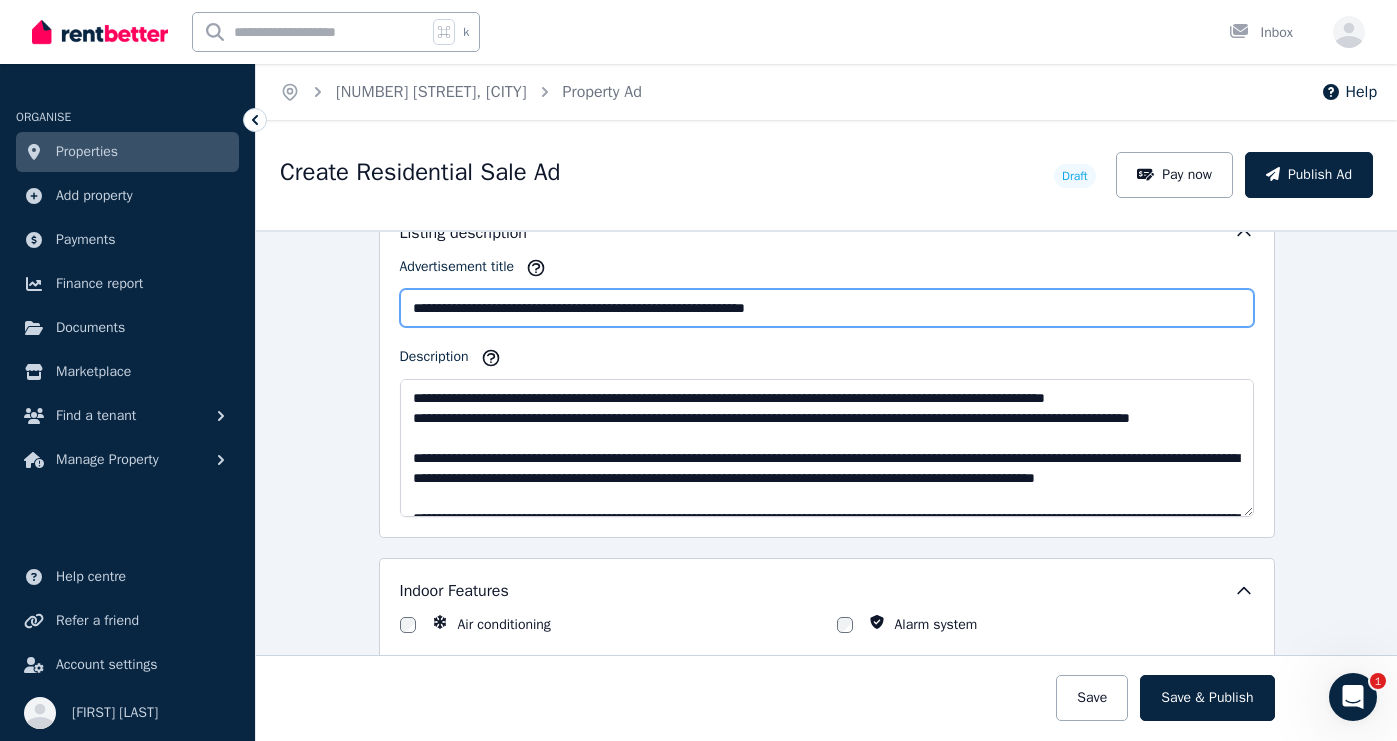 drag, startPoint x: 410, startPoint y: 306, endPoint x: 872, endPoint y: 301, distance: 462.02707 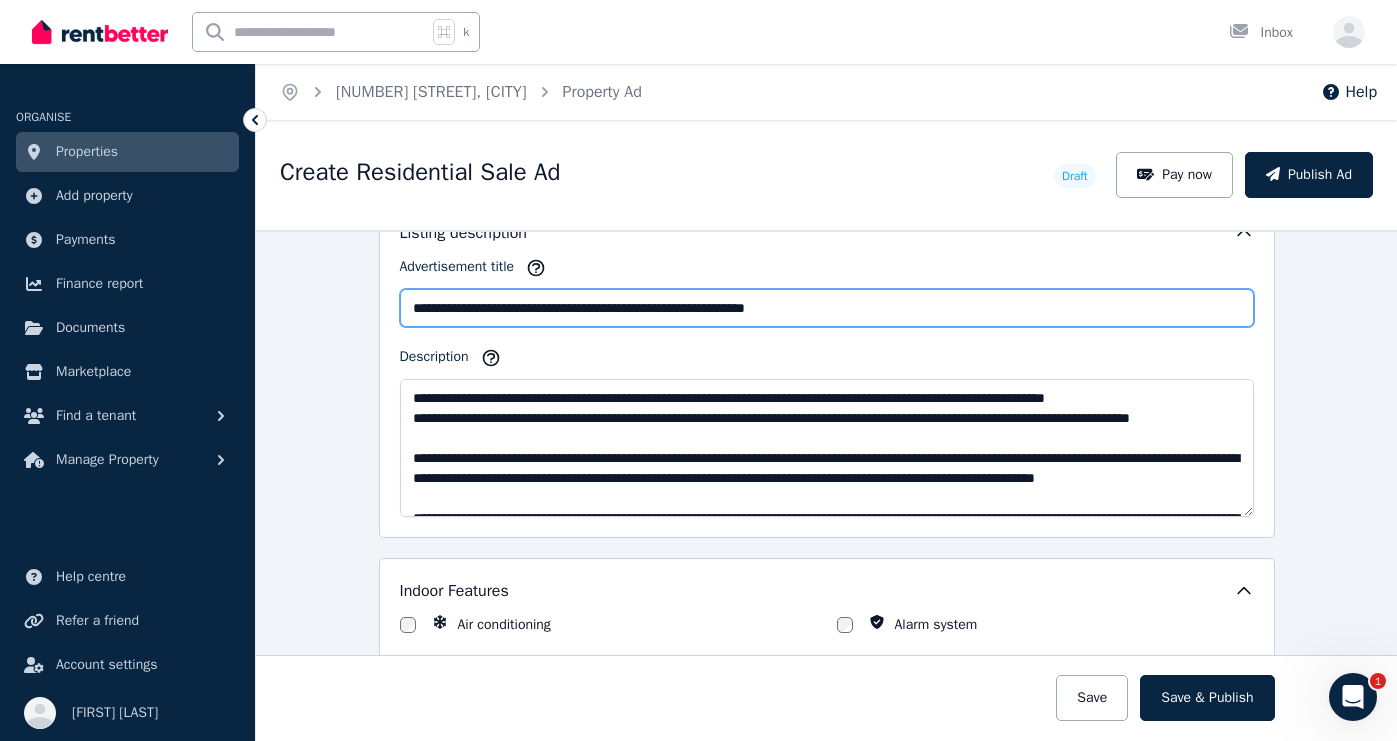 click on "**********" at bounding box center (827, 308) 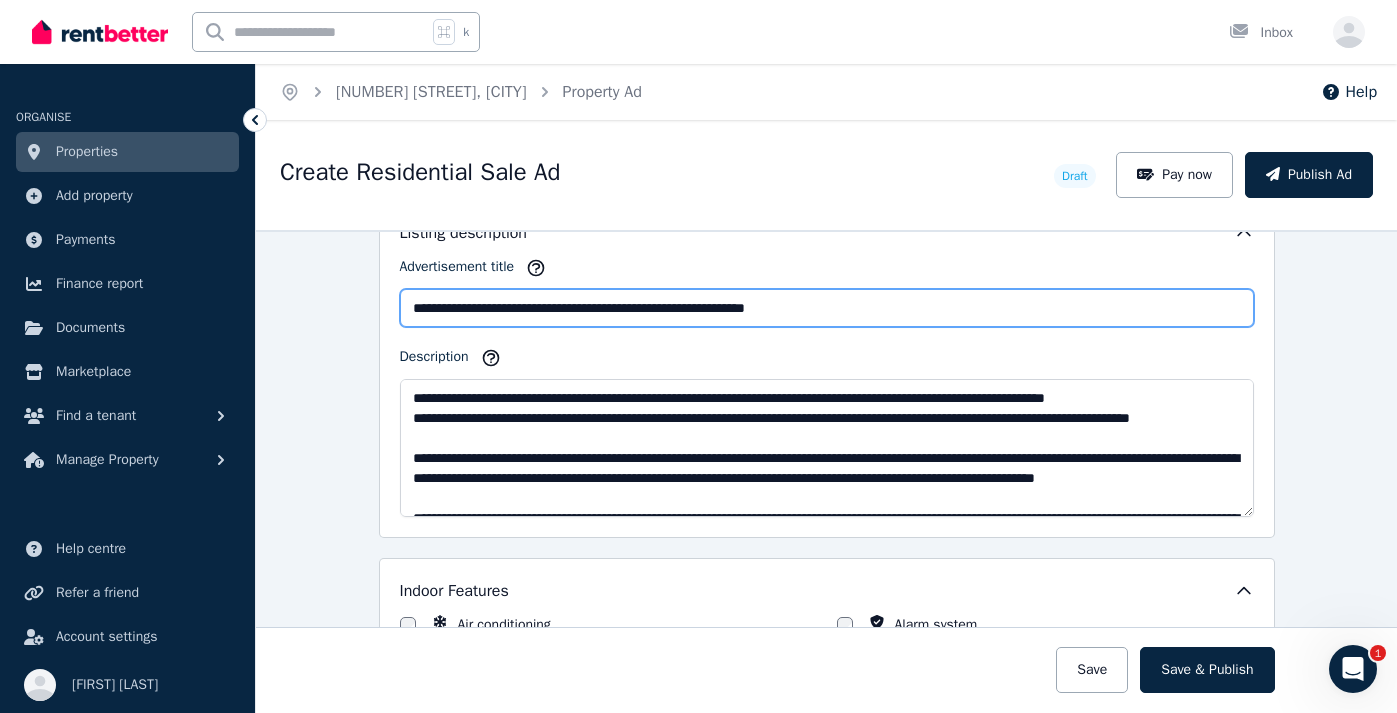 scroll, scrollTop: 1157, scrollLeft: 0, axis: vertical 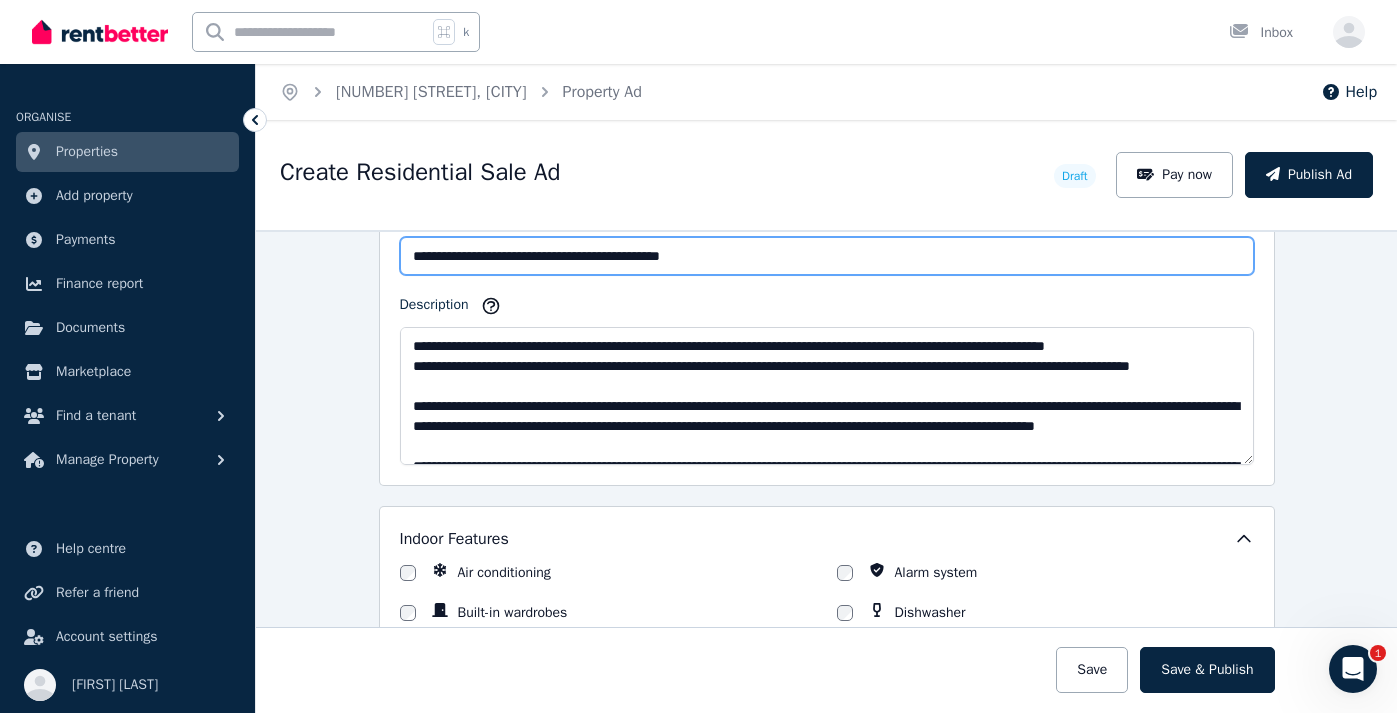 type on "**********" 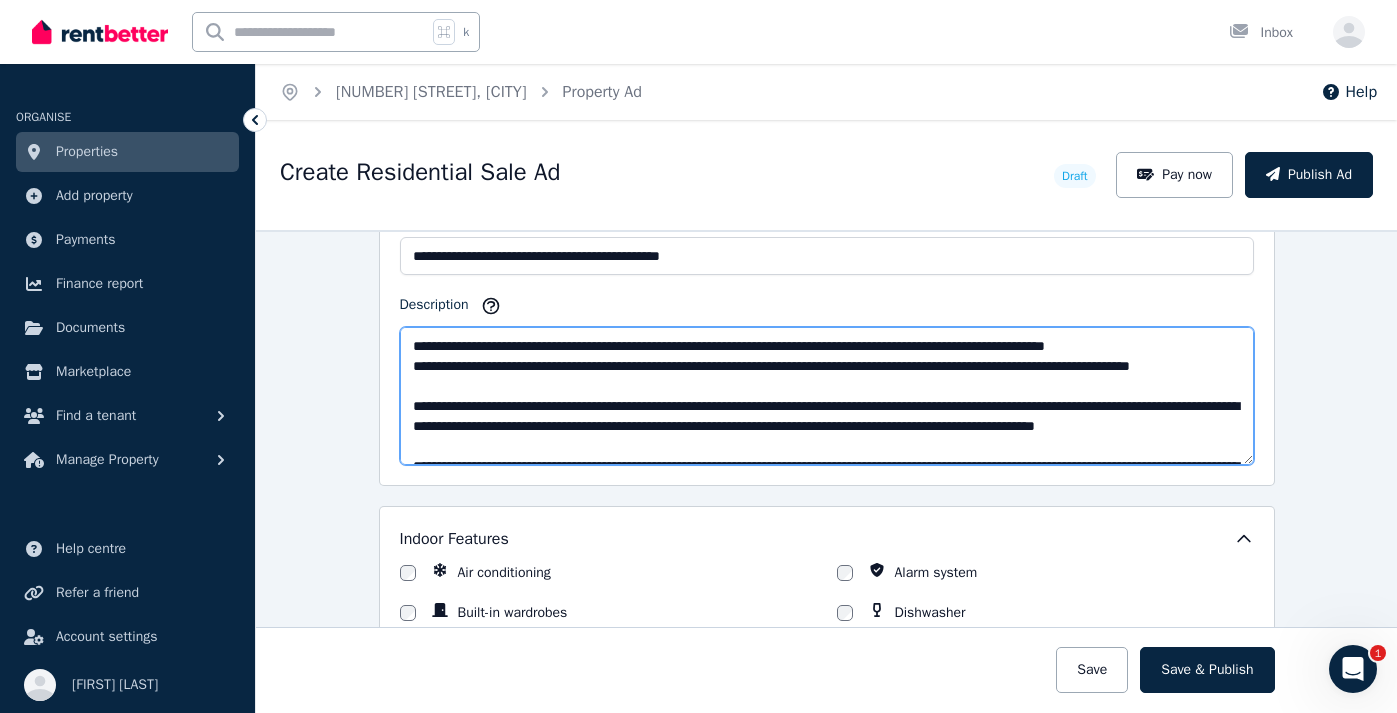 click on "Description" at bounding box center (827, 396) 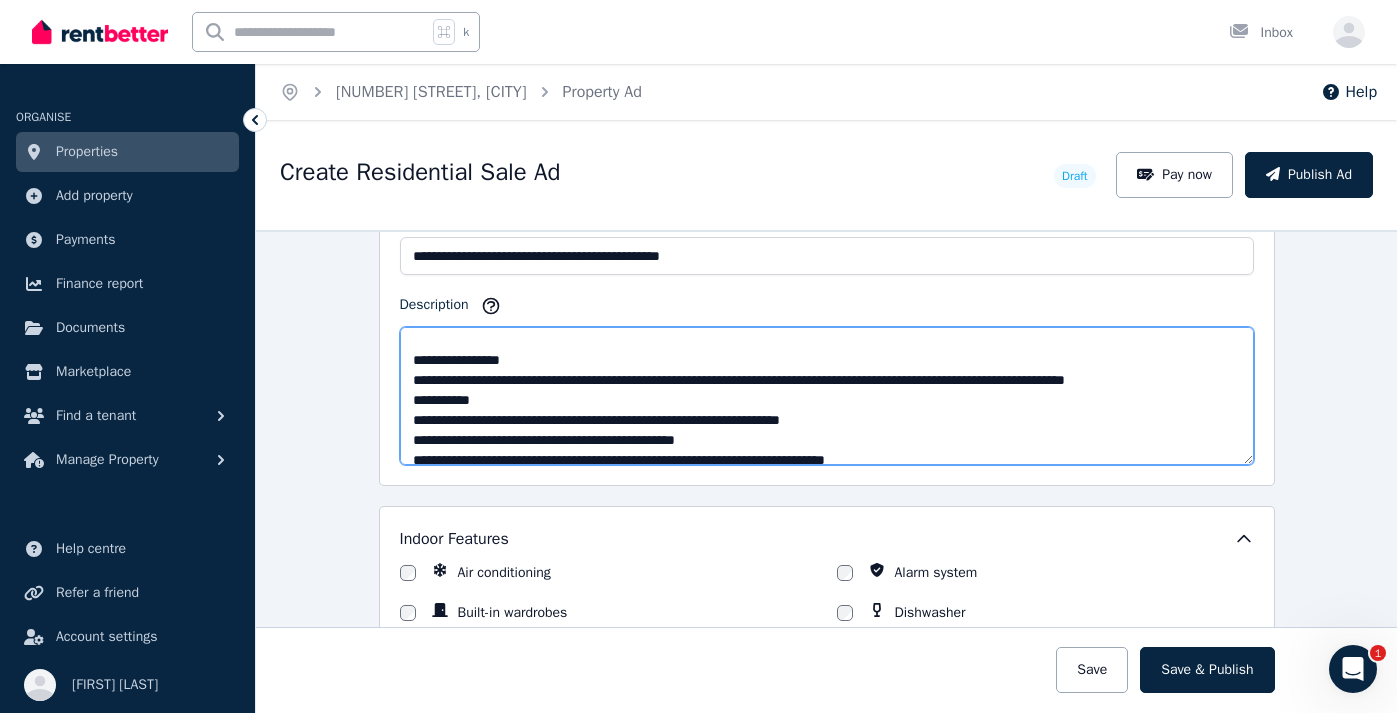 scroll, scrollTop: 195, scrollLeft: 0, axis: vertical 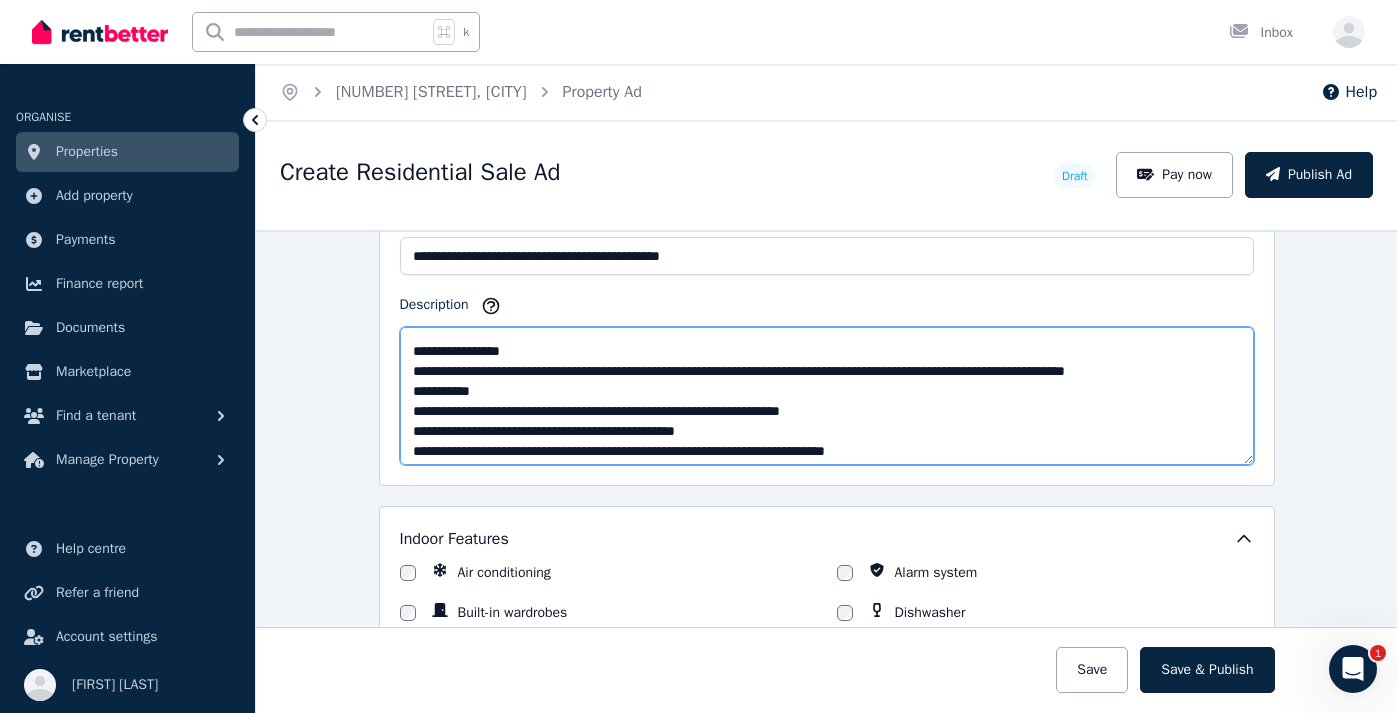 drag, startPoint x: 1140, startPoint y: 350, endPoint x: 1170, endPoint y: 350, distance: 30 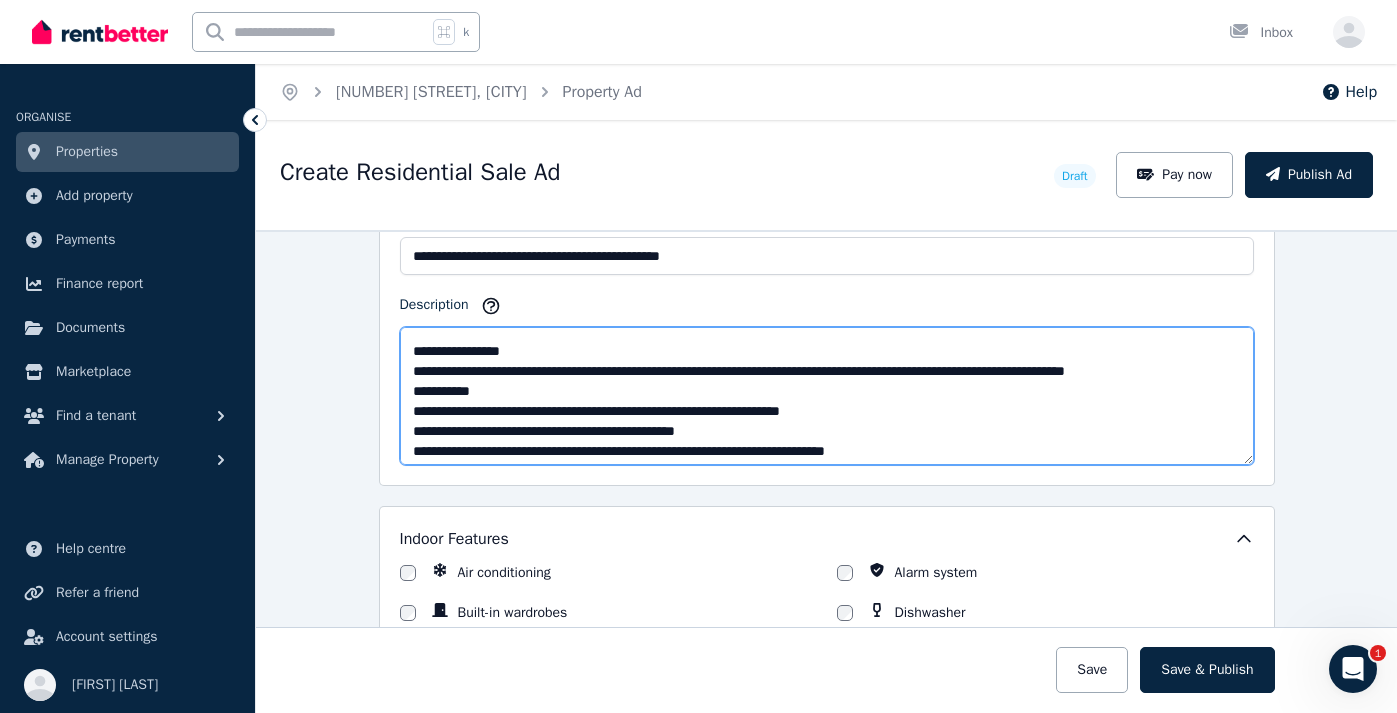 click on "Description" at bounding box center (827, 396) 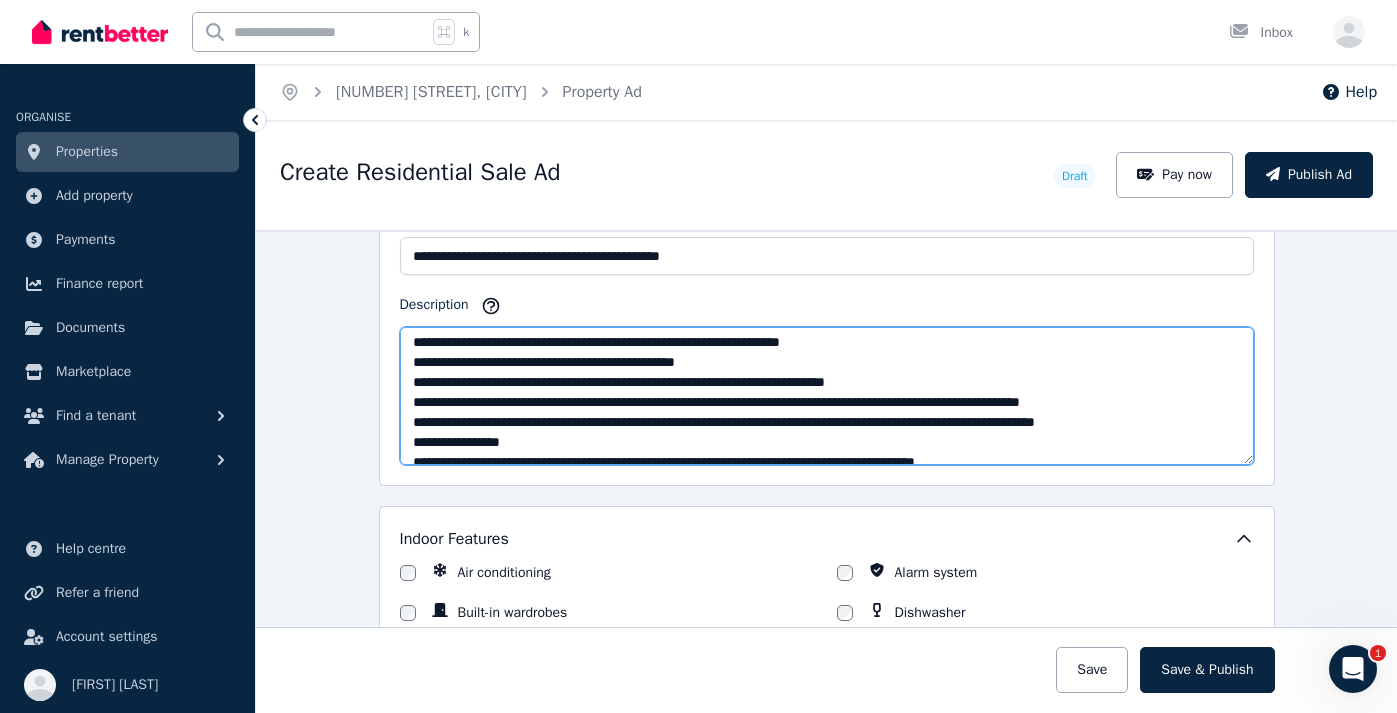 scroll, scrollTop: 266, scrollLeft: 0, axis: vertical 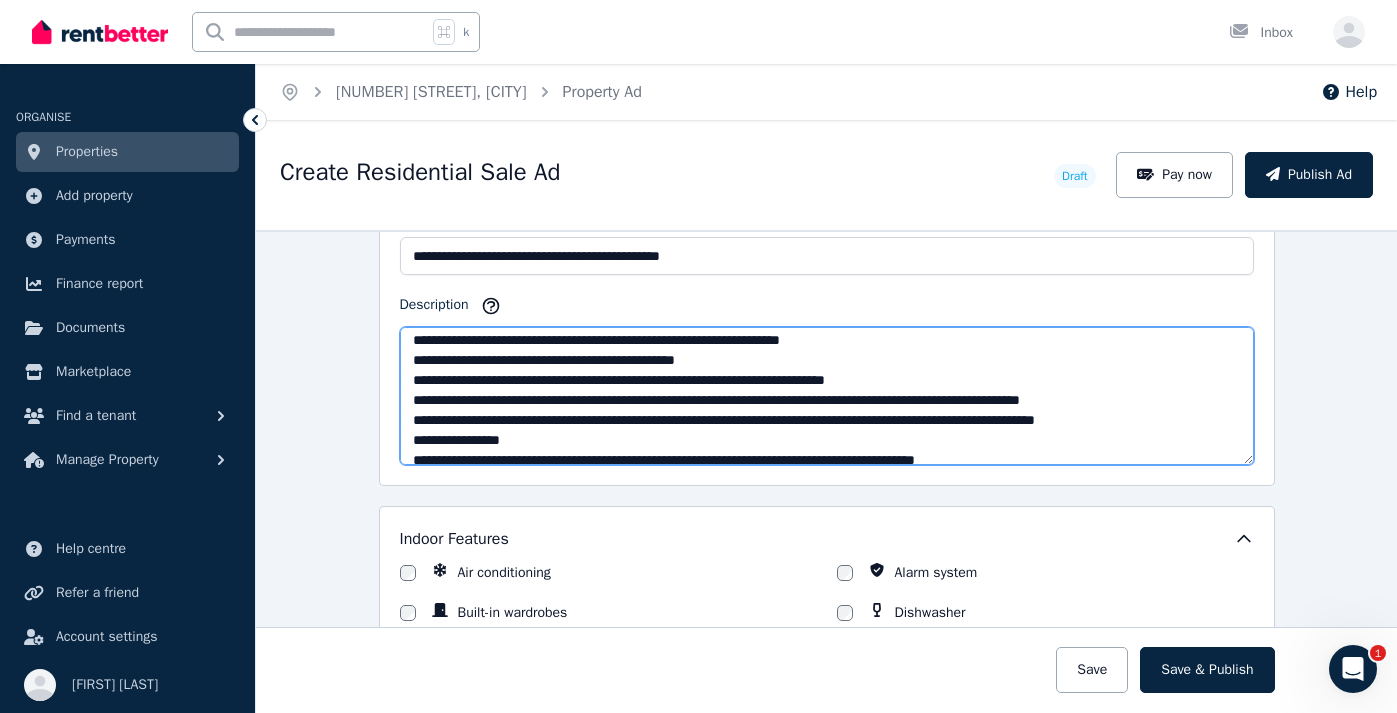 drag, startPoint x: 442, startPoint y: 342, endPoint x: 412, endPoint y: 346, distance: 30.265491 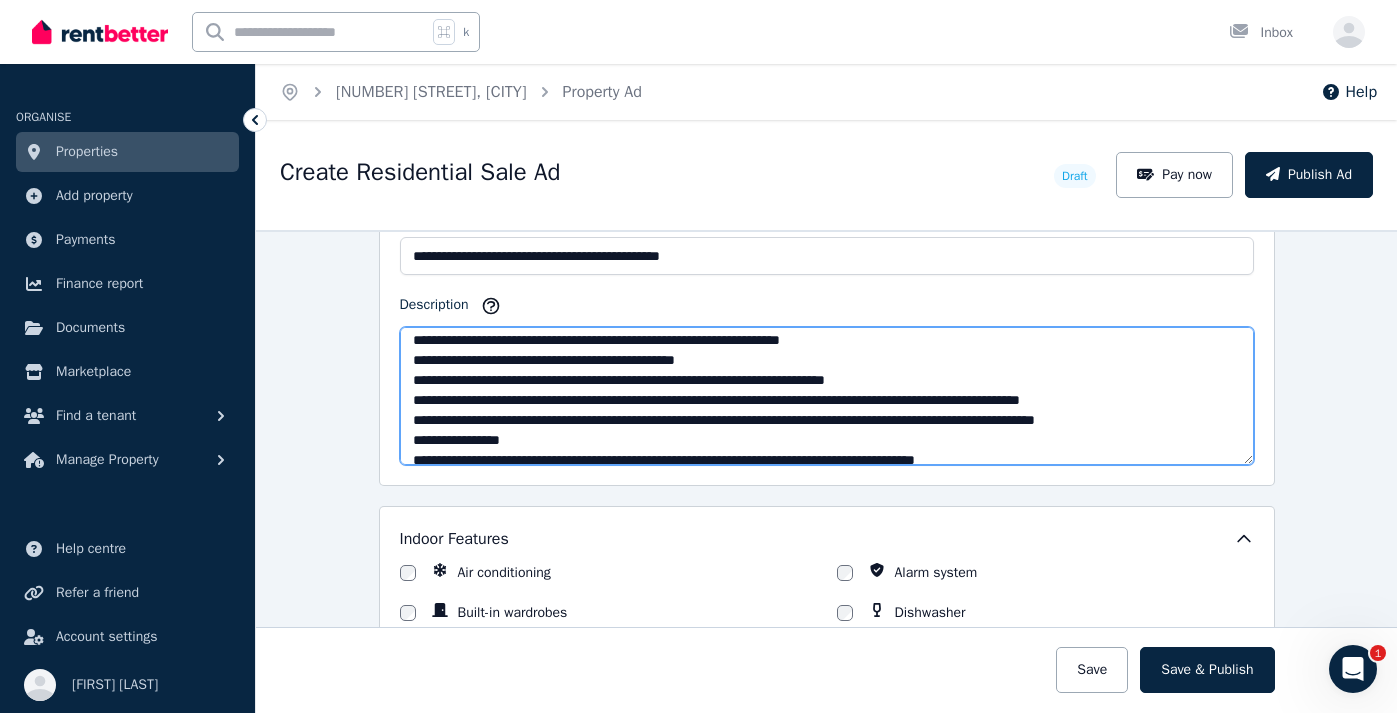 click on "Description" at bounding box center (827, 396) 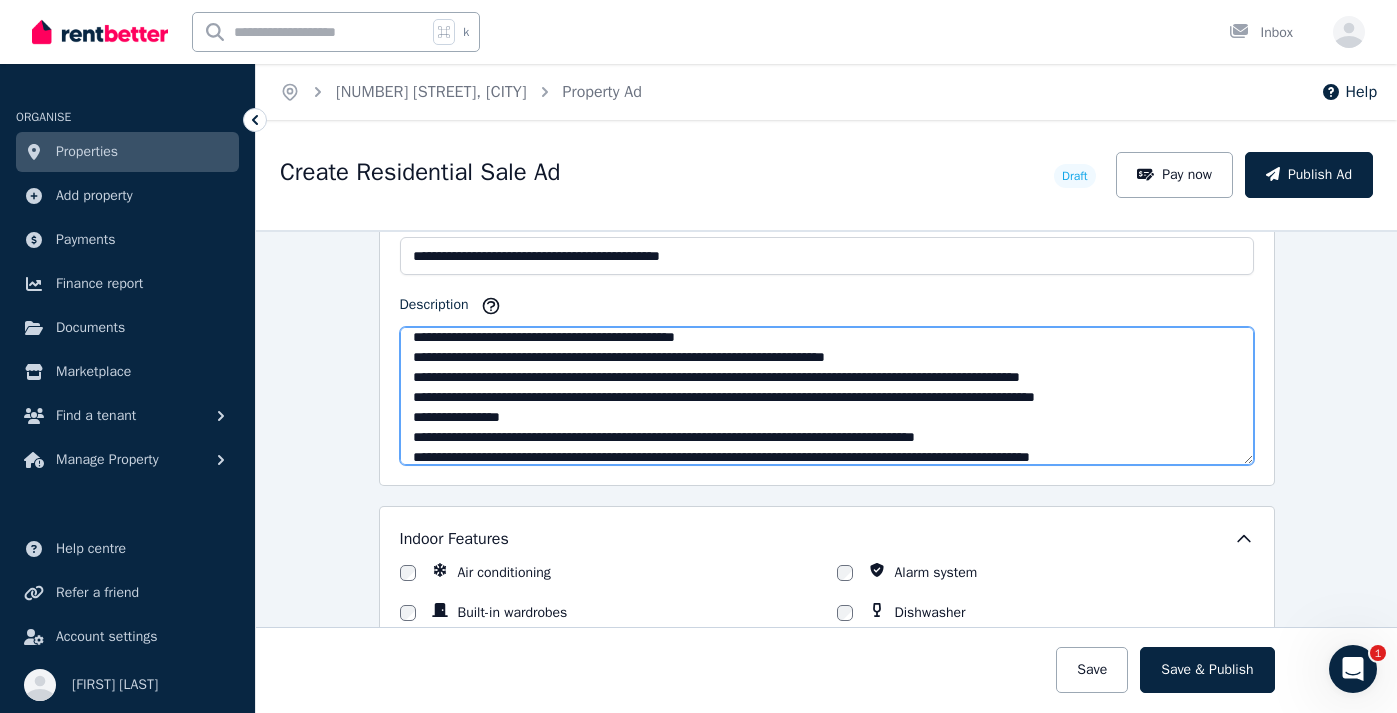 scroll, scrollTop: 303, scrollLeft: 0, axis: vertical 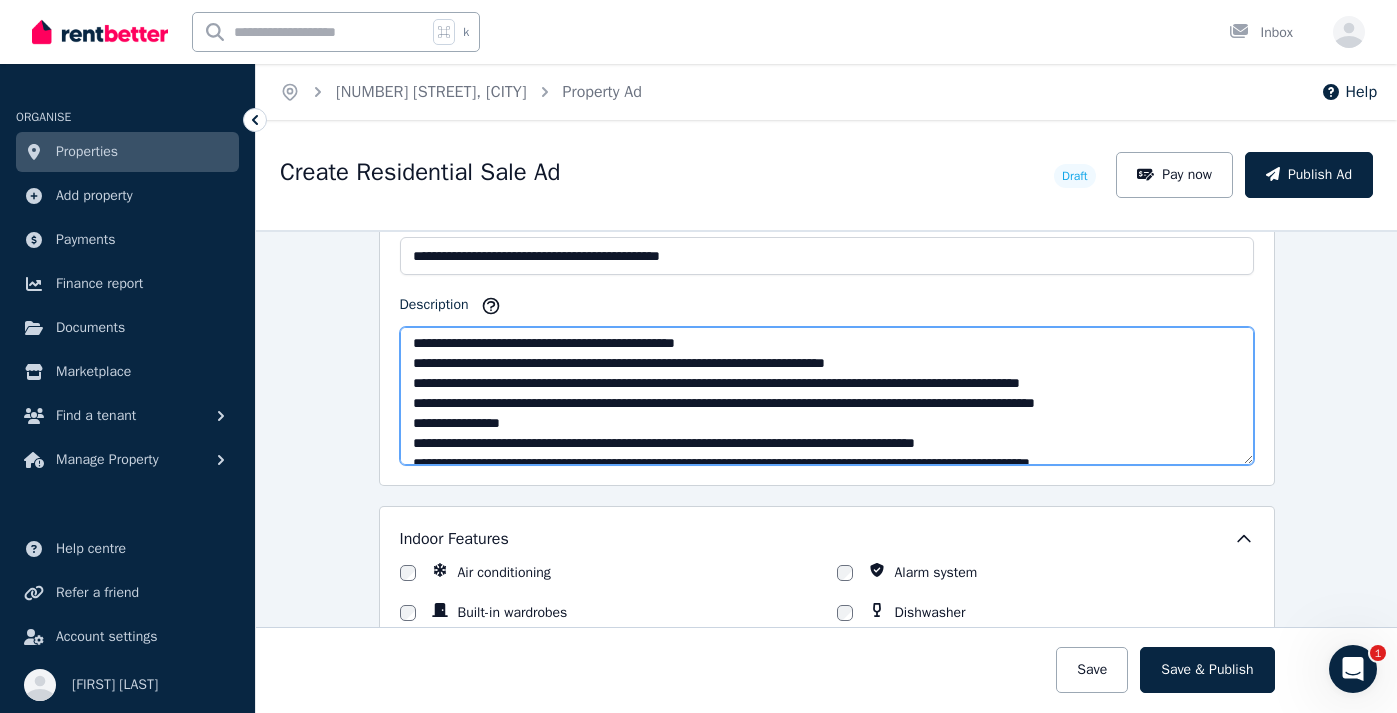 drag, startPoint x: 1033, startPoint y: 345, endPoint x: 1048, endPoint y: 352, distance: 16.552946 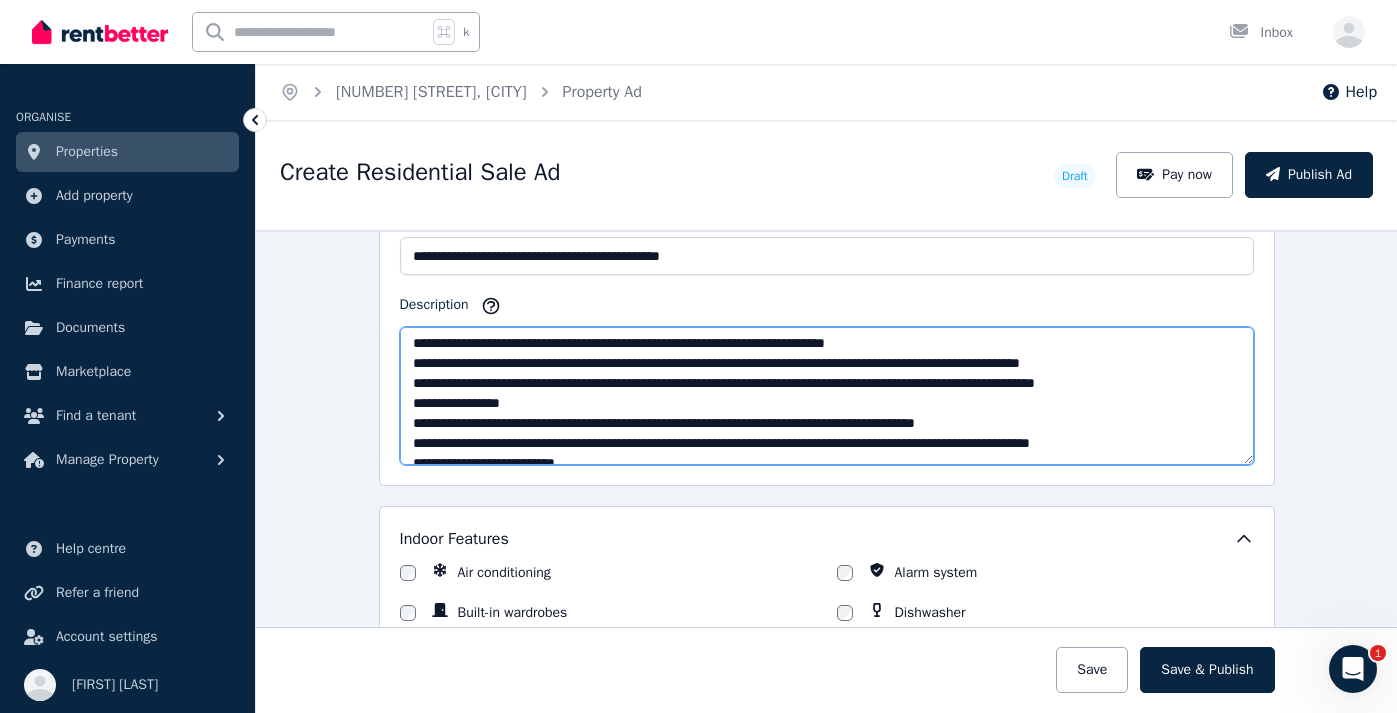 click on "Description" at bounding box center (827, 396) 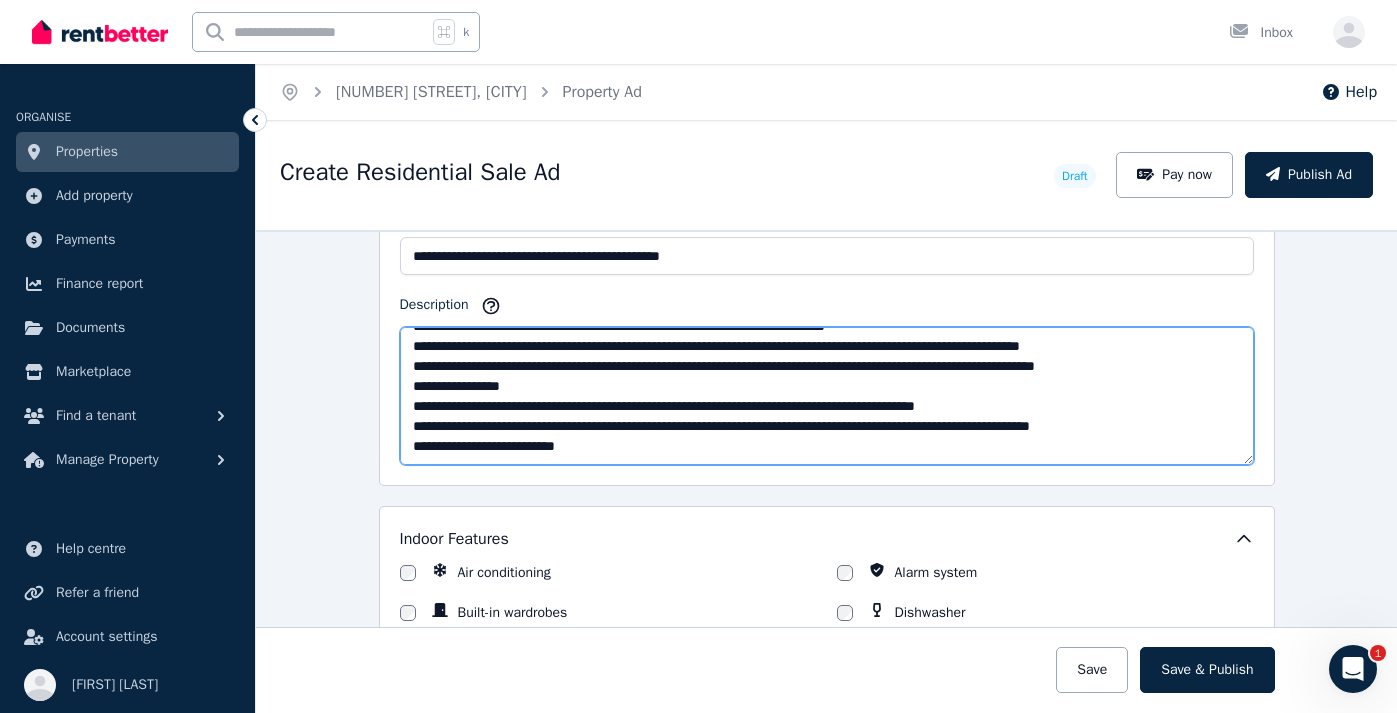 scroll, scrollTop: 324, scrollLeft: 0, axis: vertical 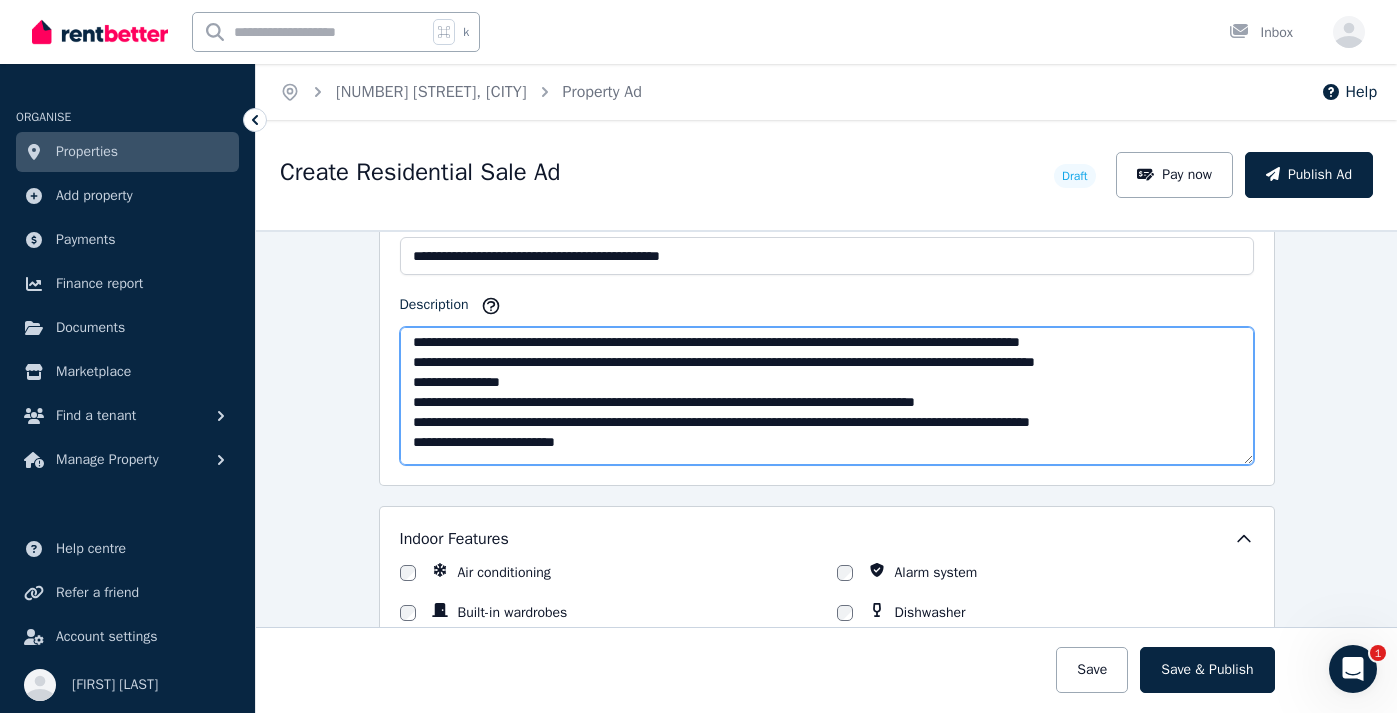 click on "Description" at bounding box center [827, 396] 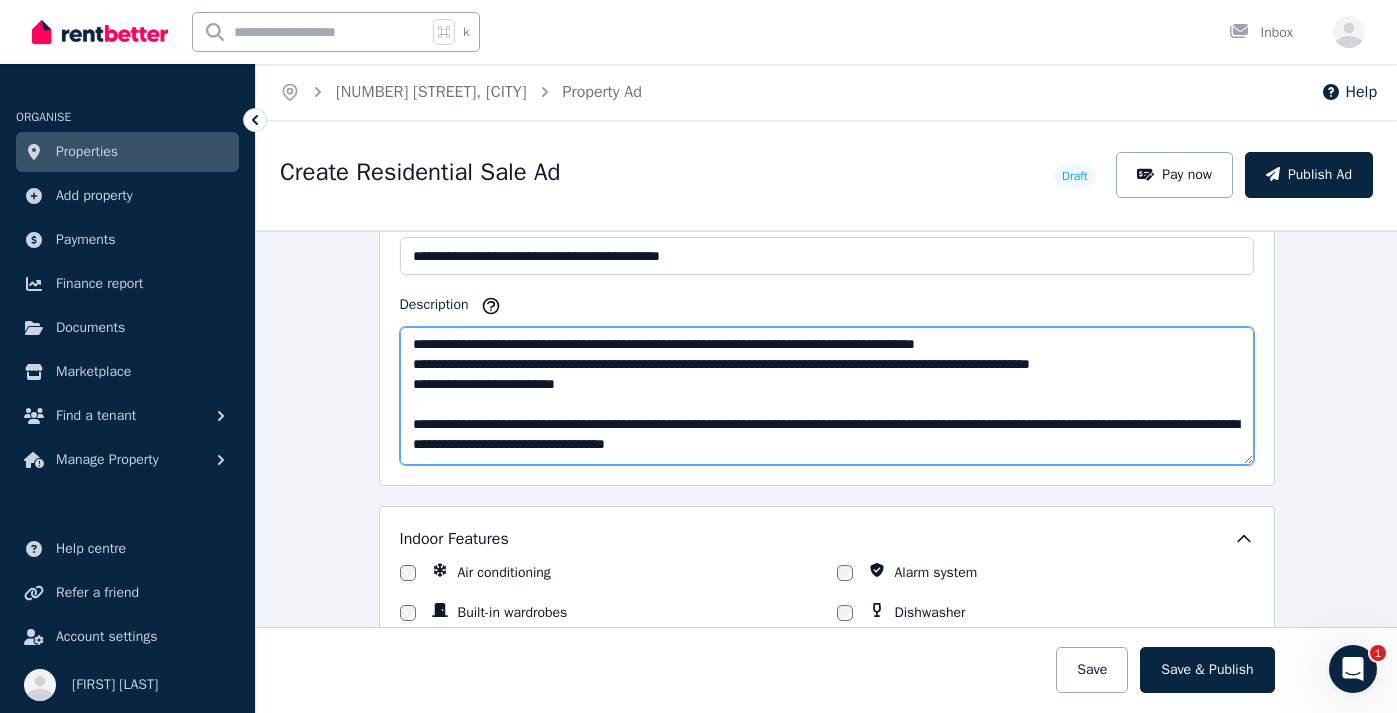 scroll, scrollTop: 384, scrollLeft: 0, axis: vertical 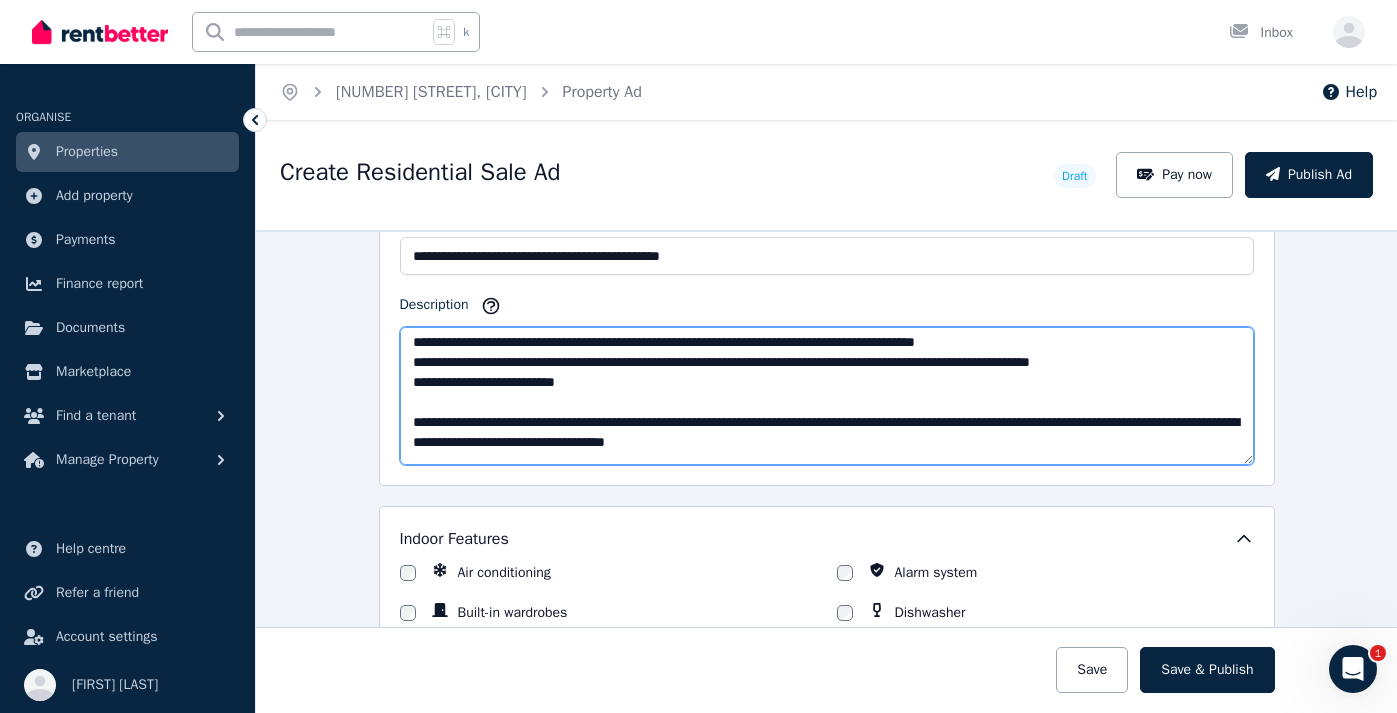 click on "Description" at bounding box center [827, 396] 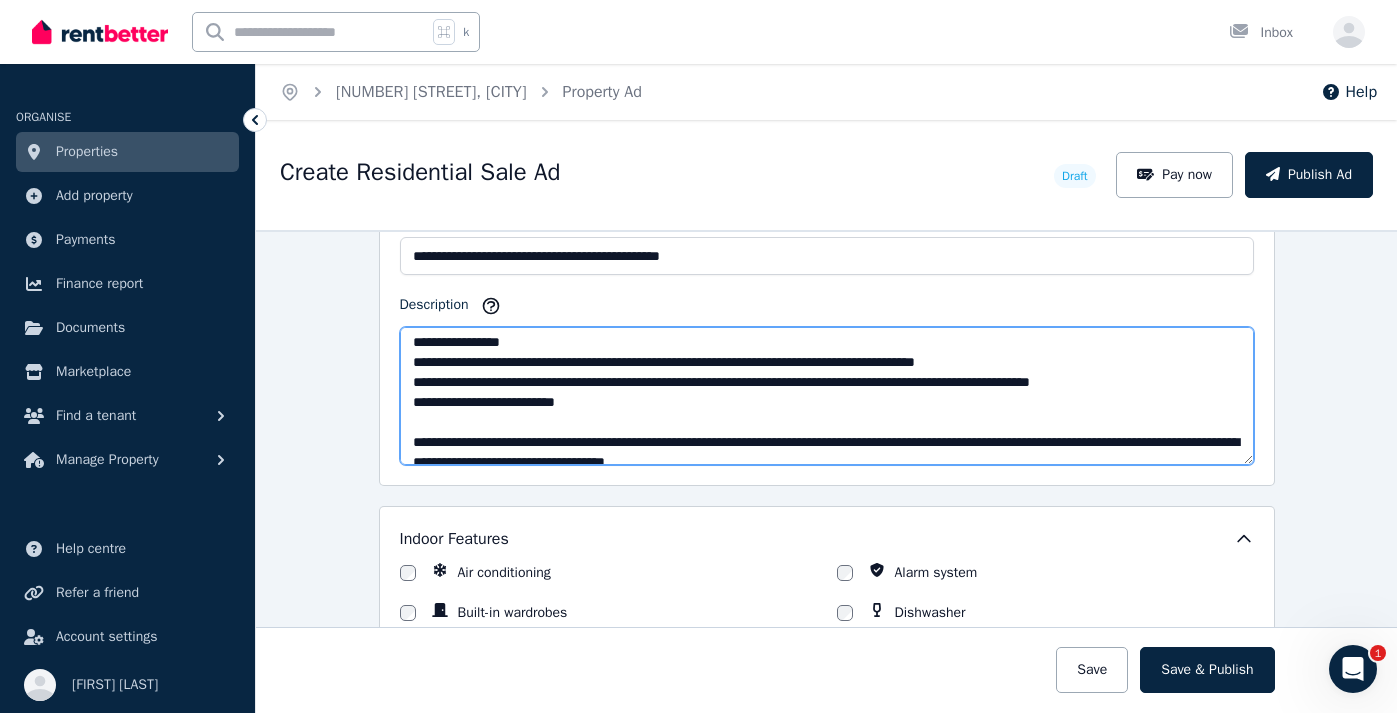 click on "Description" at bounding box center (827, 396) 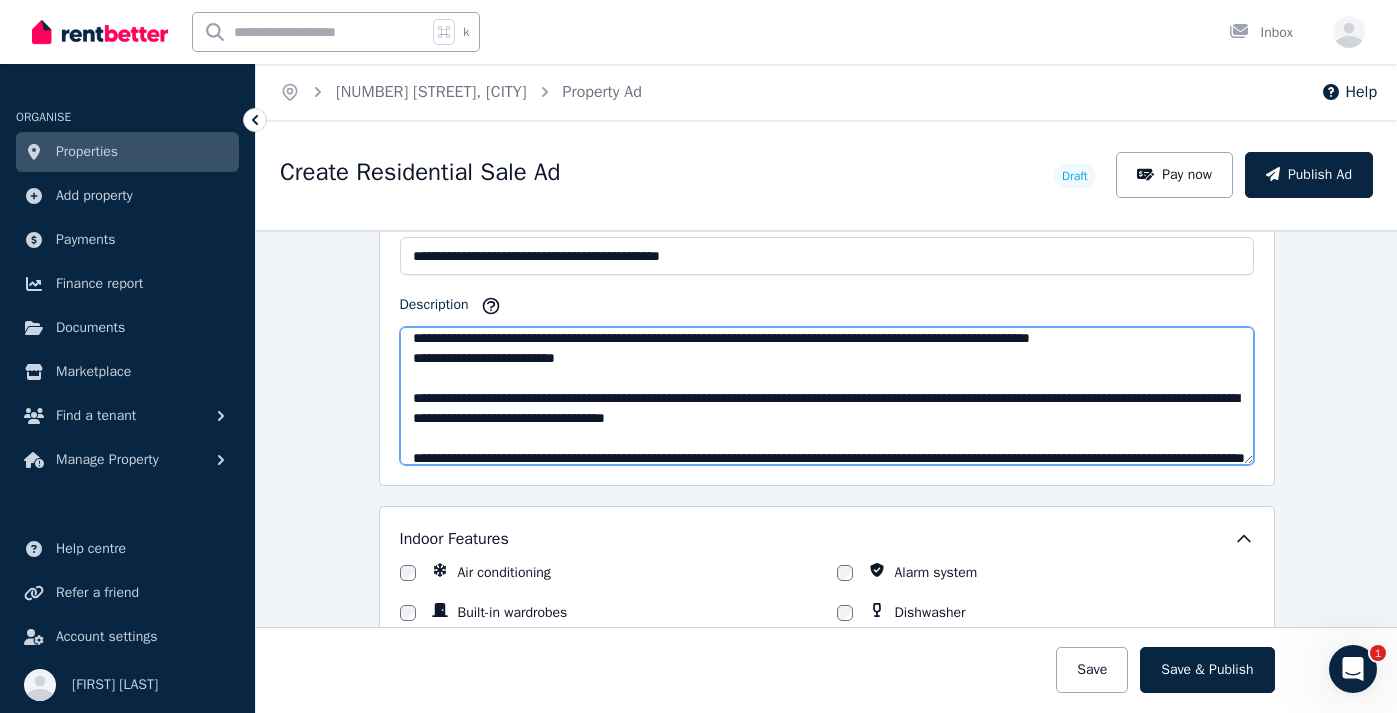 scroll, scrollTop: 418, scrollLeft: 0, axis: vertical 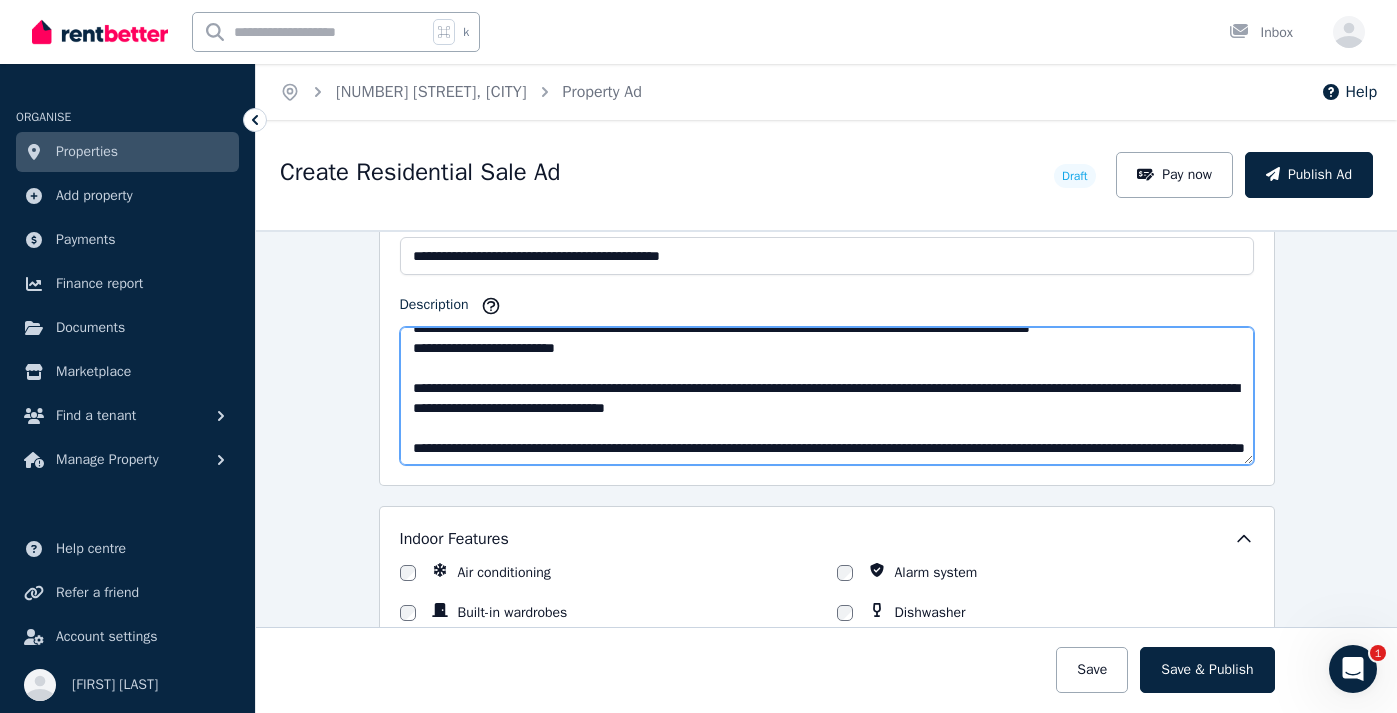 click on "Description" at bounding box center (827, 396) 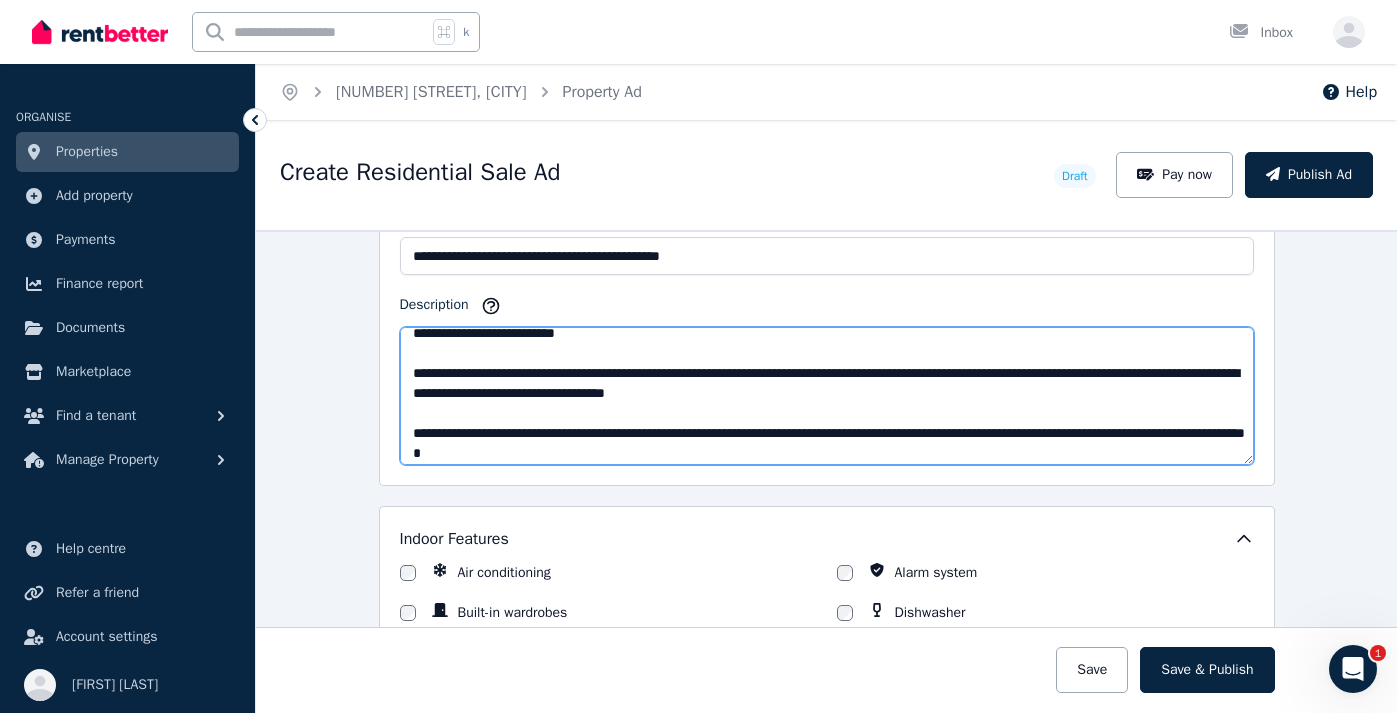scroll, scrollTop: 447, scrollLeft: 0, axis: vertical 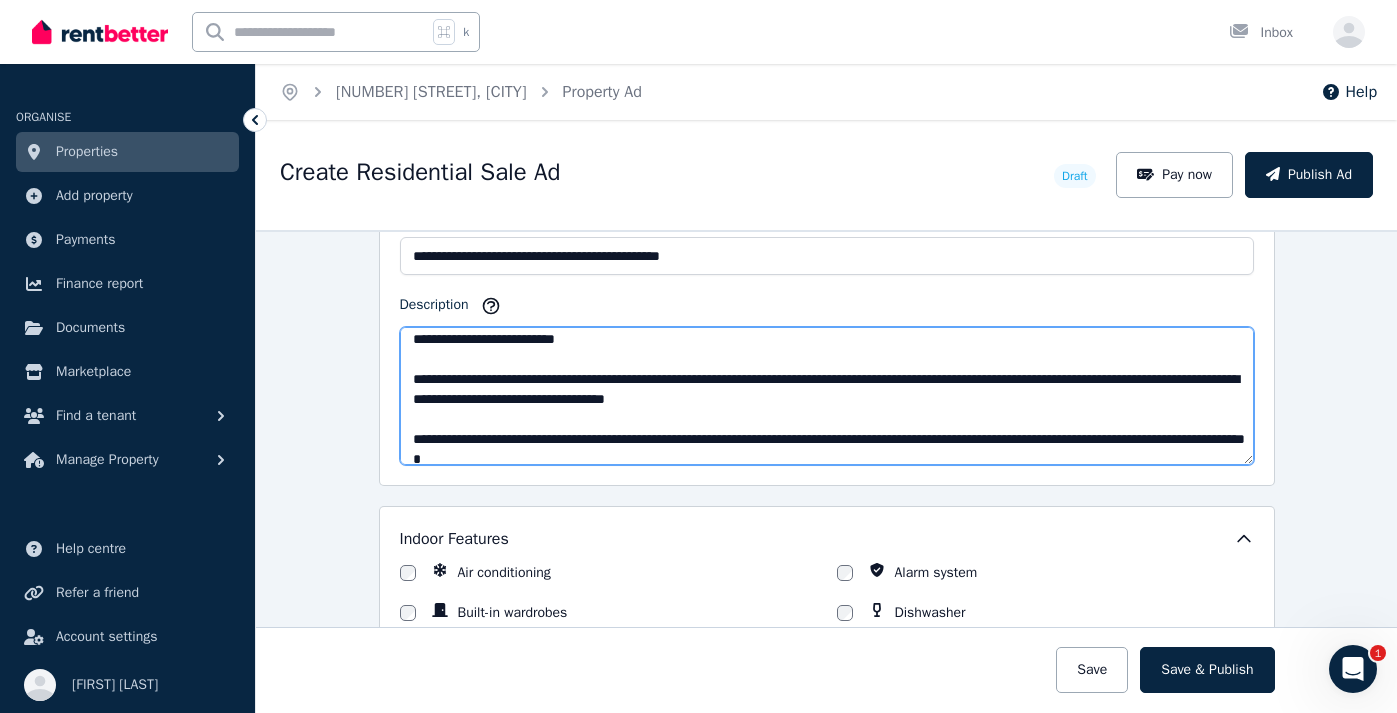 click on "Description" at bounding box center (827, 396) 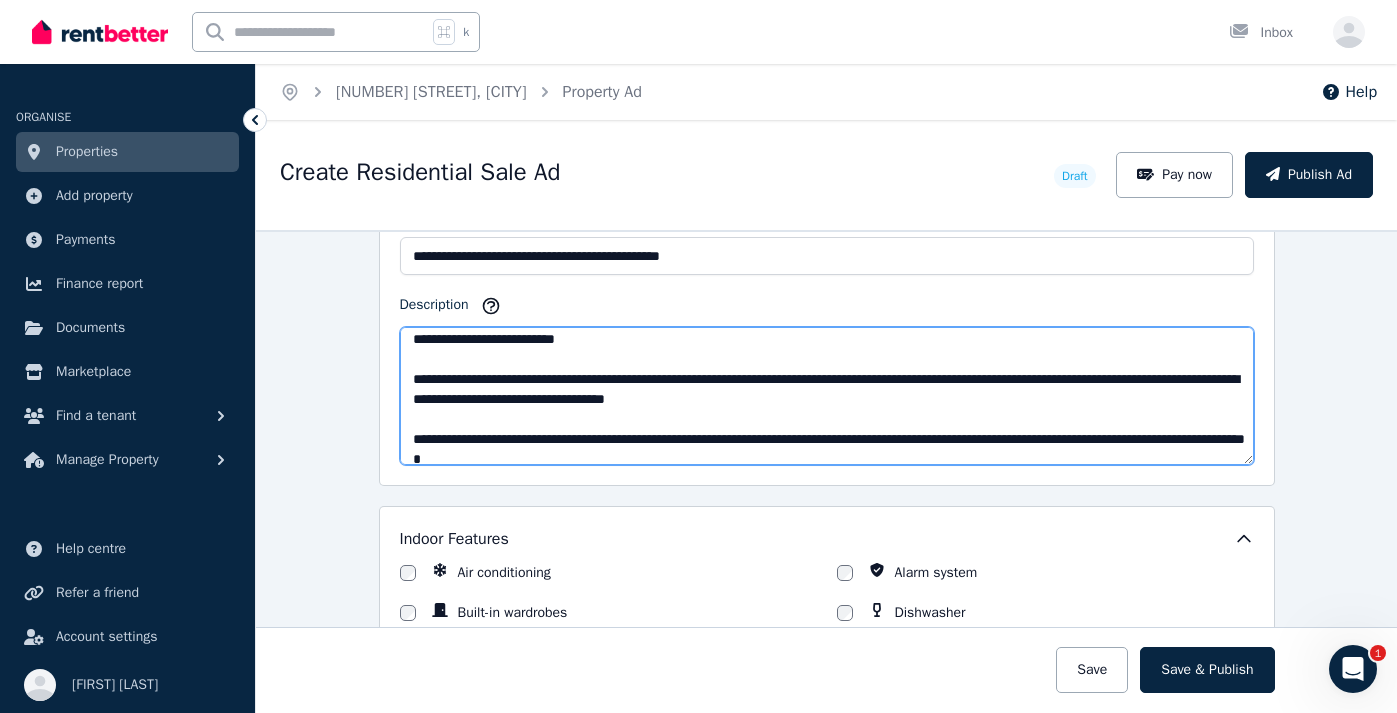 scroll, scrollTop: 446, scrollLeft: 0, axis: vertical 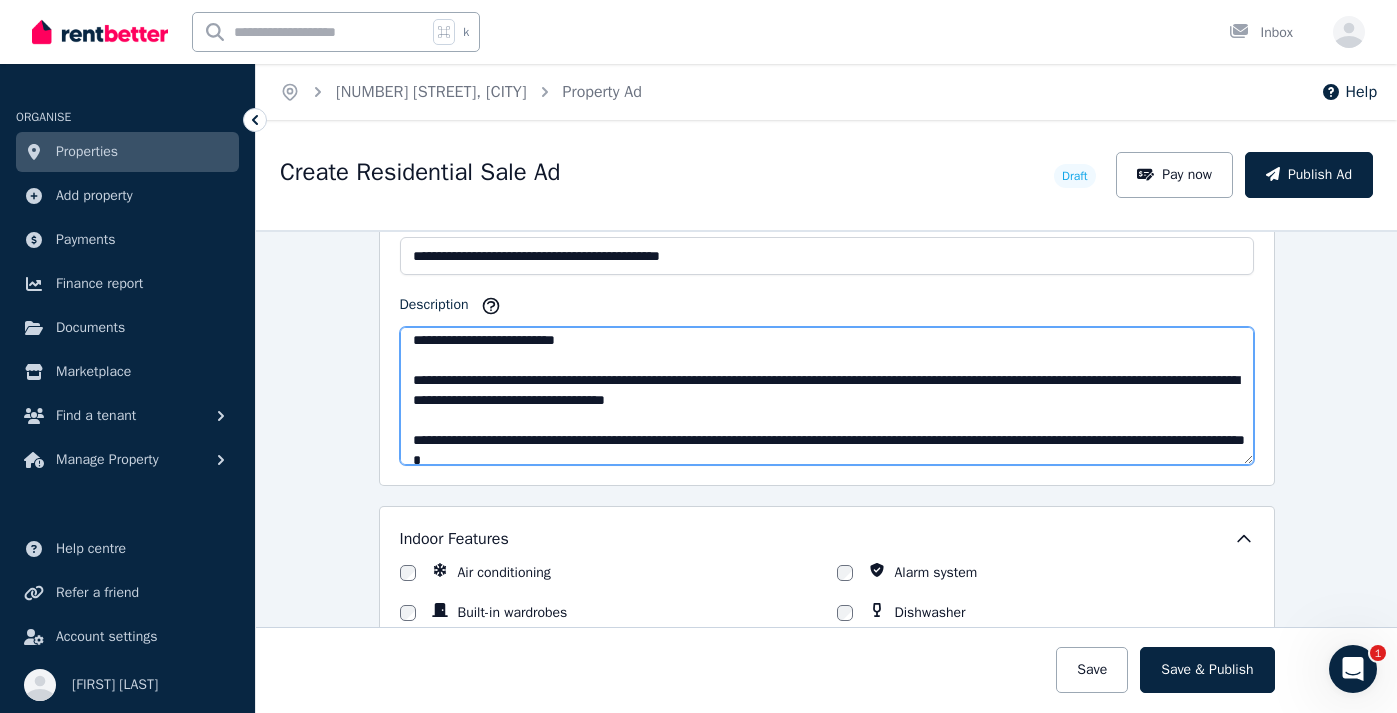 click on "Description" at bounding box center [827, 396] 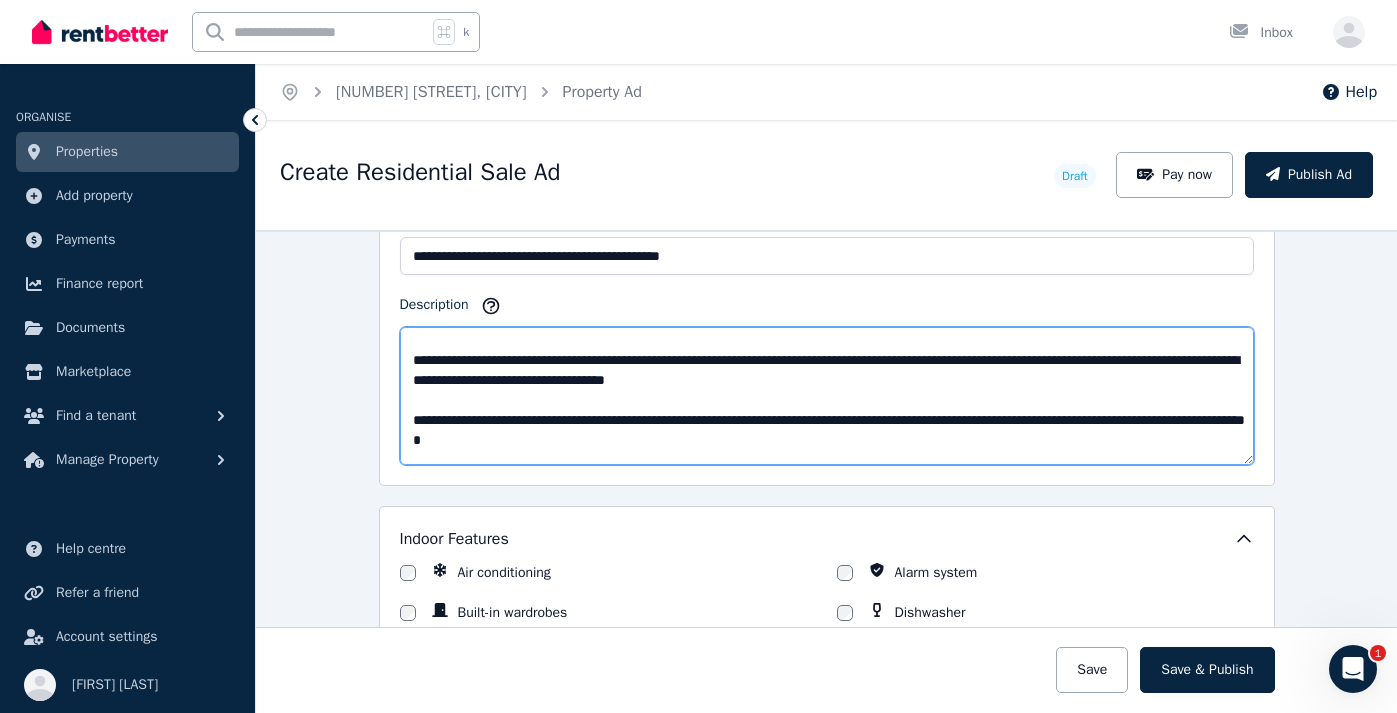 click on "Description" at bounding box center (827, 396) 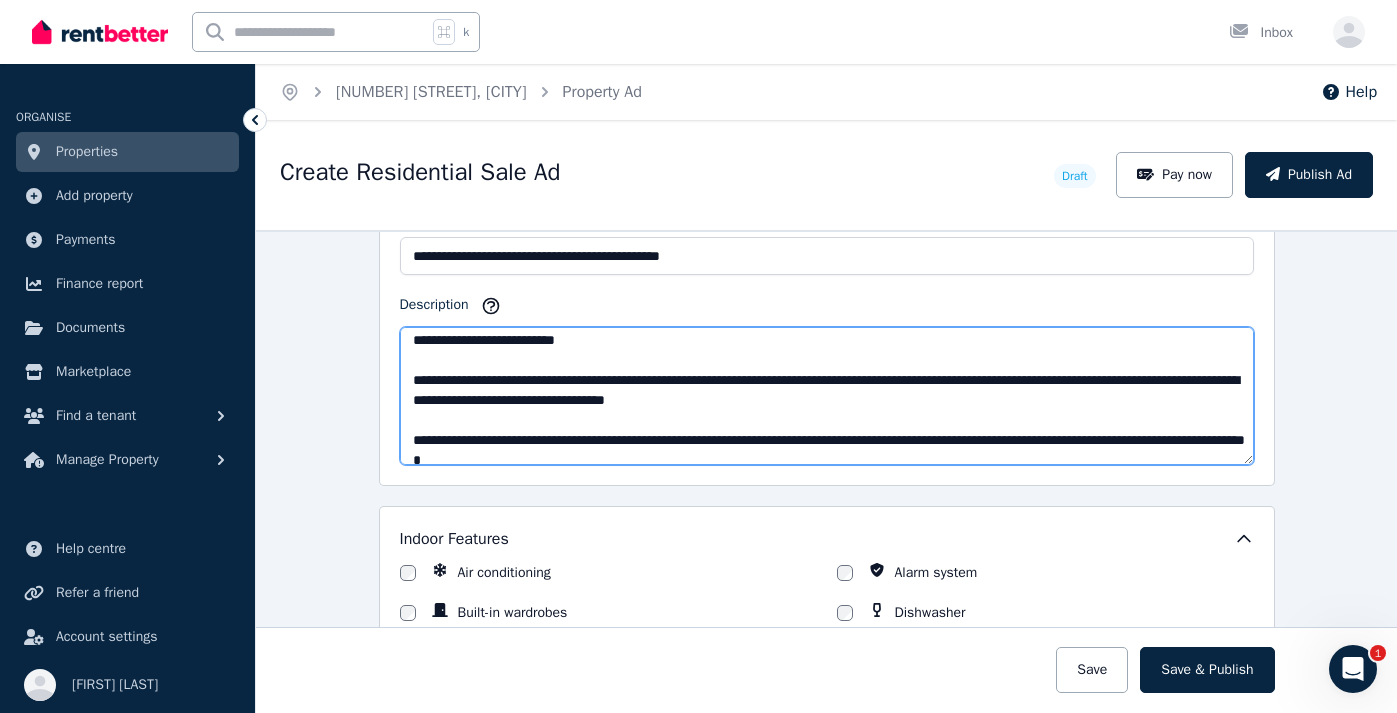 click on "Description" at bounding box center [827, 396] 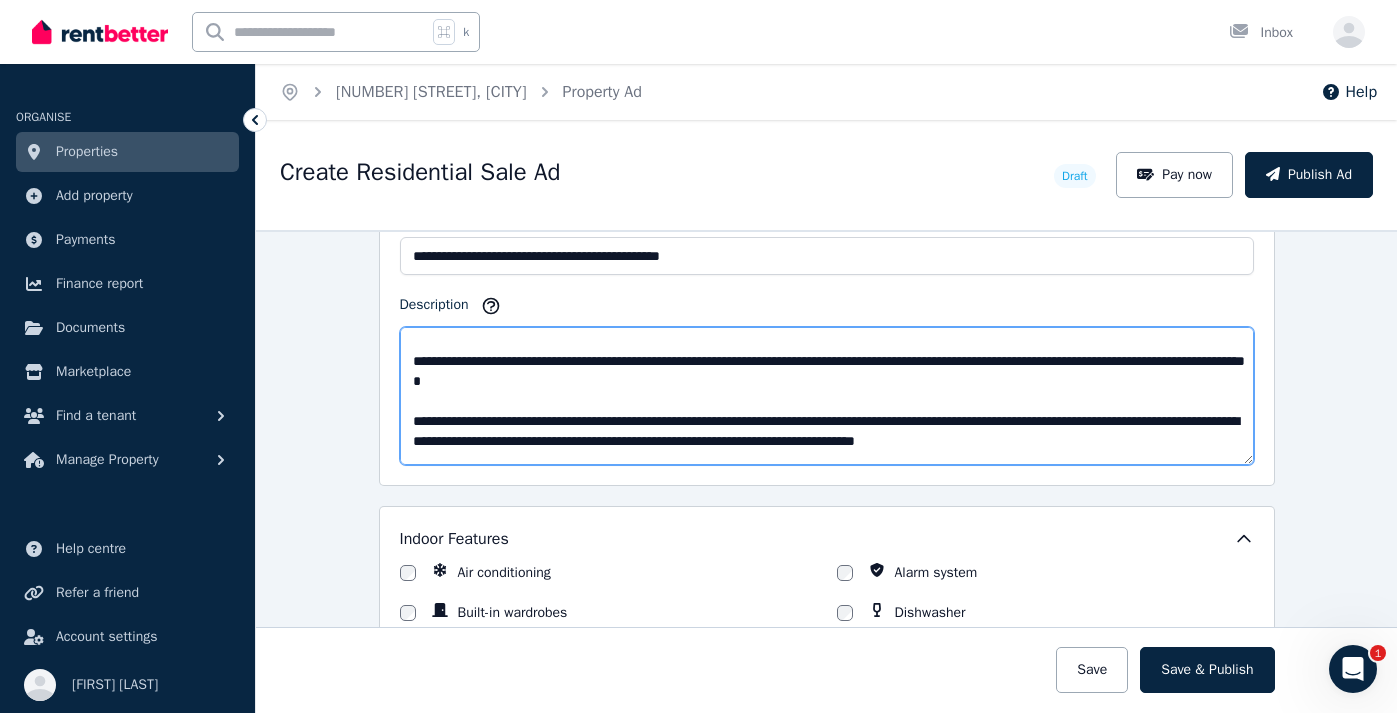 scroll, scrollTop: 518, scrollLeft: 0, axis: vertical 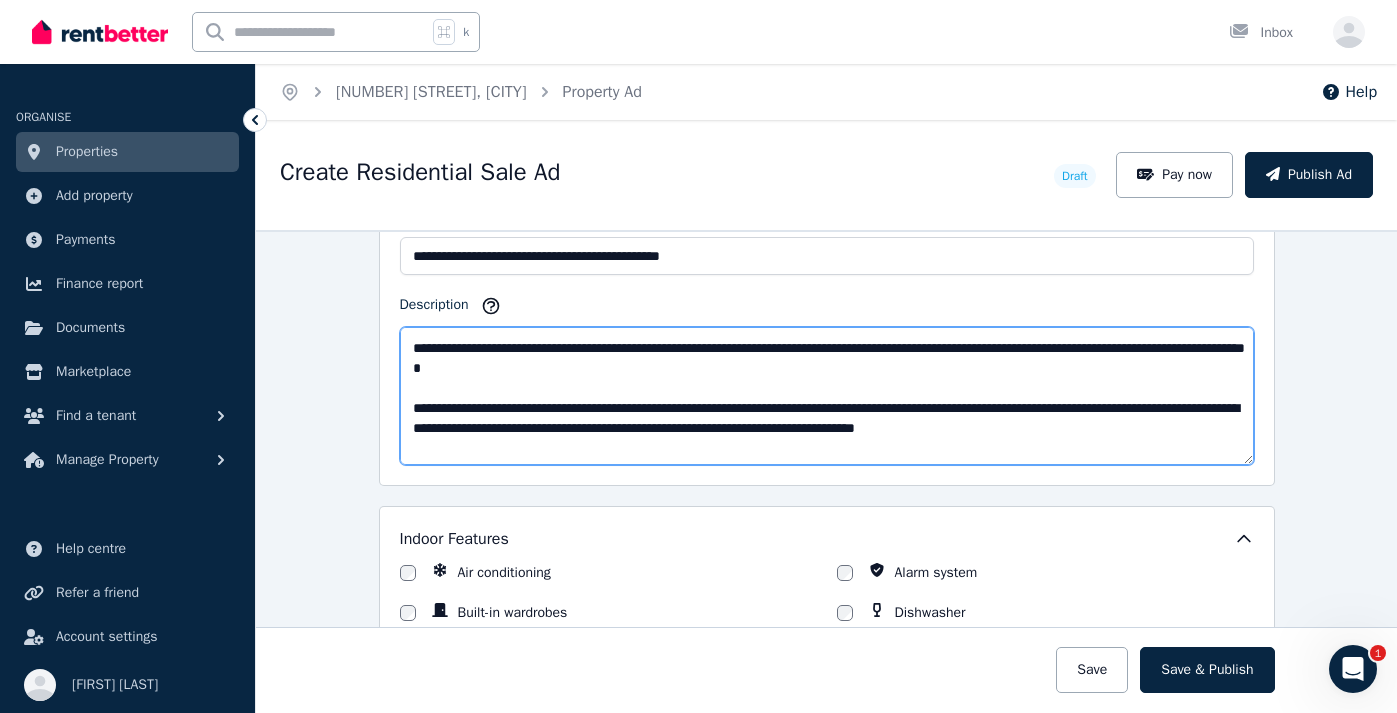 drag, startPoint x: 1072, startPoint y: 347, endPoint x: 1197, endPoint y: 353, distance: 125.14392 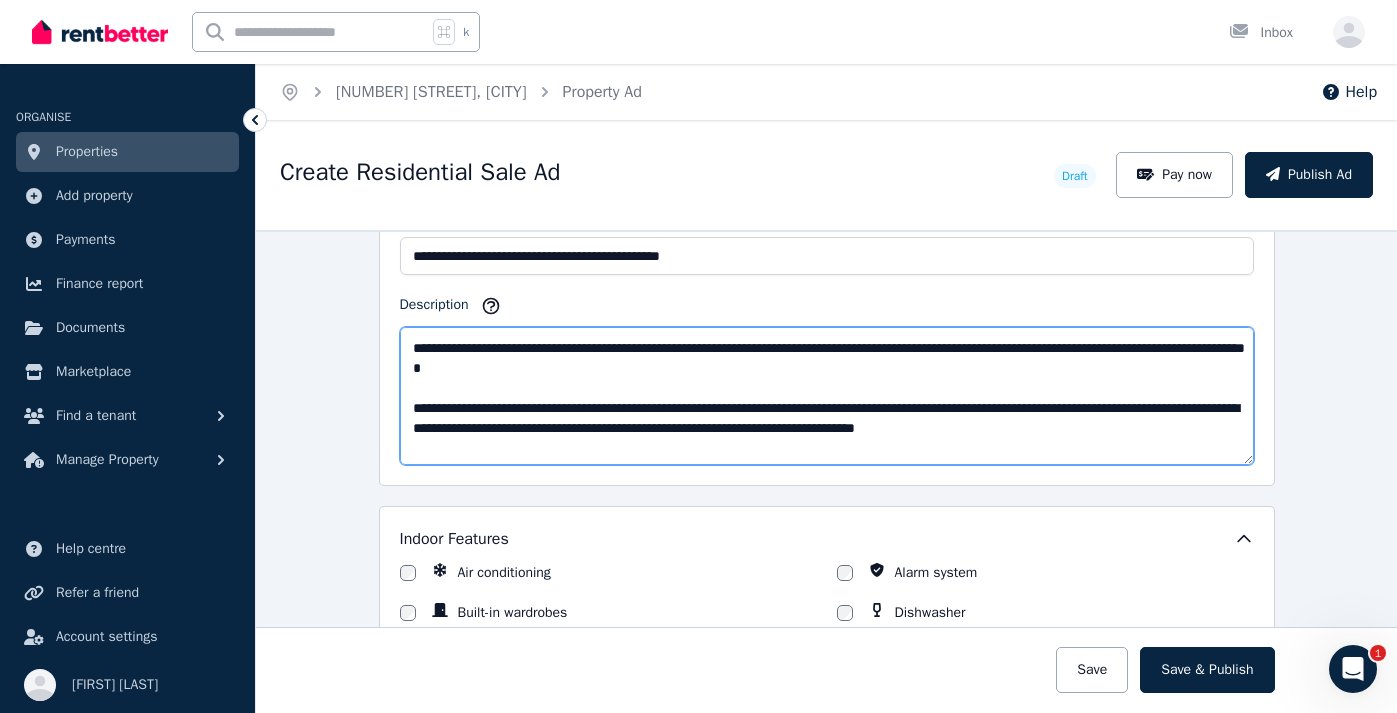 click on "Description" at bounding box center [827, 396] 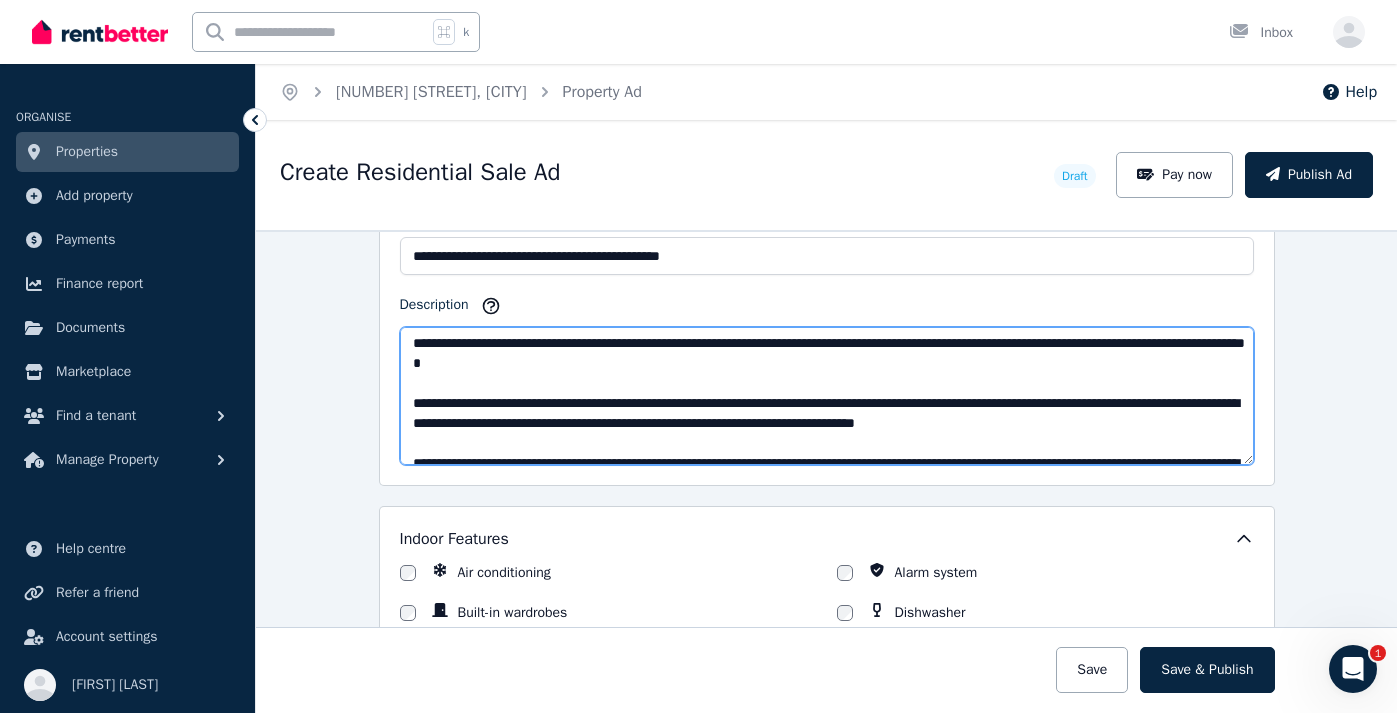 scroll, scrollTop: 509, scrollLeft: 0, axis: vertical 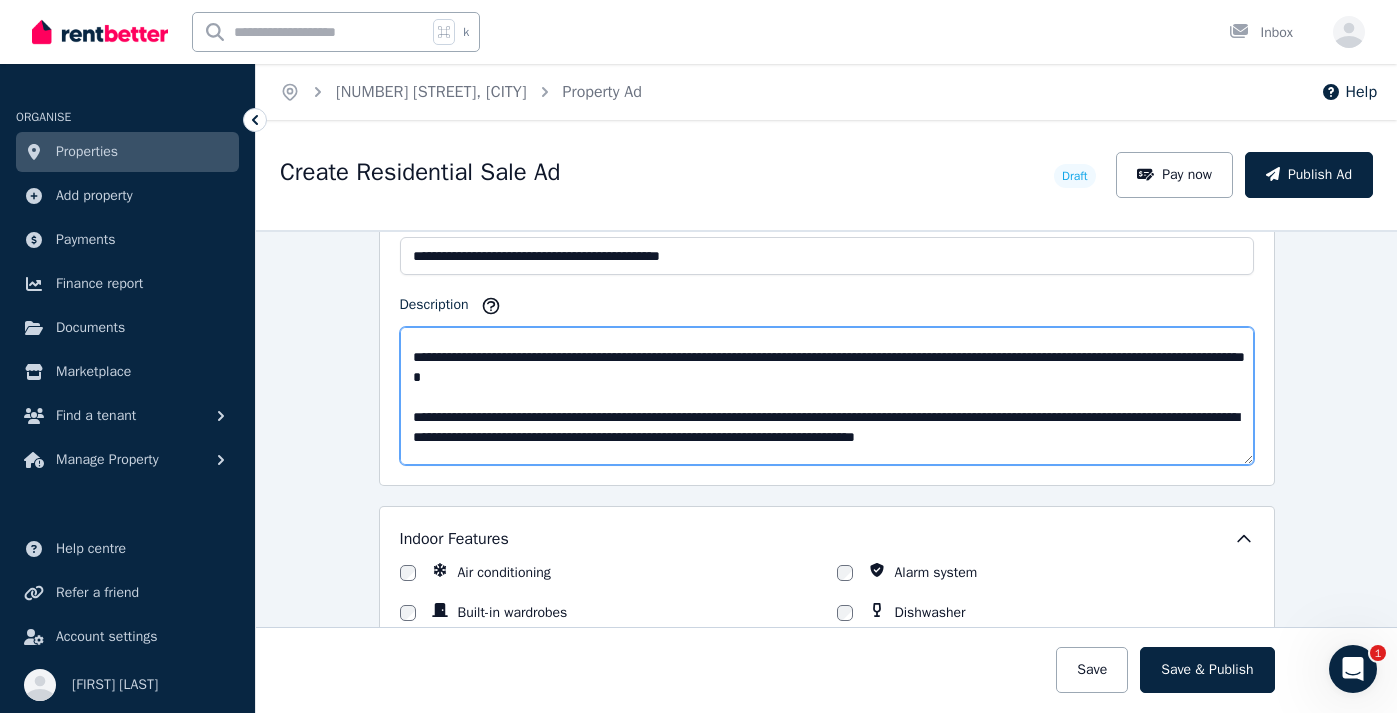 click on "Description" at bounding box center [827, 396] 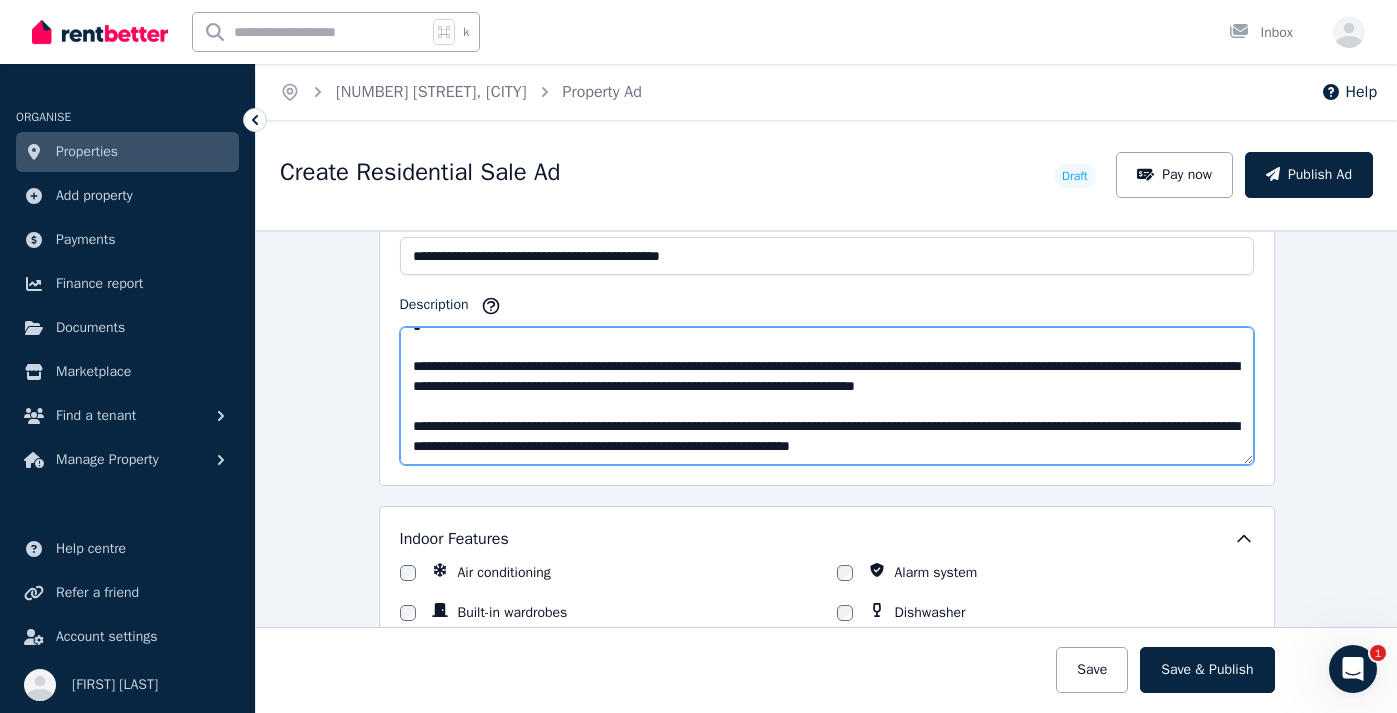 scroll, scrollTop: 576, scrollLeft: 0, axis: vertical 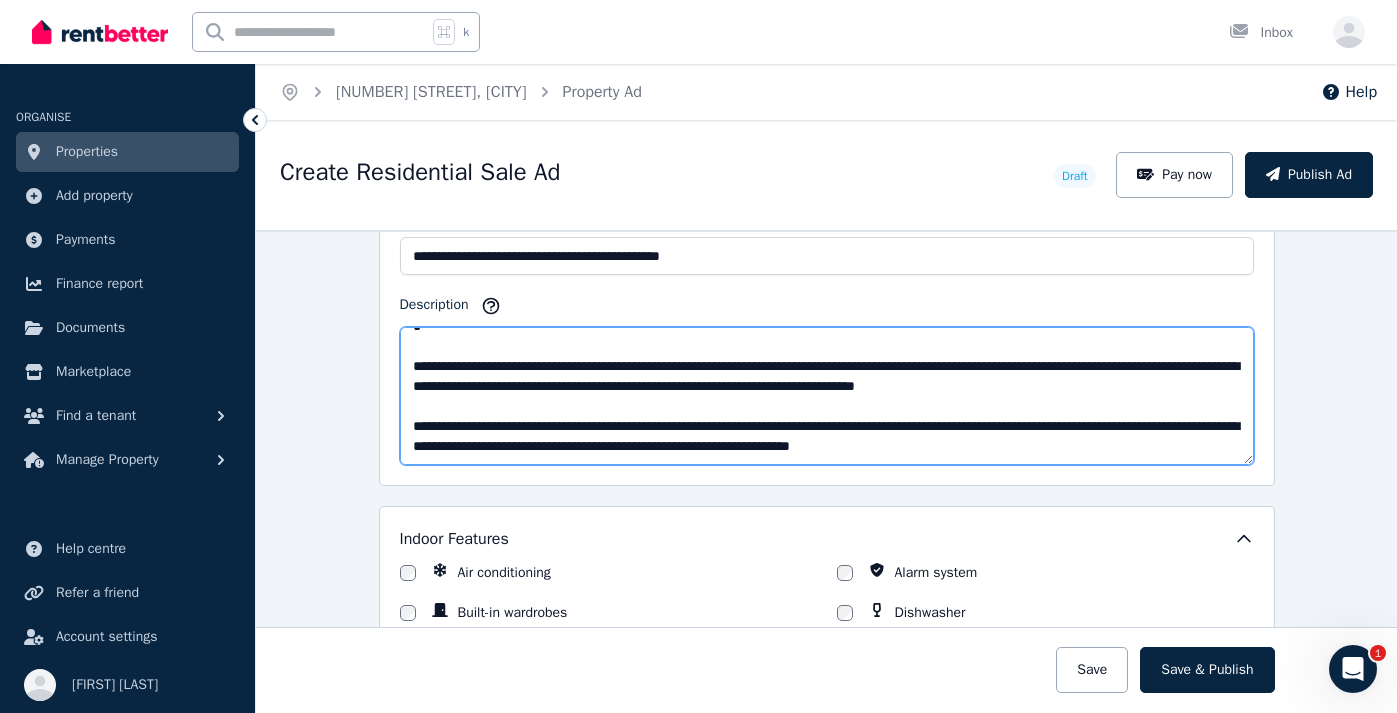 click on "Description" at bounding box center (827, 396) 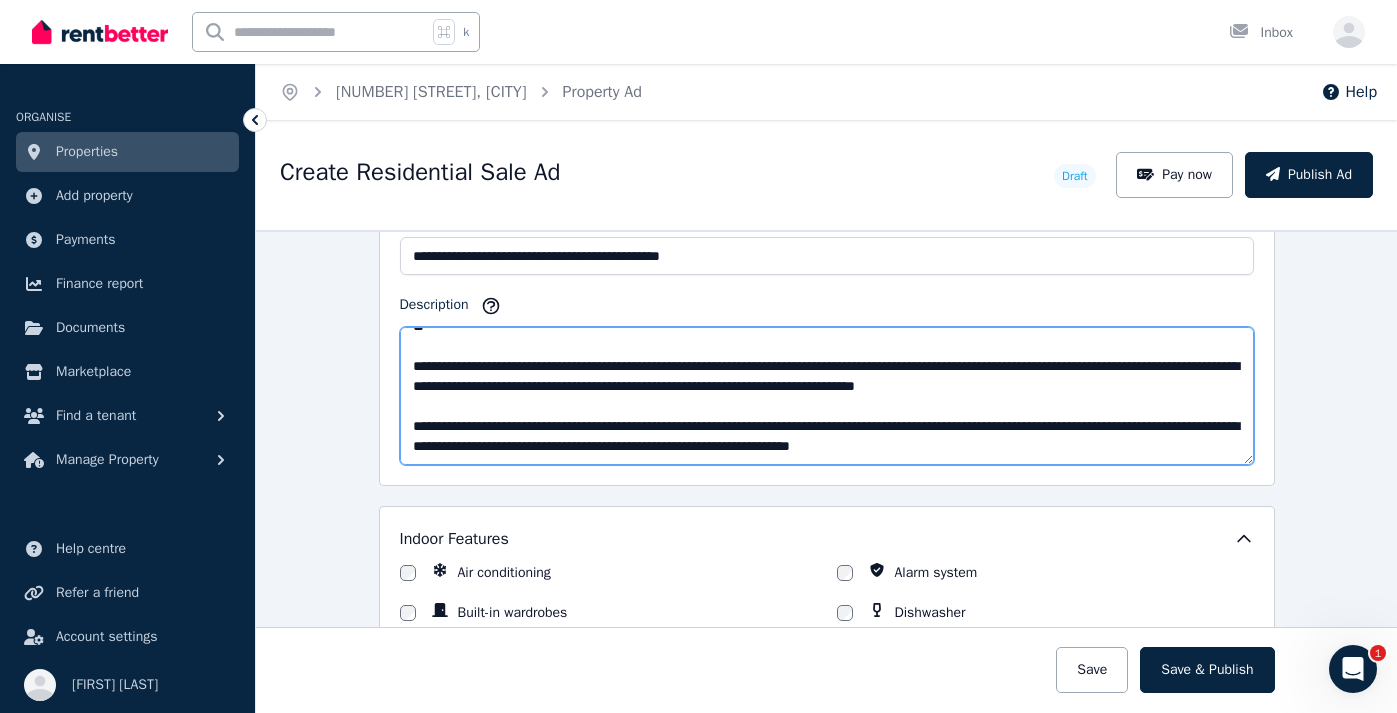 click on "Description" at bounding box center (827, 396) 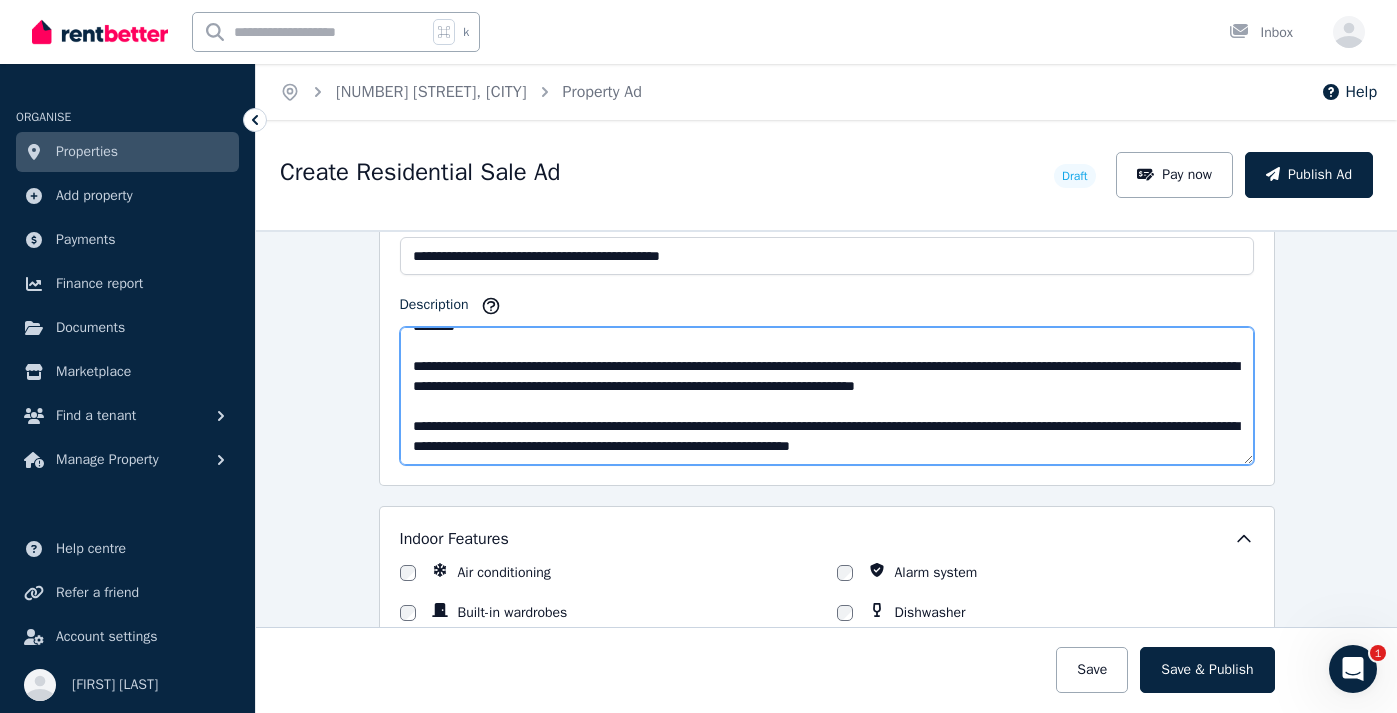 click on "Description" at bounding box center (827, 396) 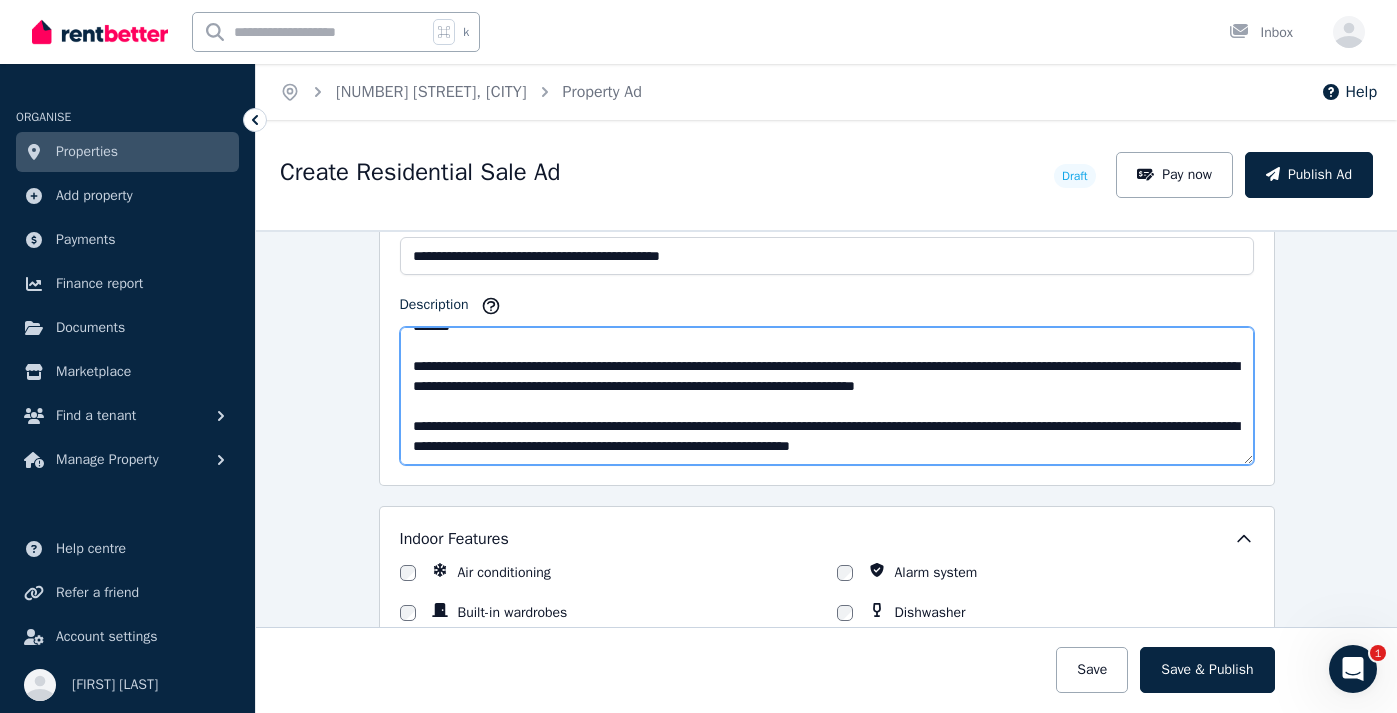 click on "Description" at bounding box center (827, 396) 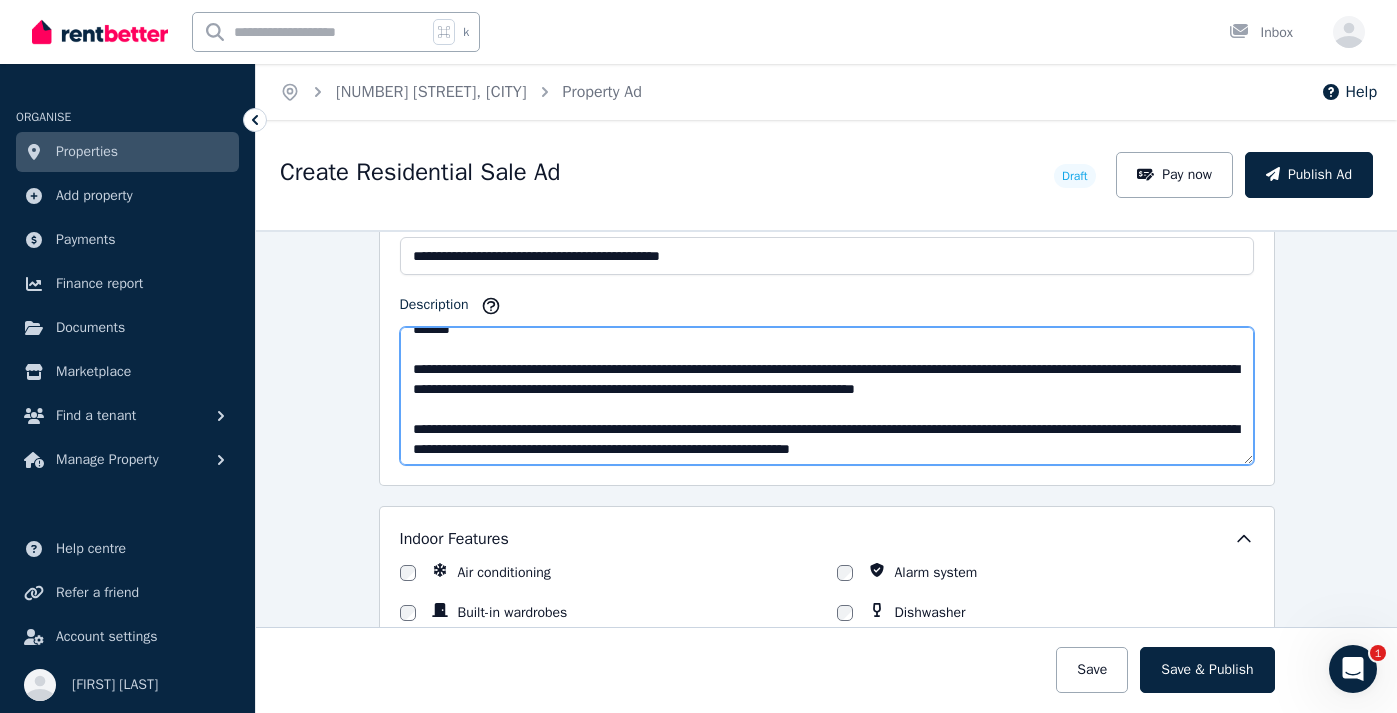 scroll, scrollTop: 554, scrollLeft: 0, axis: vertical 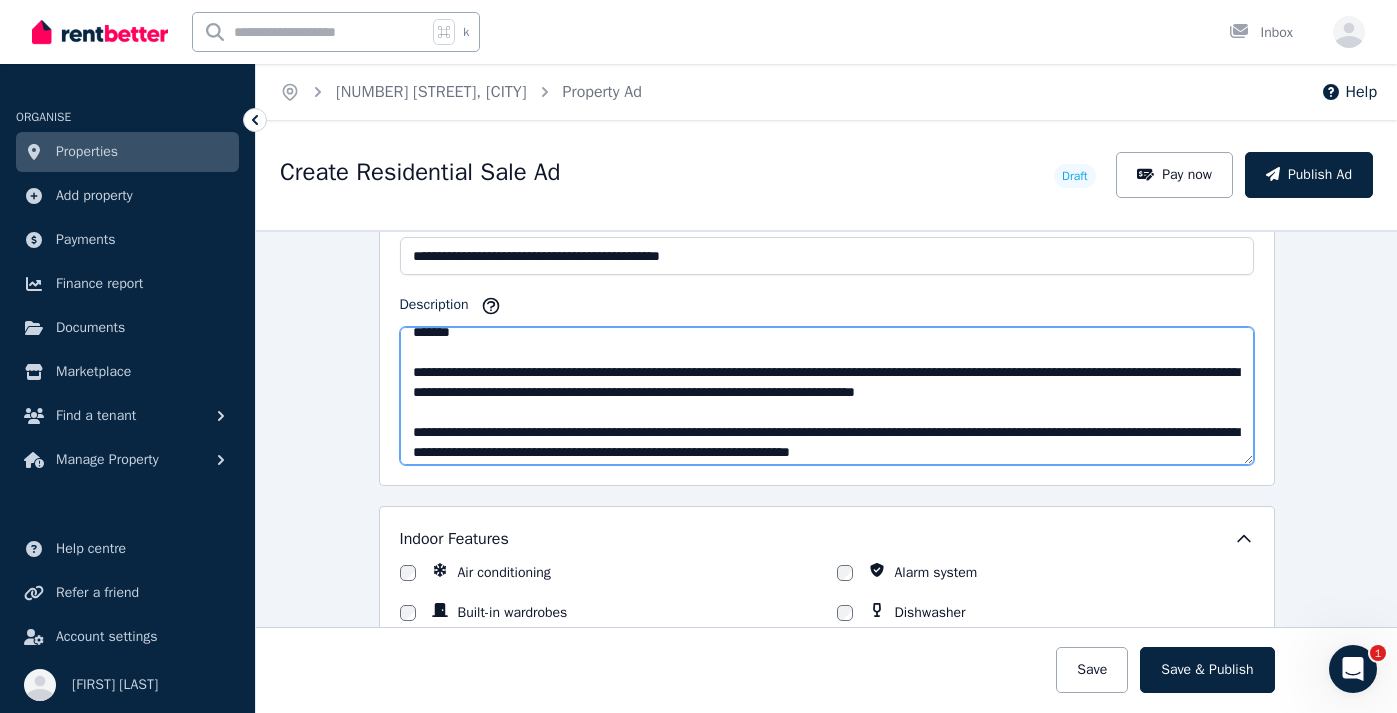 click on "Description" at bounding box center (827, 396) 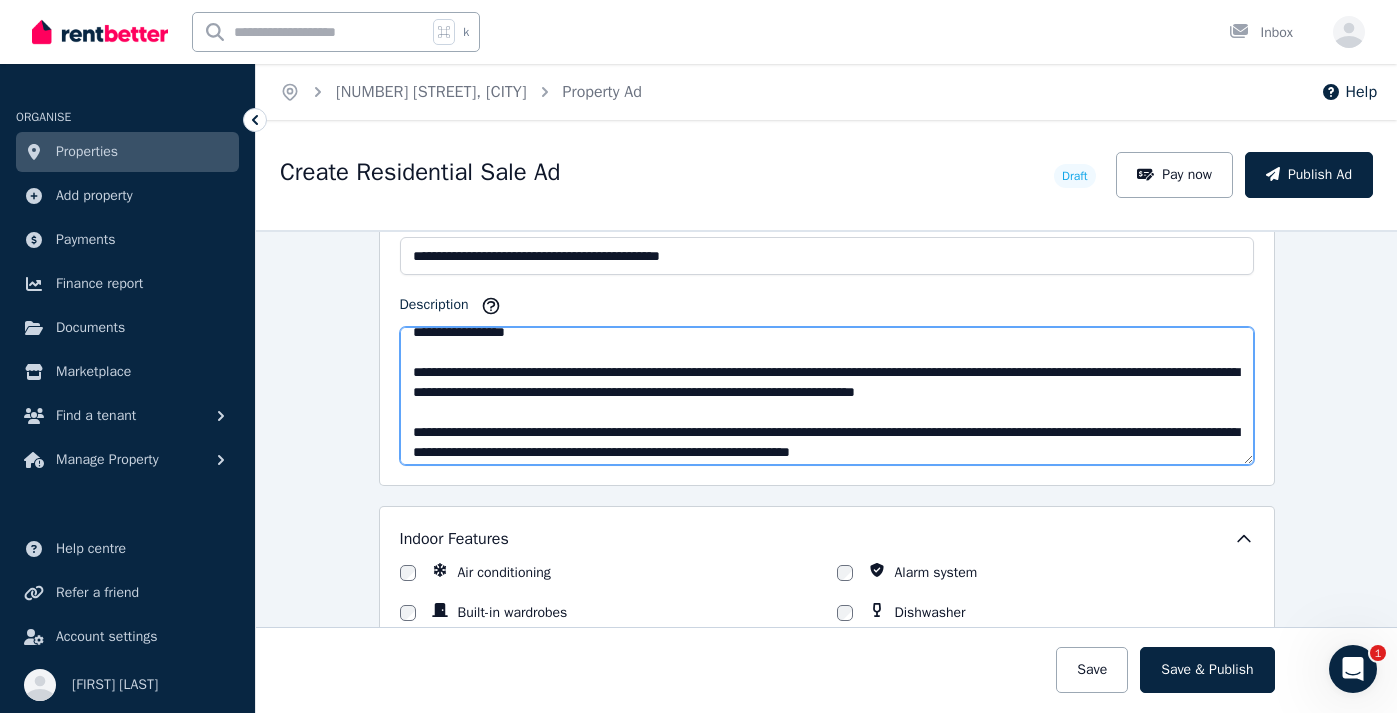 click on "Description" at bounding box center (827, 396) 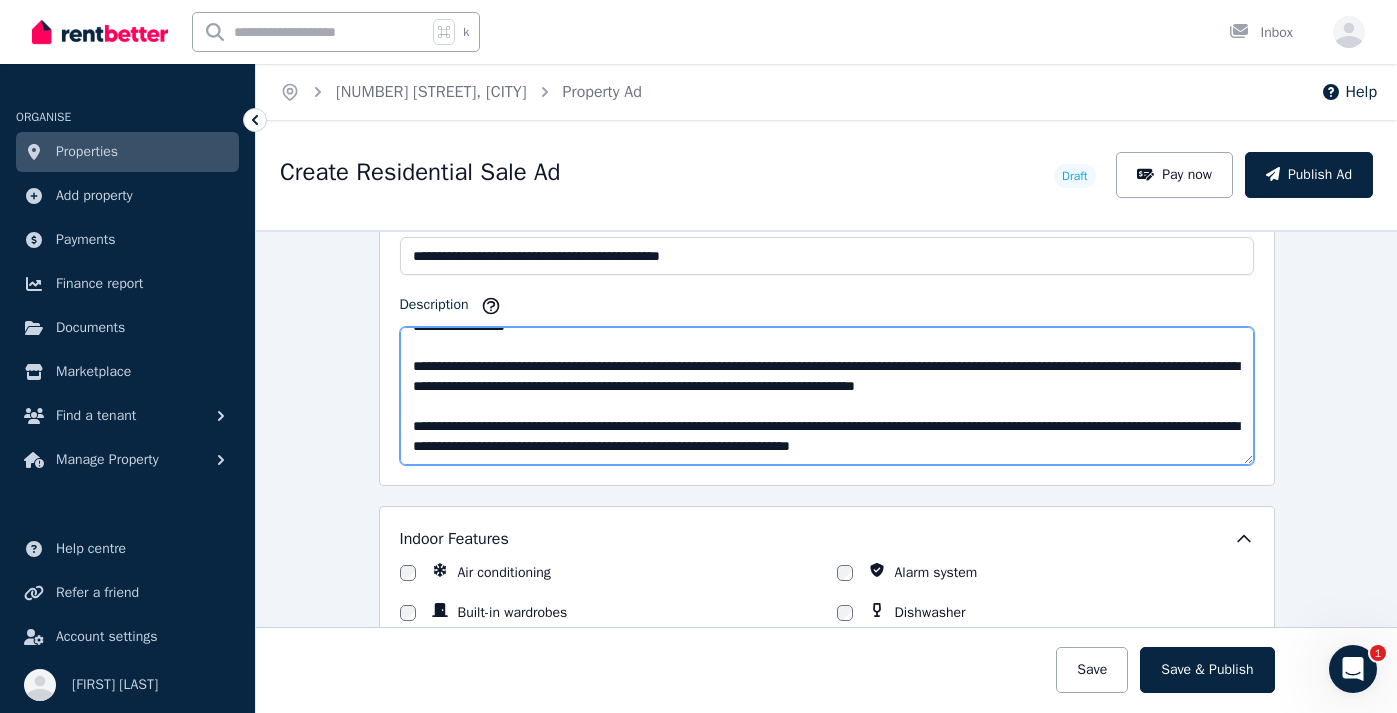 scroll, scrollTop: 660, scrollLeft: 0, axis: vertical 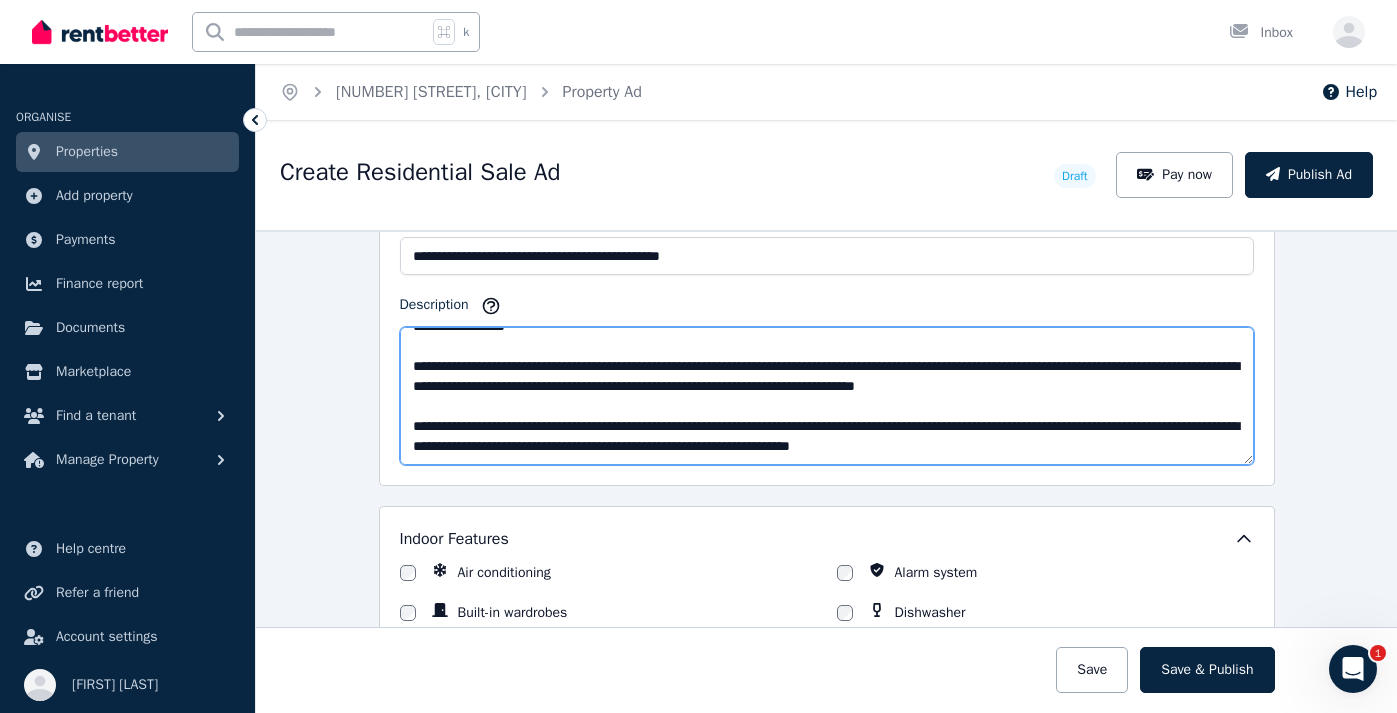 click on "Description" at bounding box center (827, 396) 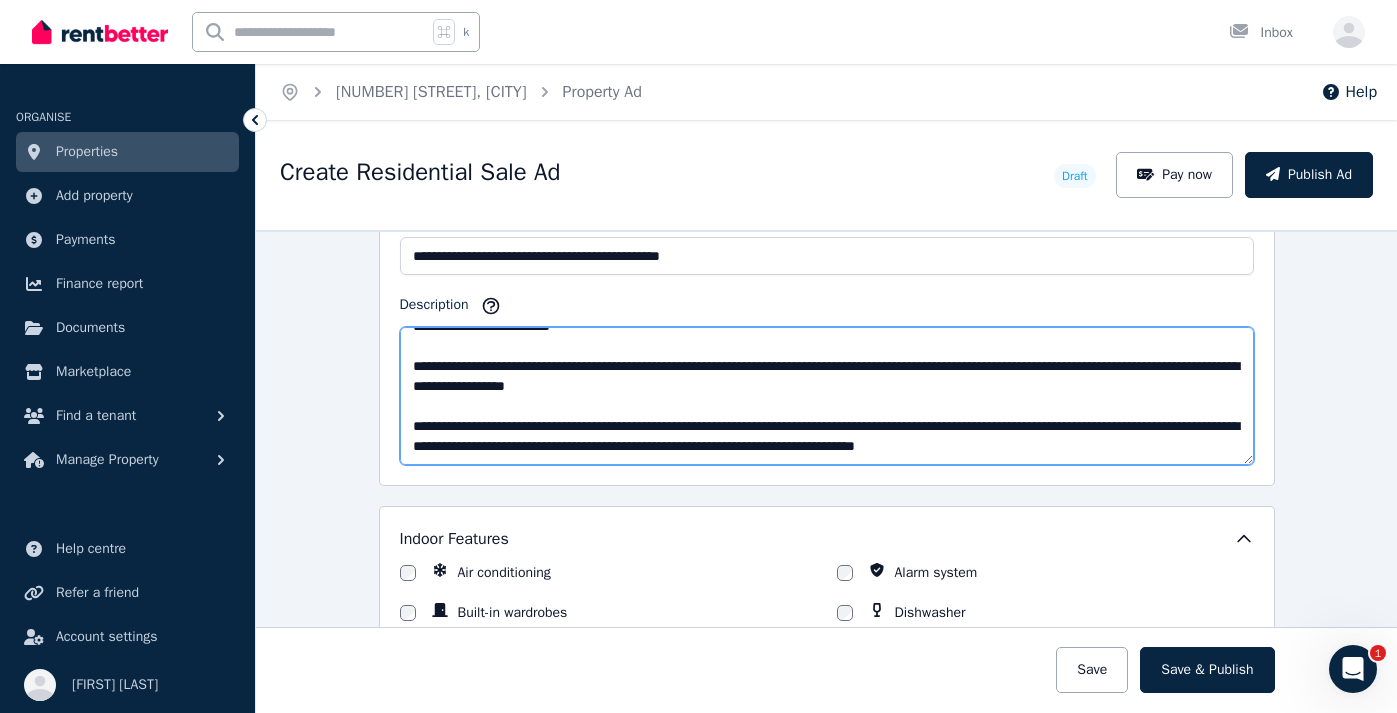 scroll, scrollTop: 526, scrollLeft: 0, axis: vertical 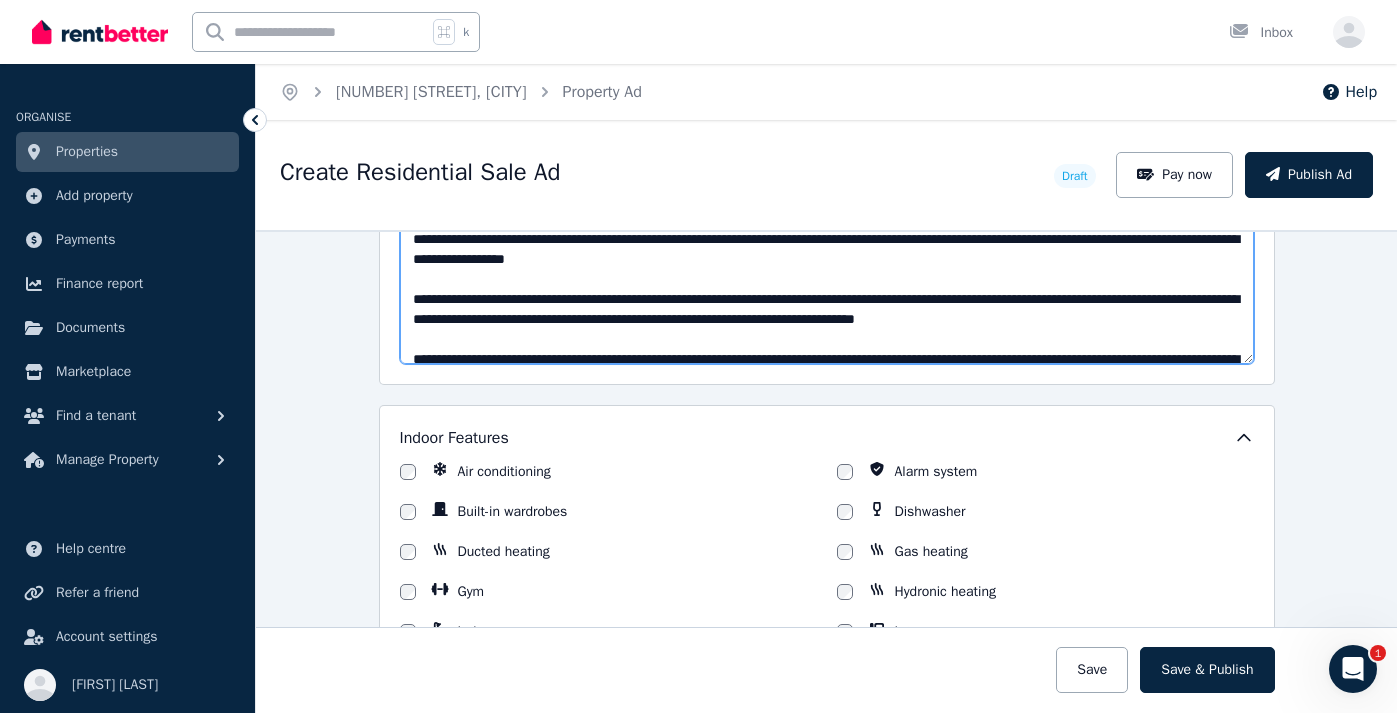 type on "**********" 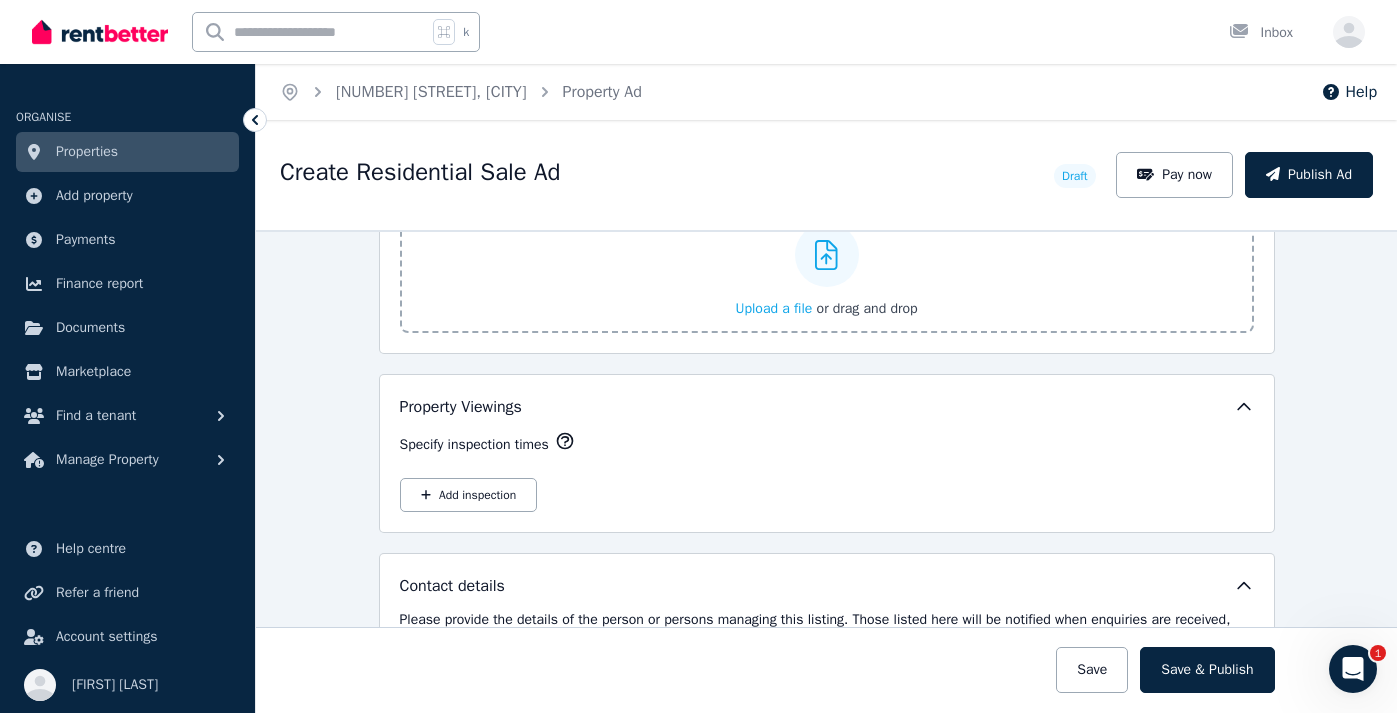 scroll, scrollTop: 2587, scrollLeft: 0, axis: vertical 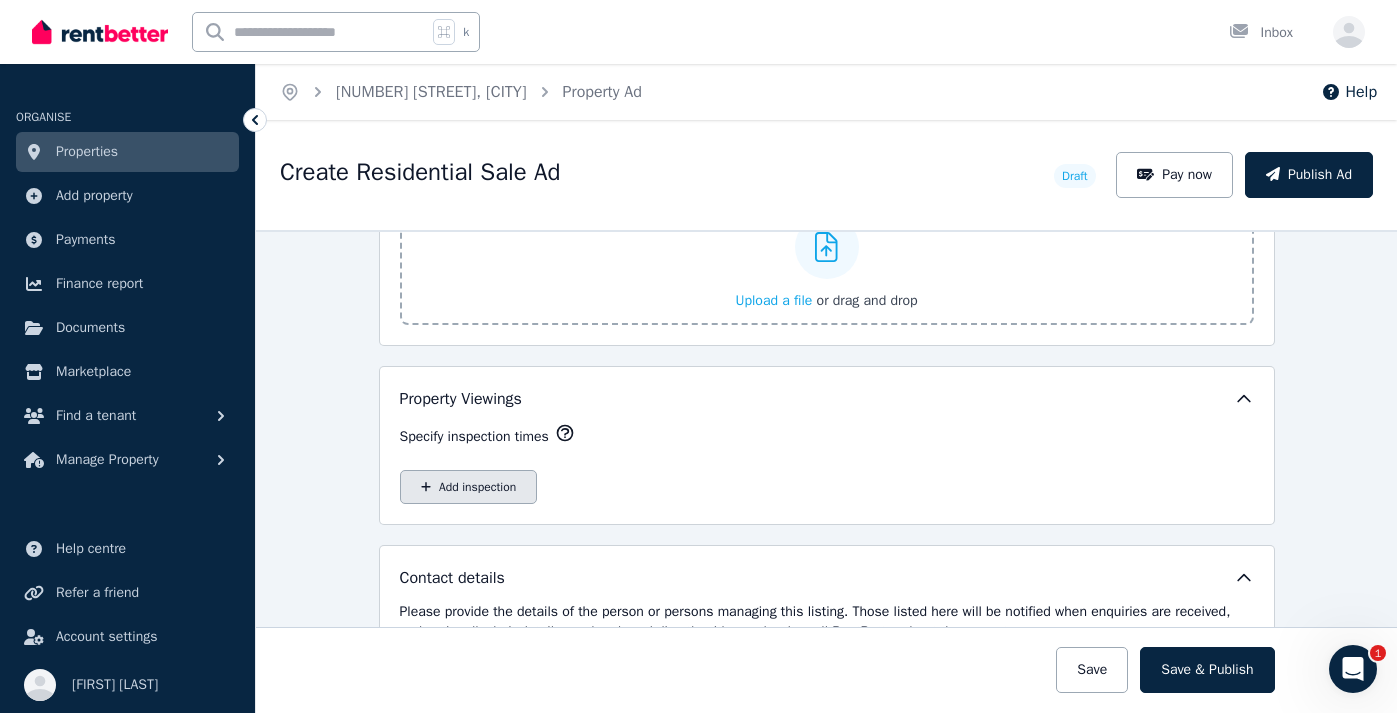 click on "Add inspection" at bounding box center (469, 487) 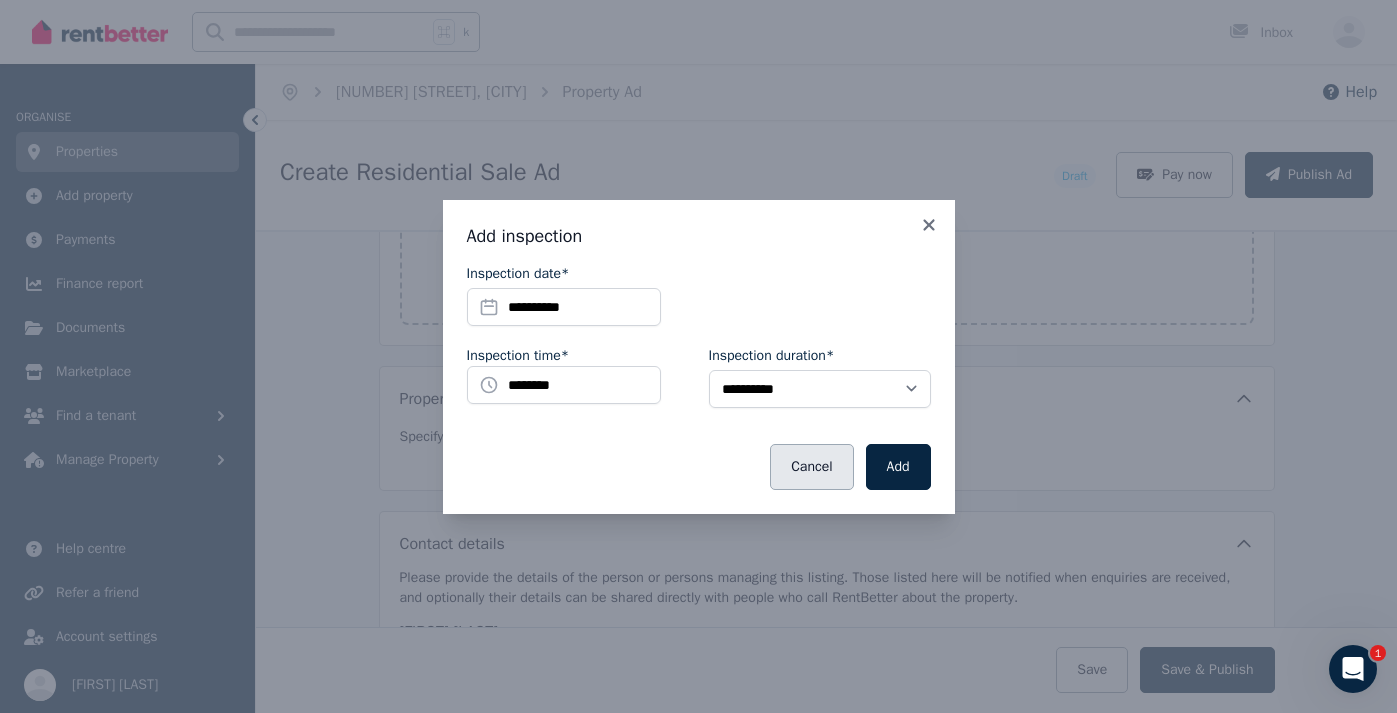 click on "Cancel" at bounding box center (811, 467) 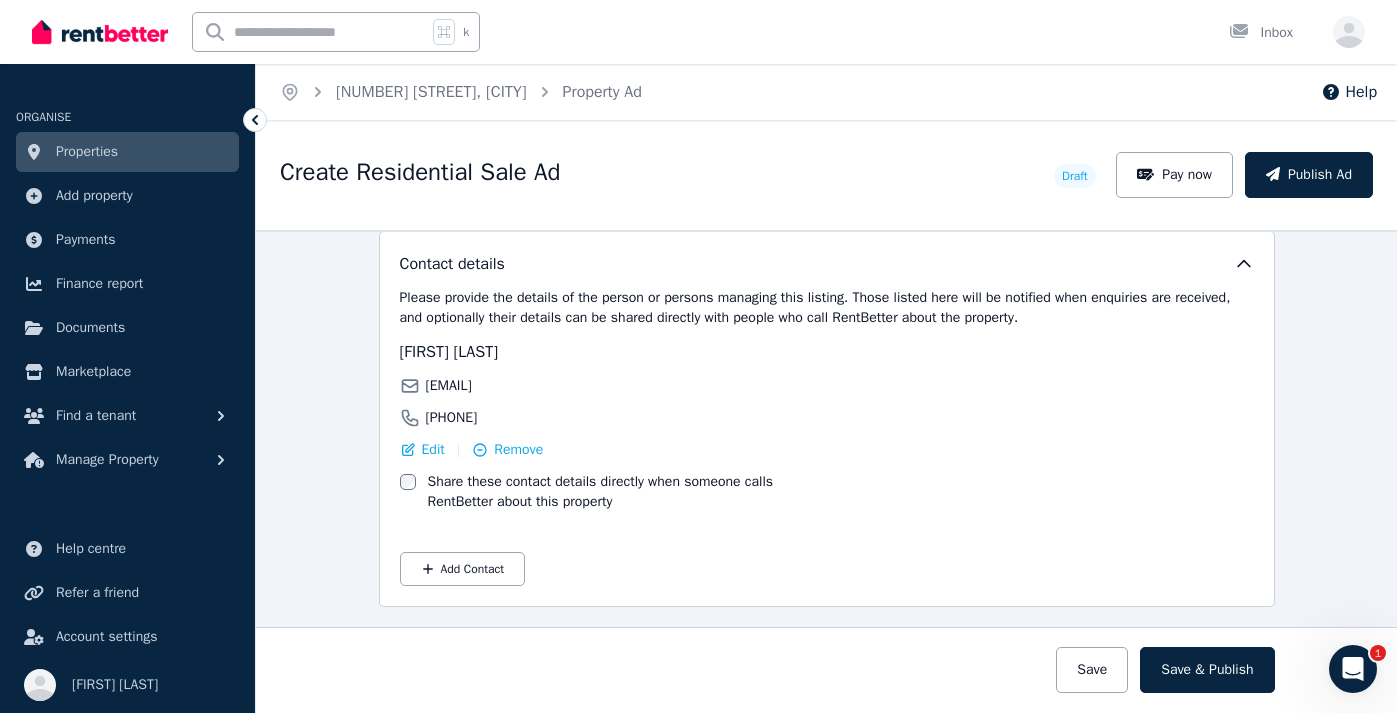 scroll, scrollTop: 2899, scrollLeft: 0, axis: vertical 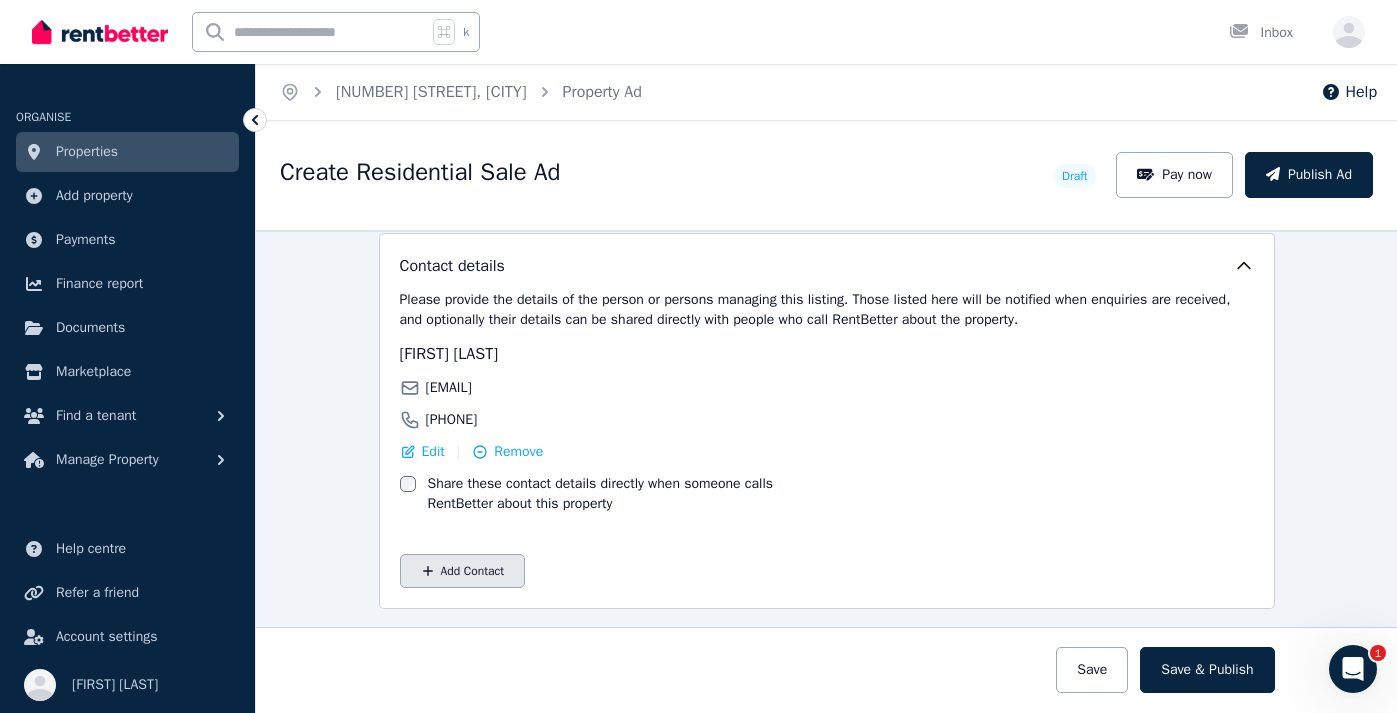 click on "Add   Contact" at bounding box center (463, 571) 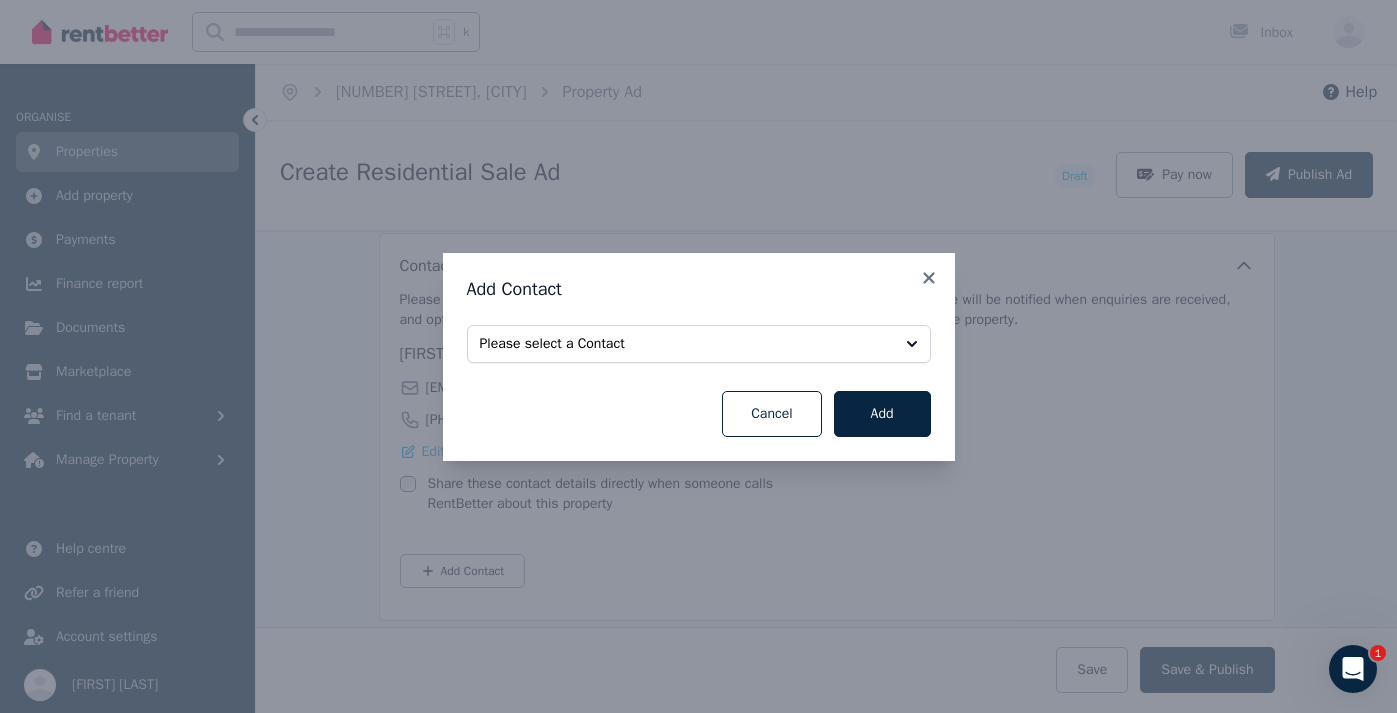 click on "Please select a Contact" at bounding box center (685, 344) 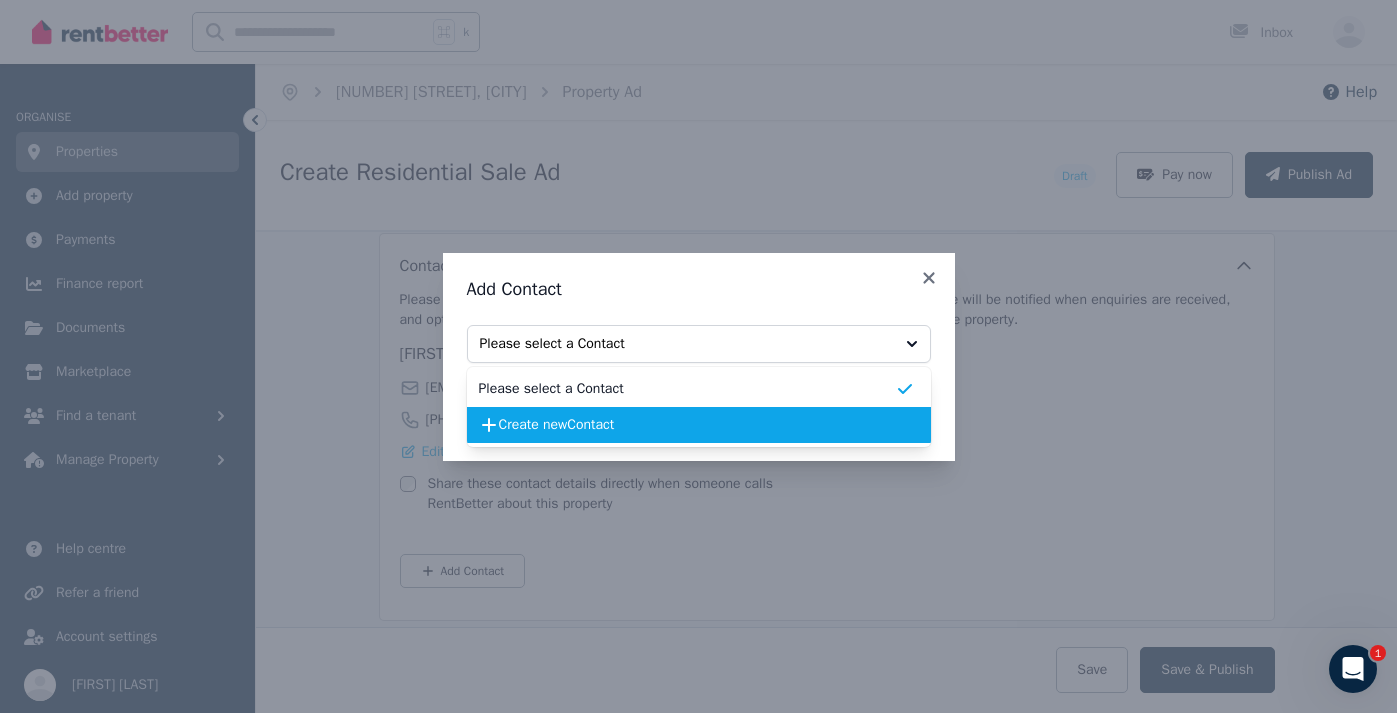 click on "Create new  Contact" at bounding box center [697, 425] 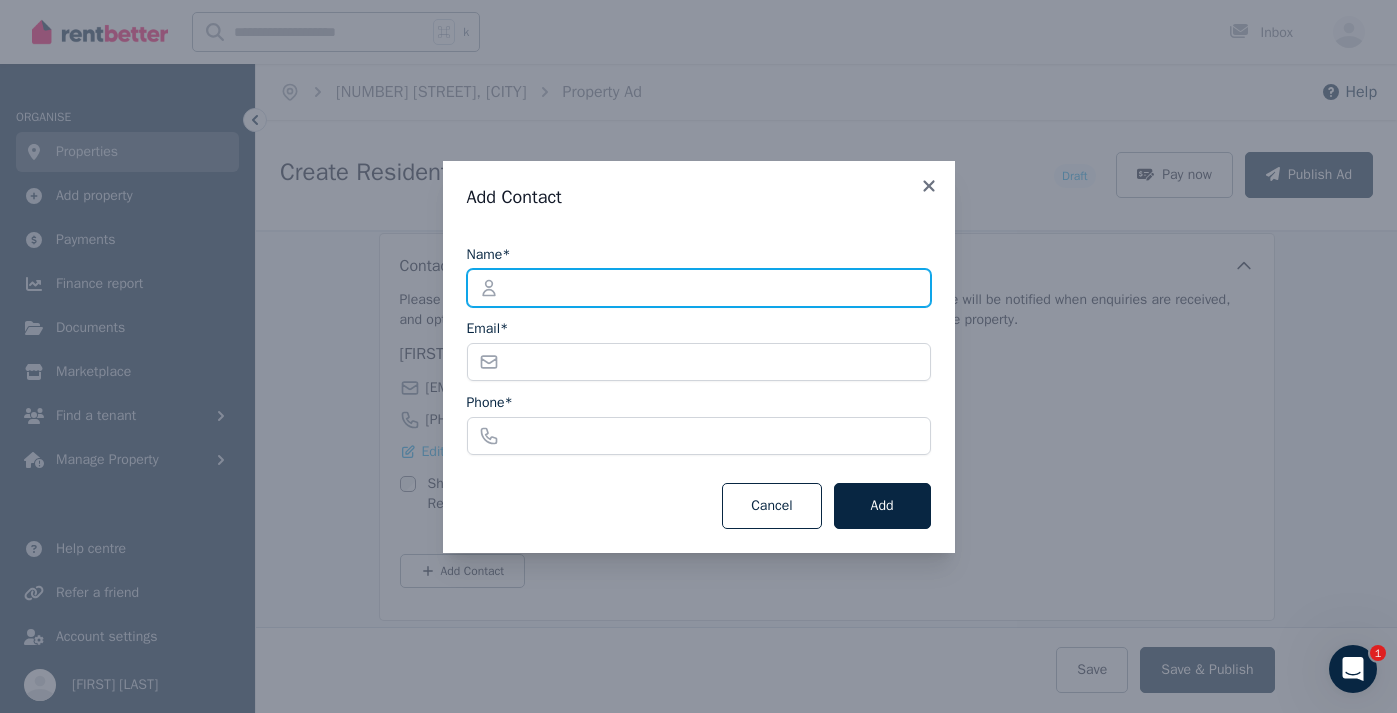 click on "Name*" at bounding box center [699, 288] 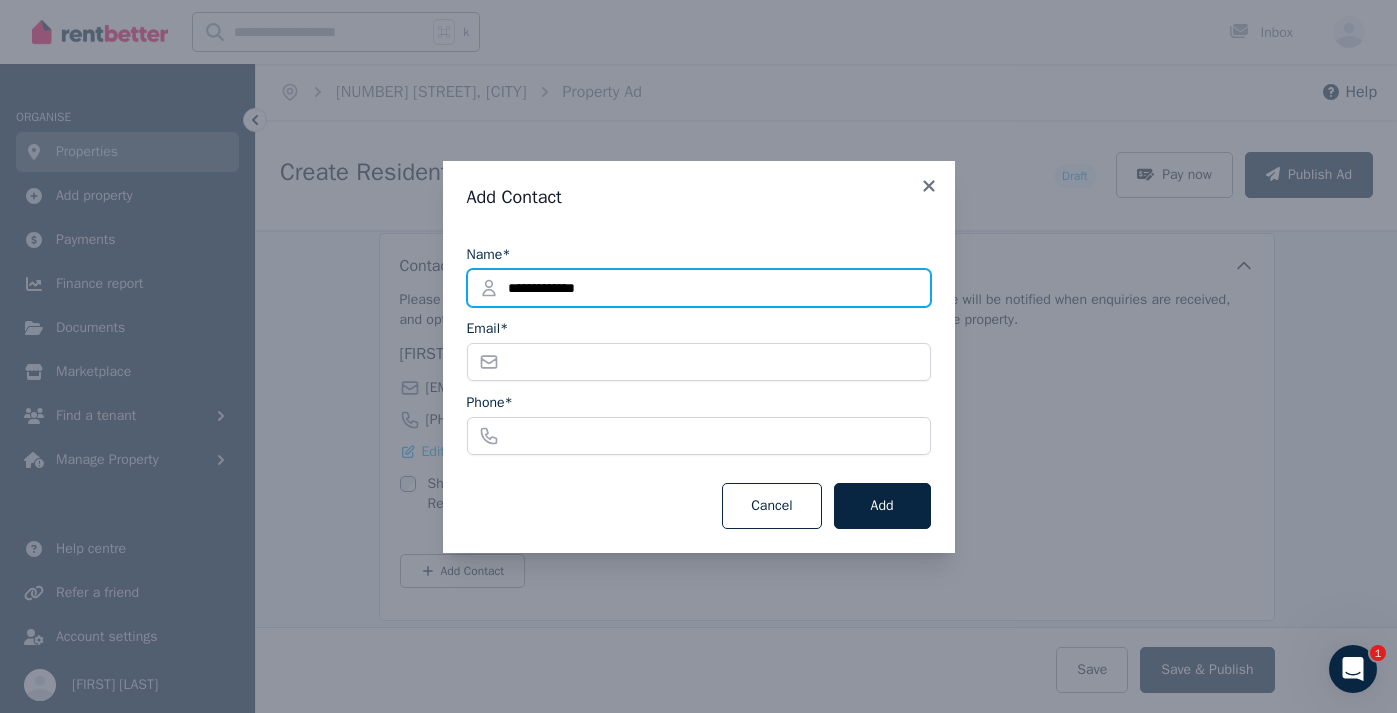 type on "**********" 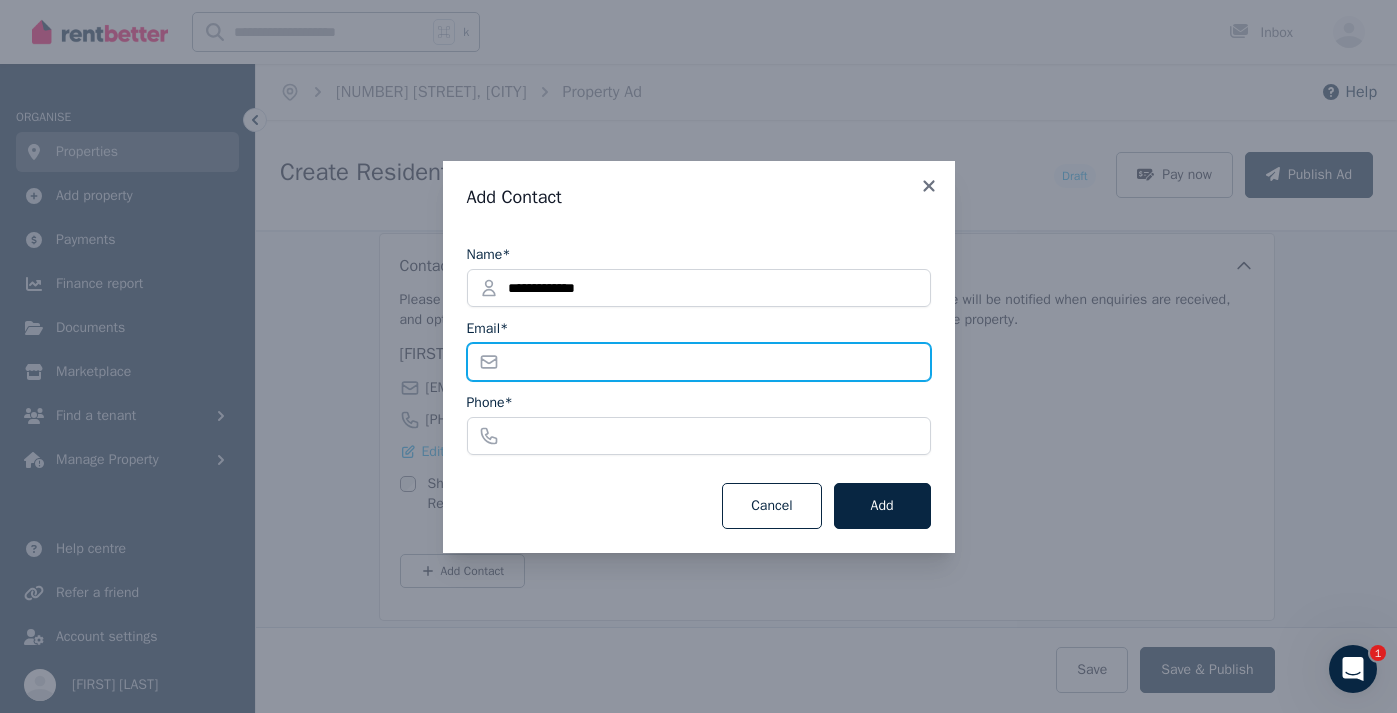 click on "Email*" at bounding box center [699, 362] 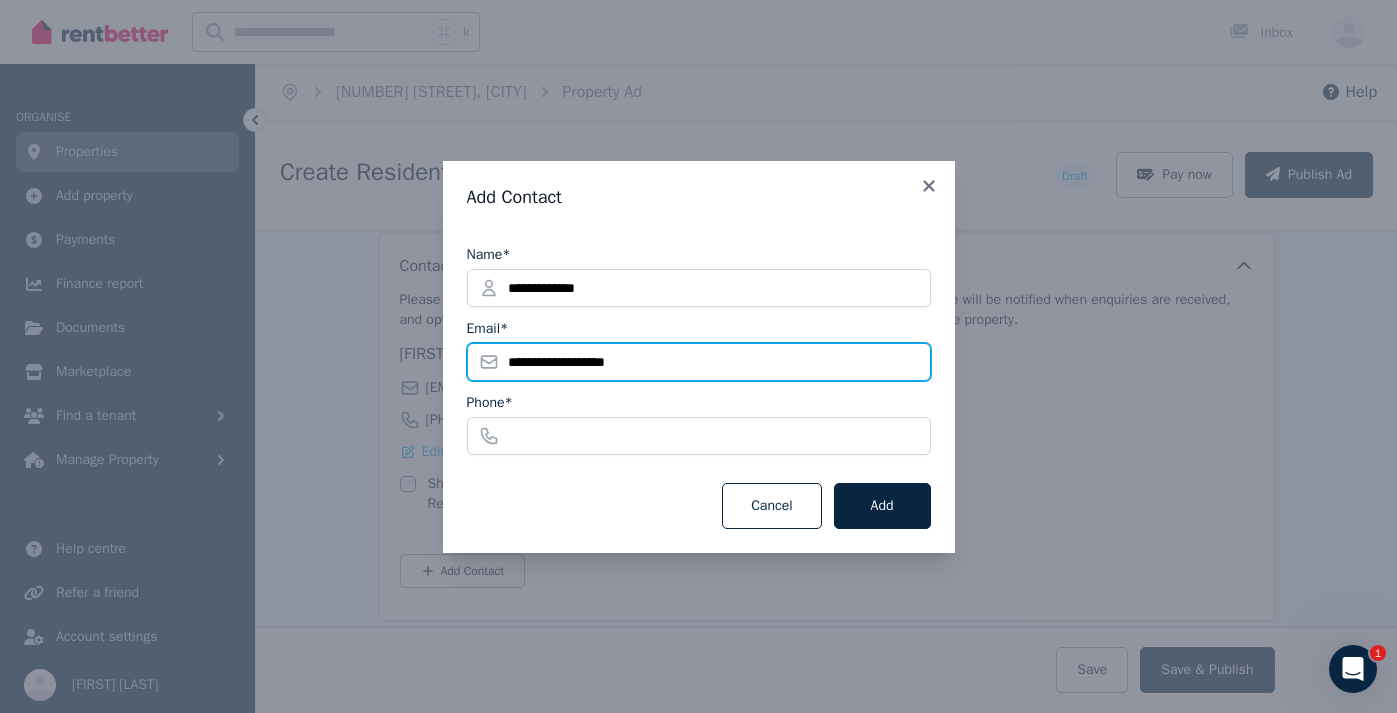 type on "**********" 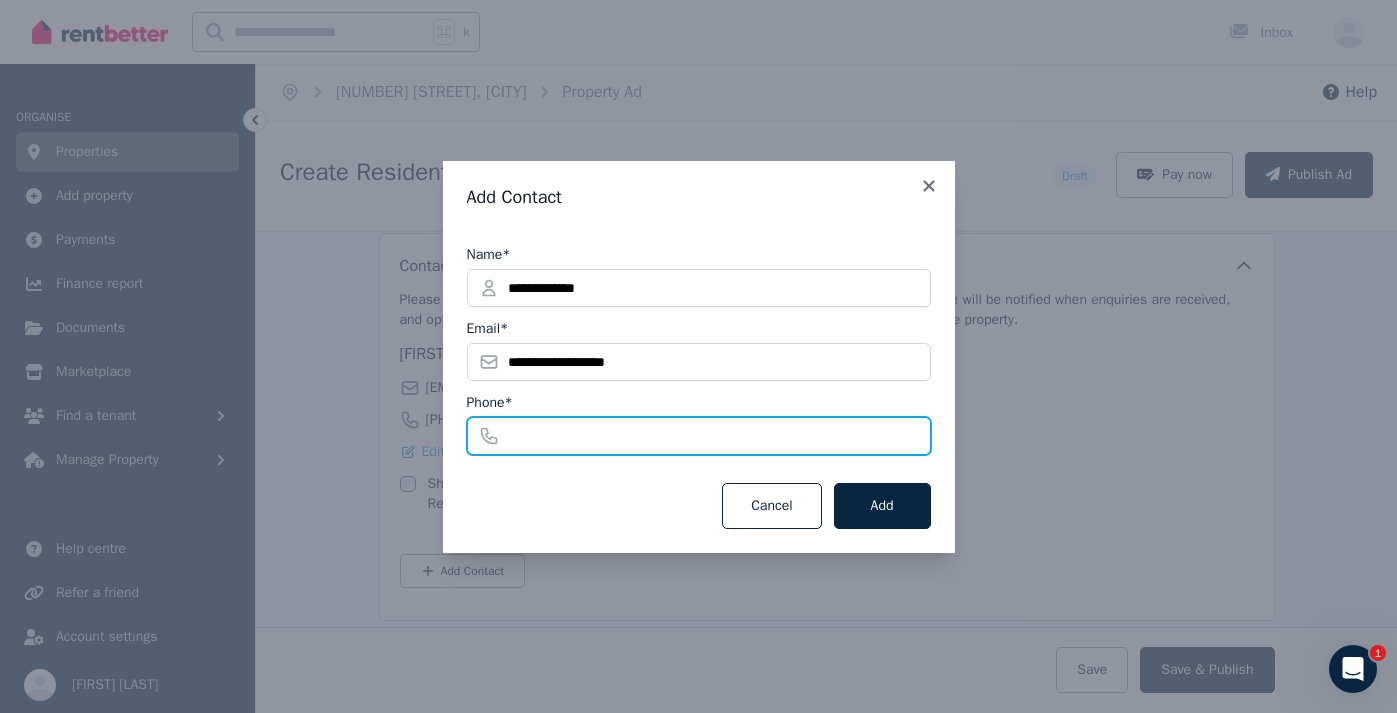 click on "Phone*" at bounding box center (699, 436) 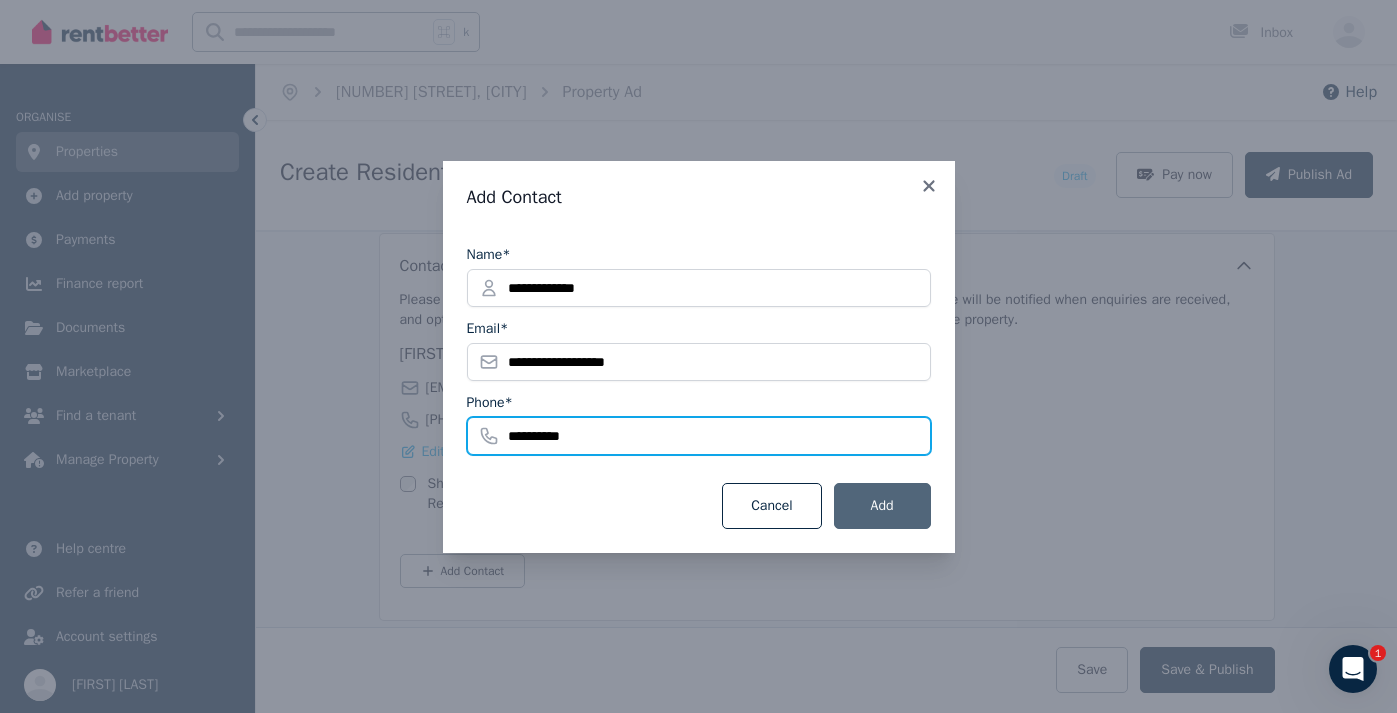 type on "**********" 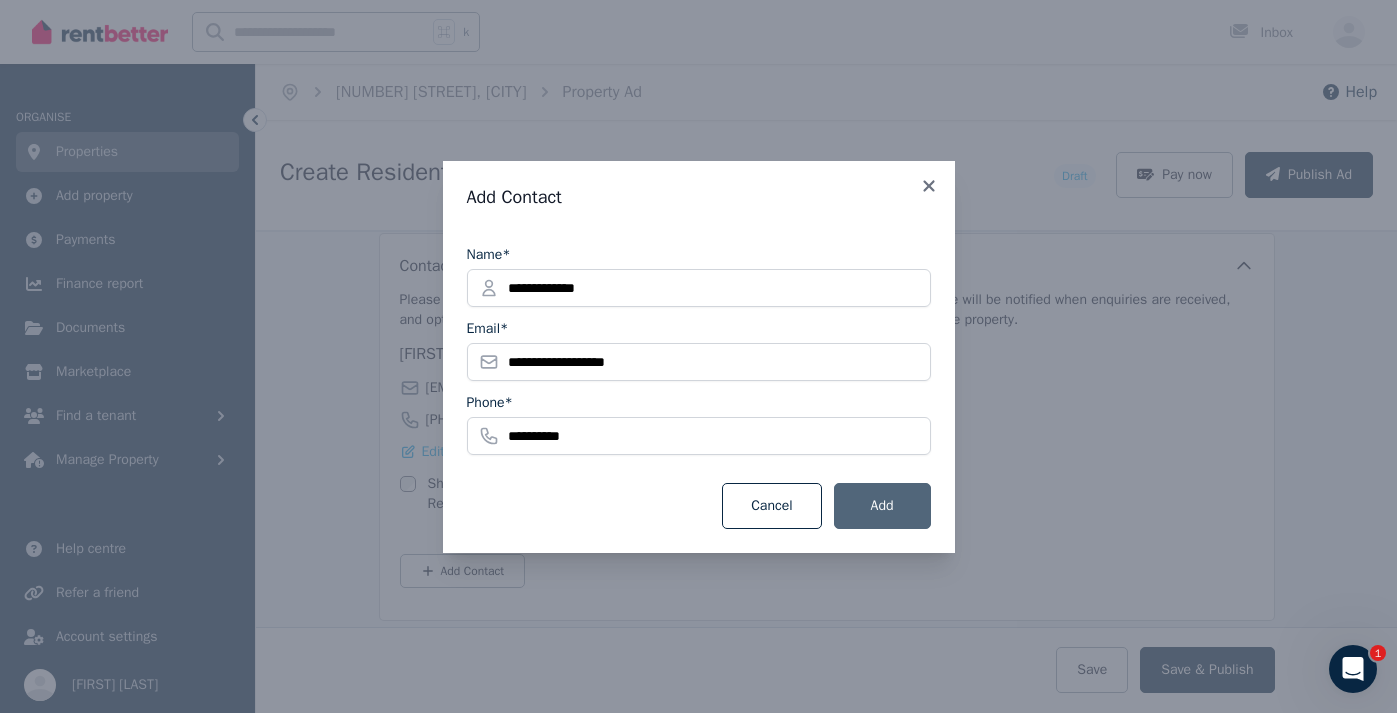 click on "Add" at bounding box center (882, 506) 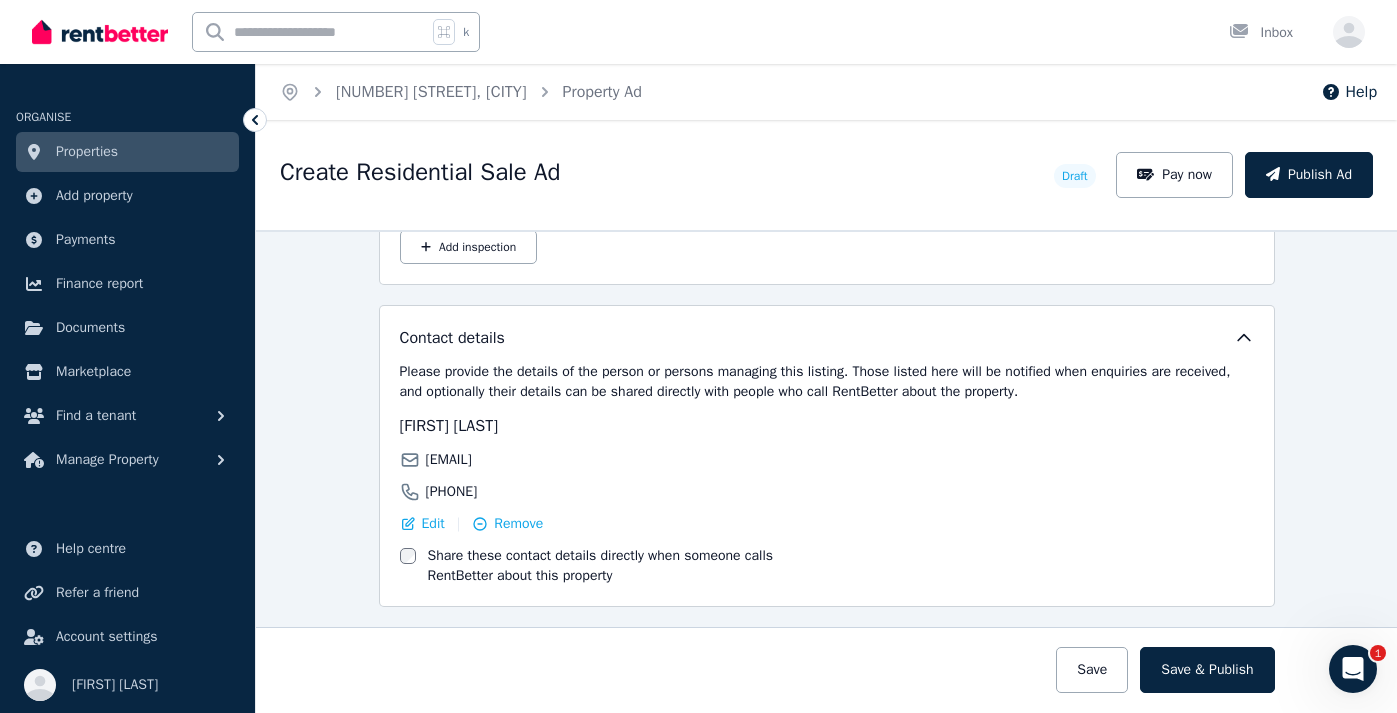 scroll, scrollTop: 2825, scrollLeft: 0, axis: vertical 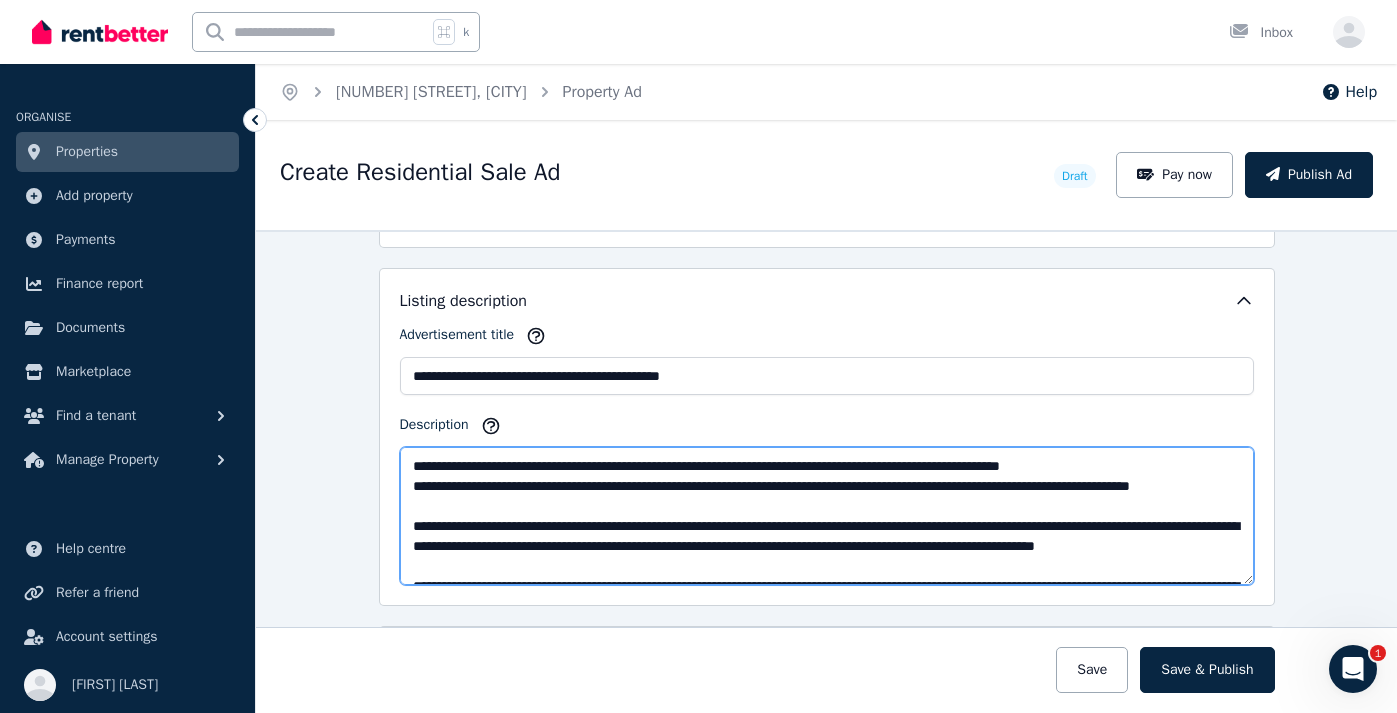 click on "Description" at bounding box center [827, 516] 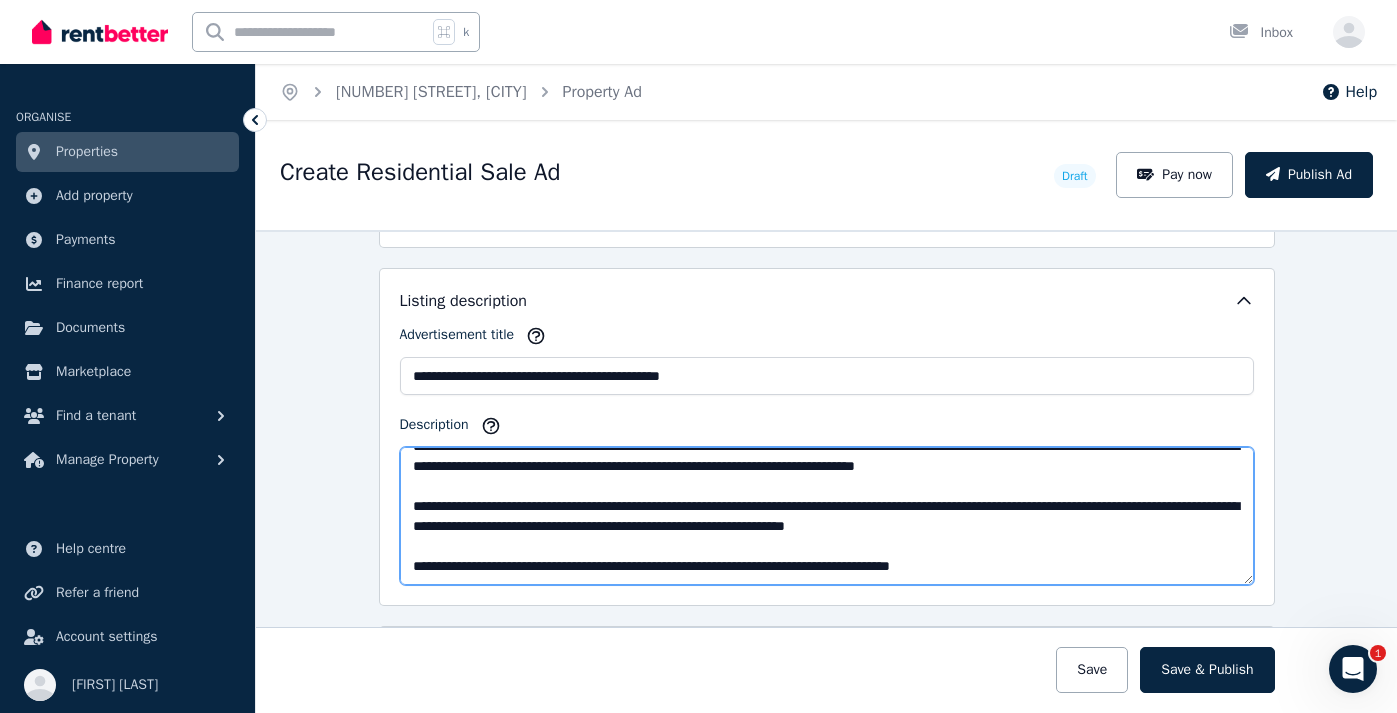 scroll, scrollTop: 700, scrollLeft: 0, axis: vertical 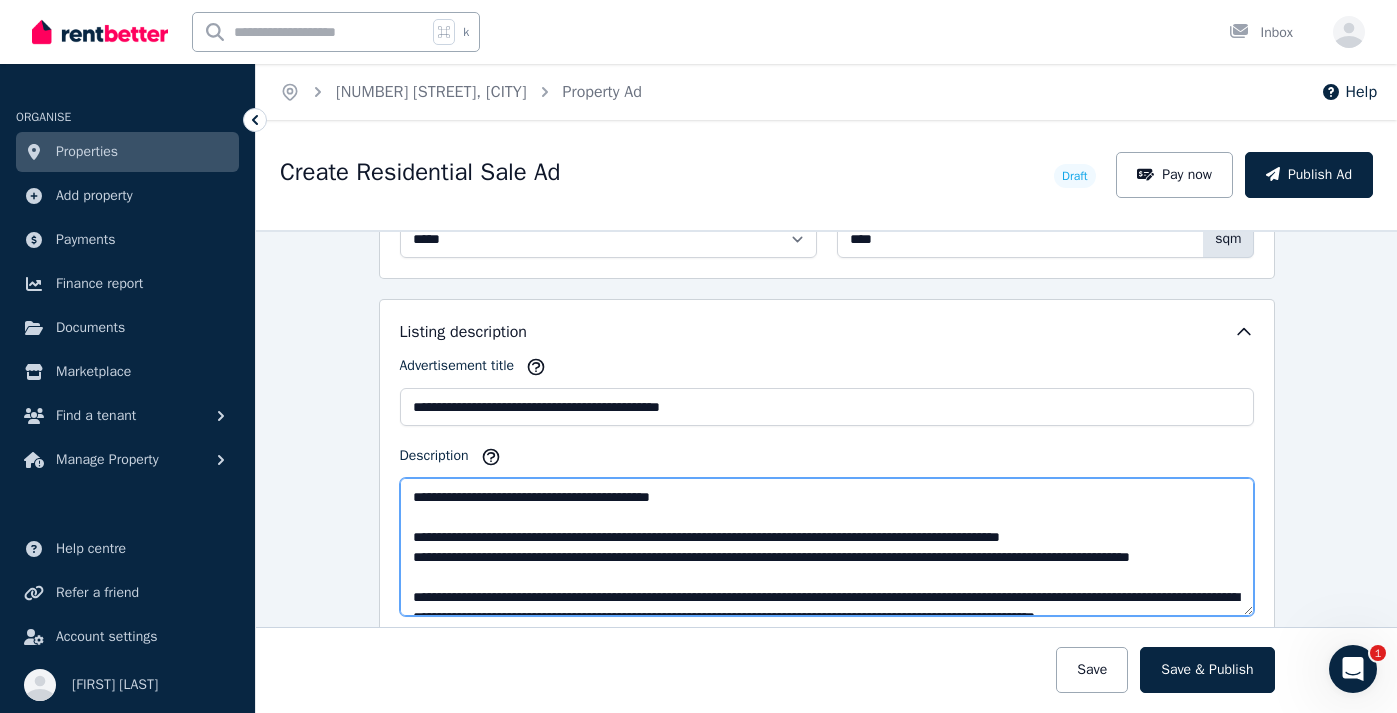 drag, startPoint x: 722, startPoint y: 496, endPoint x: 391, endPoint y: 498, distance: 331.00604 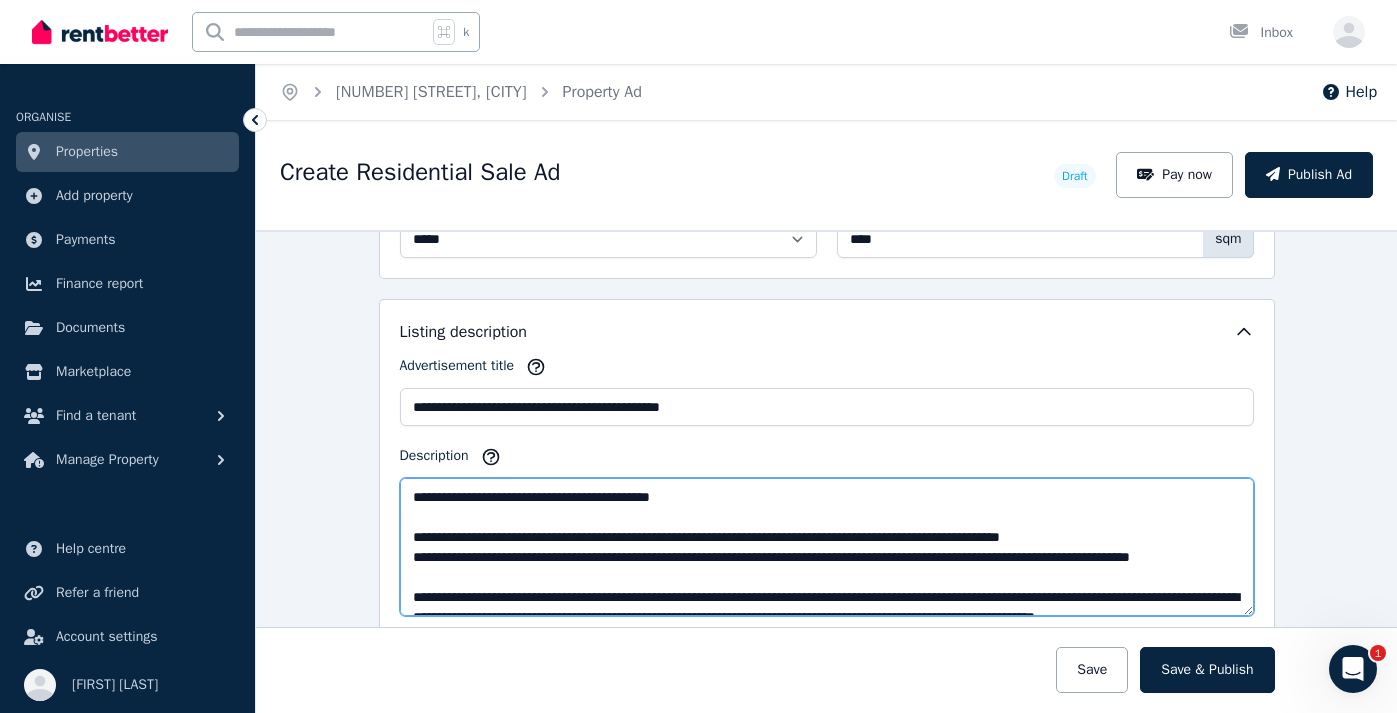 click on "**********" at bounding box center [827, 468] 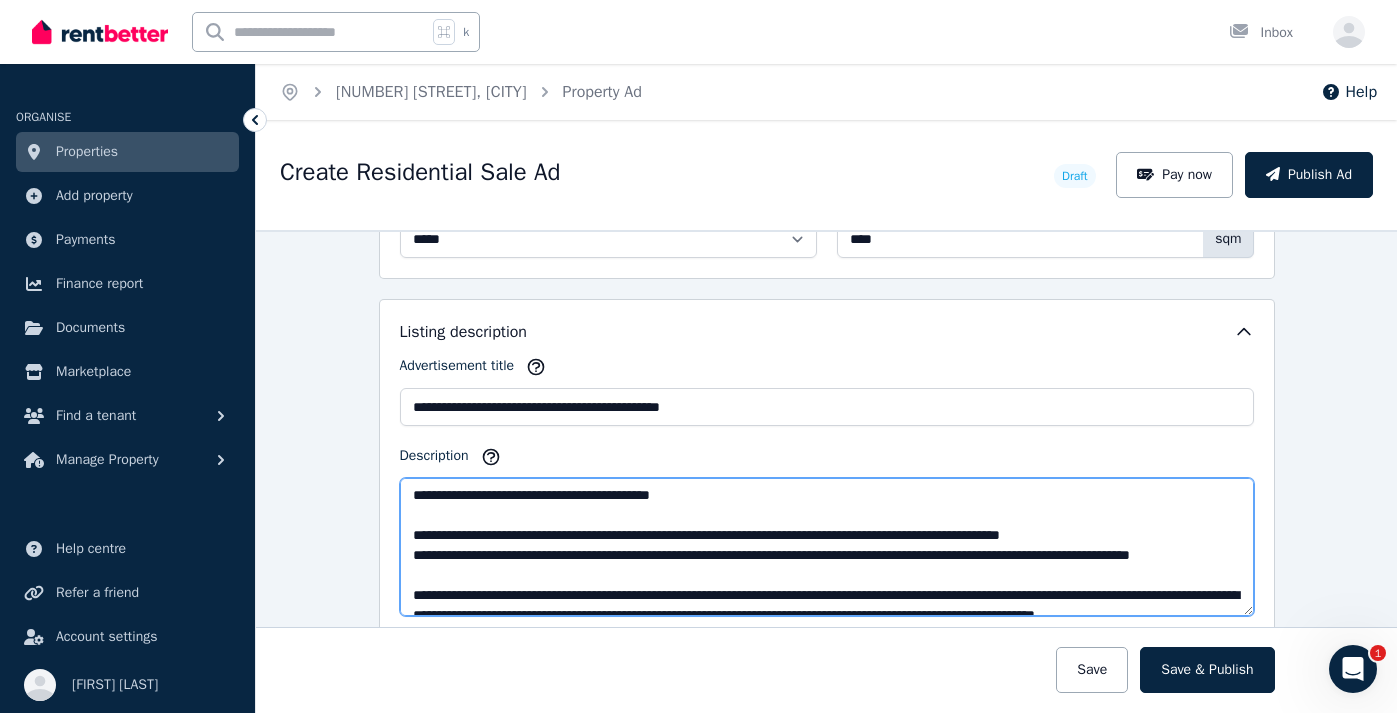 scroll, scrollTop: 0, scrollLeft: 0, axis: both 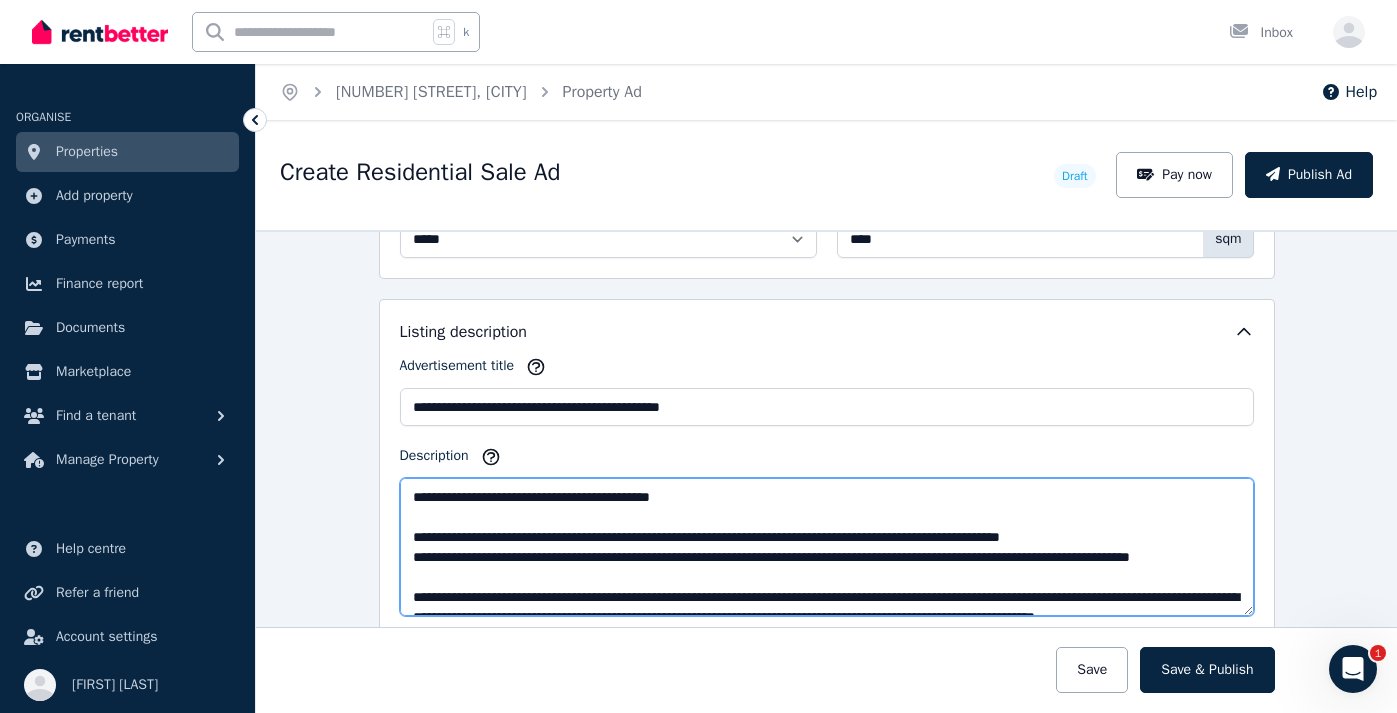 click on "Description" at bounding box center (827, 547) 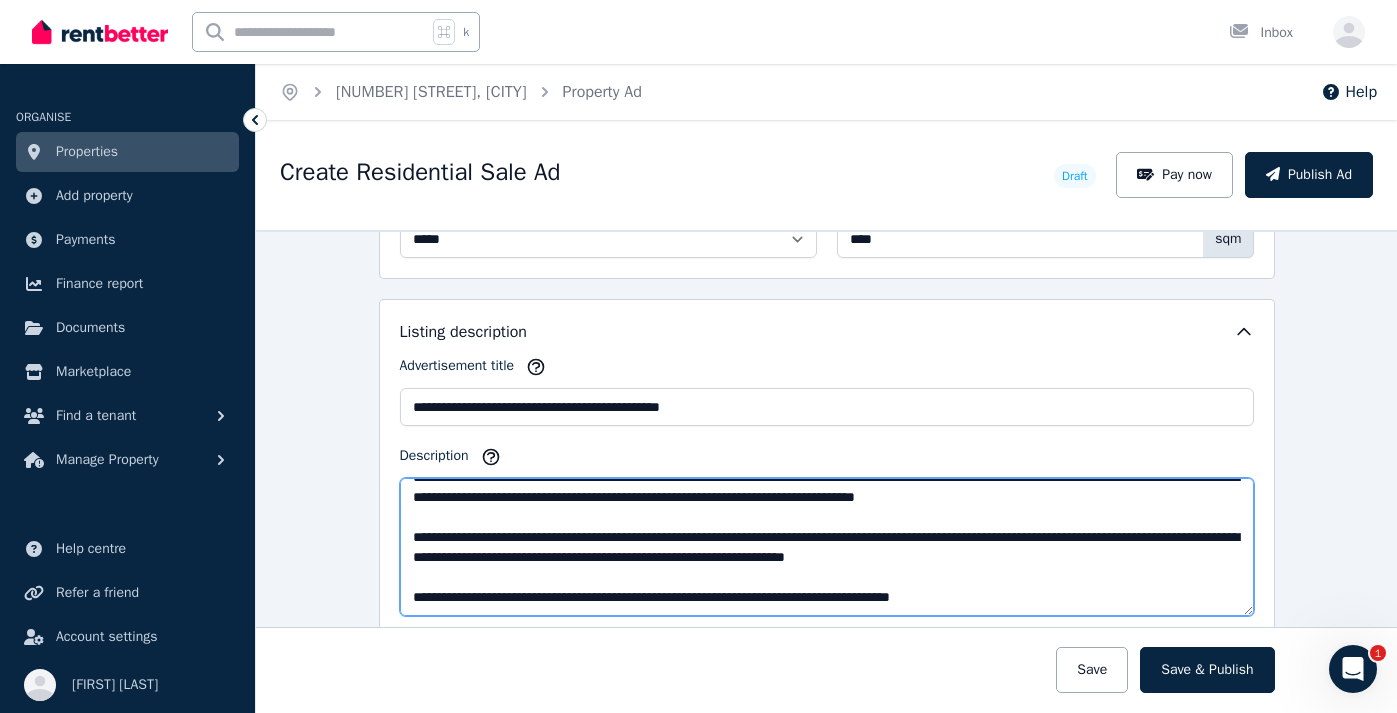 scroll, scrollTop: 740, scrollLeft: 0, axis: vertical 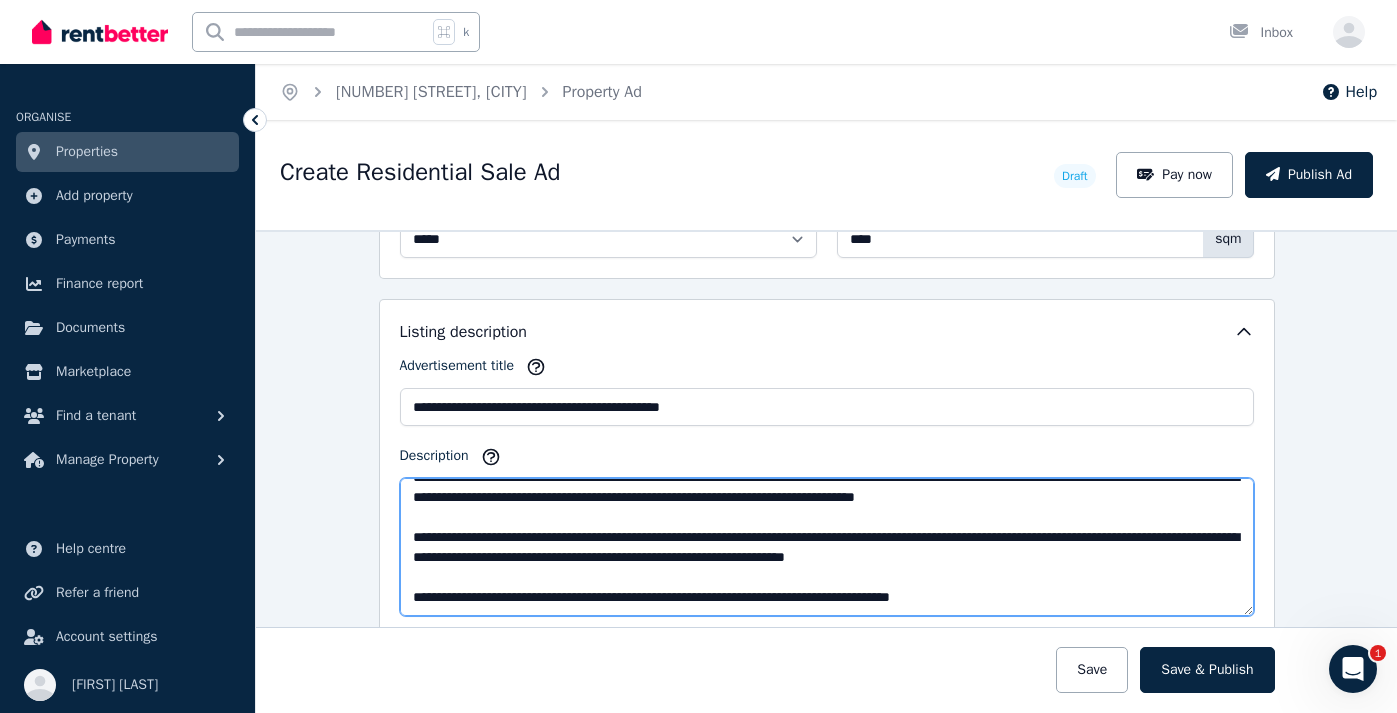 click on "Description" at bounding box center [827, 547] 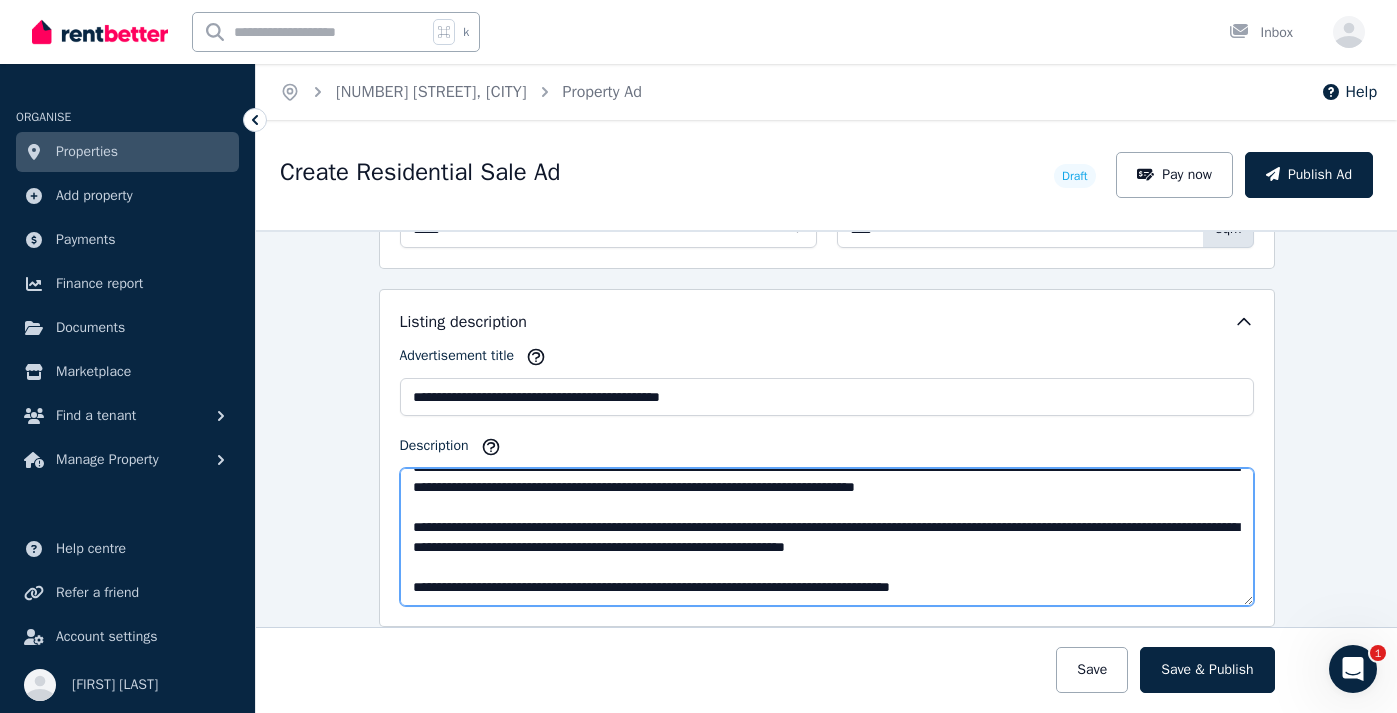 scroll, scrollTop: 1110, scrollLeft: 0, axis: vertical 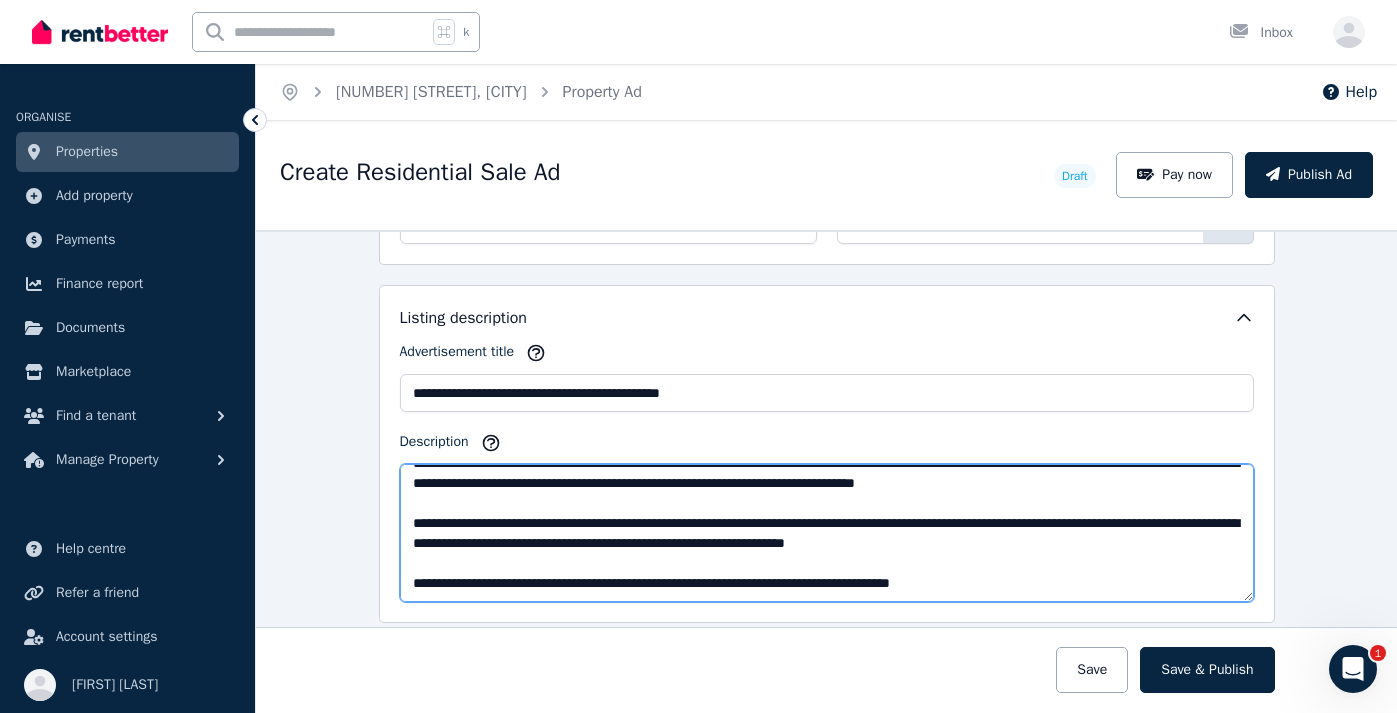 click on "Description" at bounding box center (827, 533) 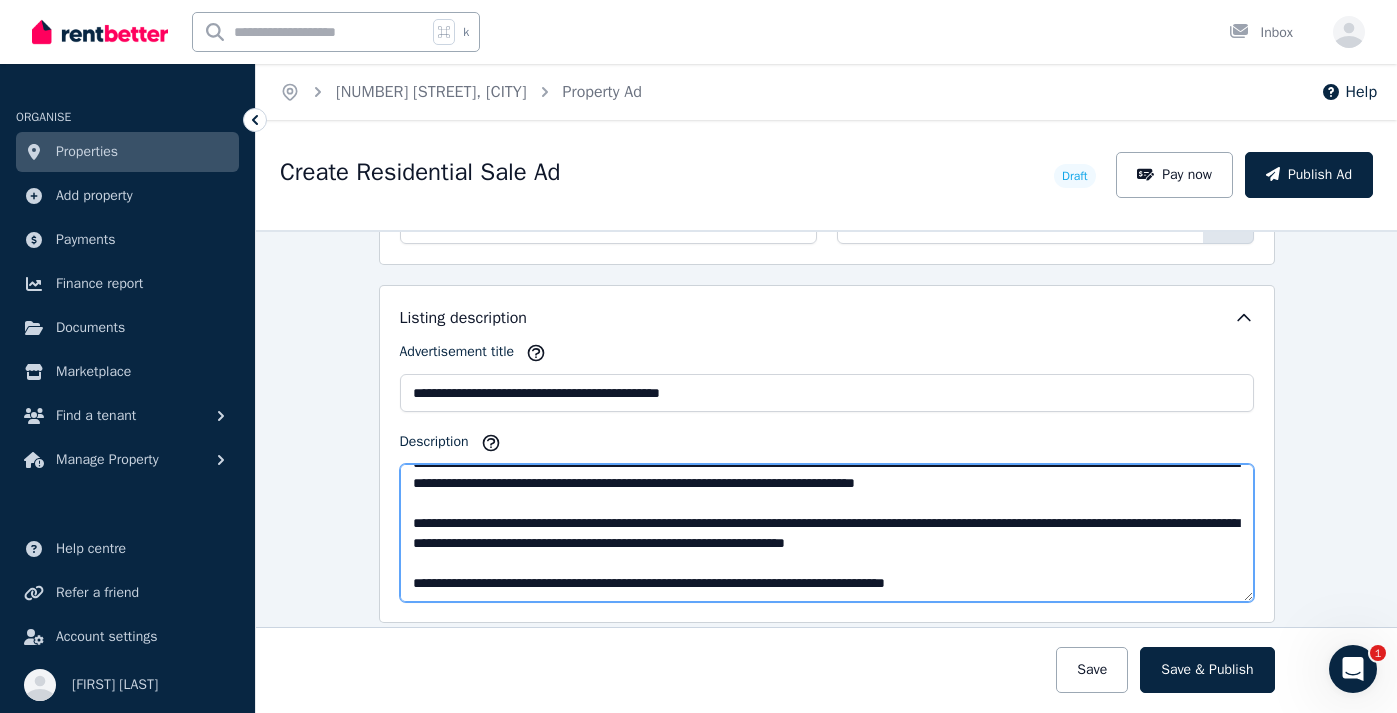 click on "Description" at bounding box center [827, 533] 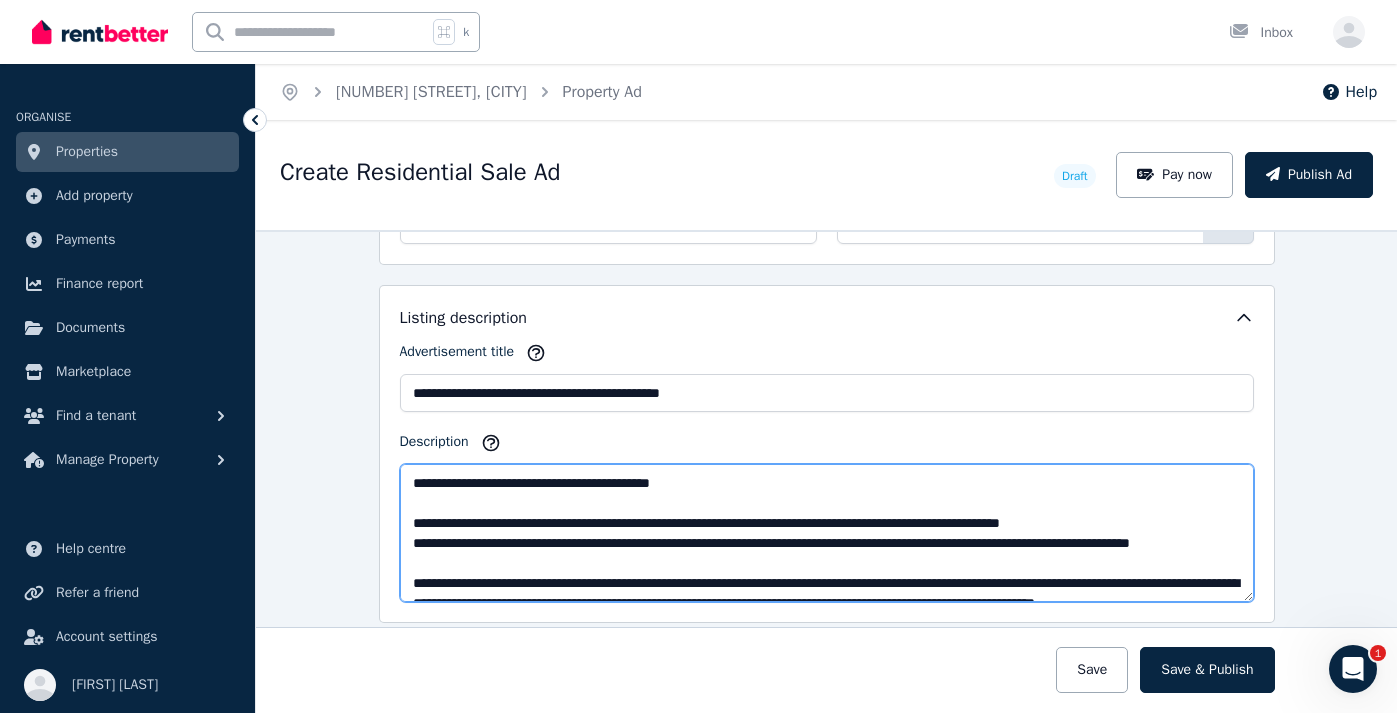 scroll, scrollTop: 0, scrollLeft: 0, axis: both 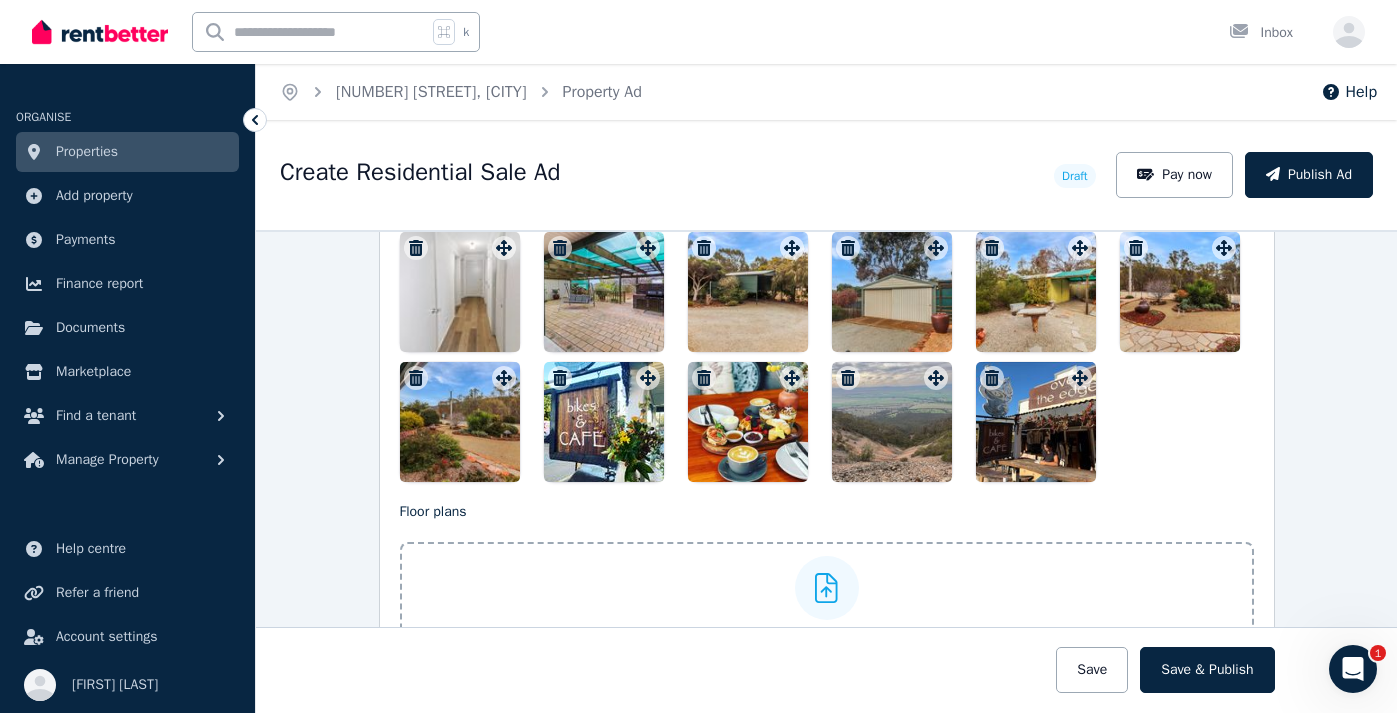 drag, startPoint x: 1034, startPoint y: 428, endPoint x: 1212, endPoint y: 422, distance: 178.10109 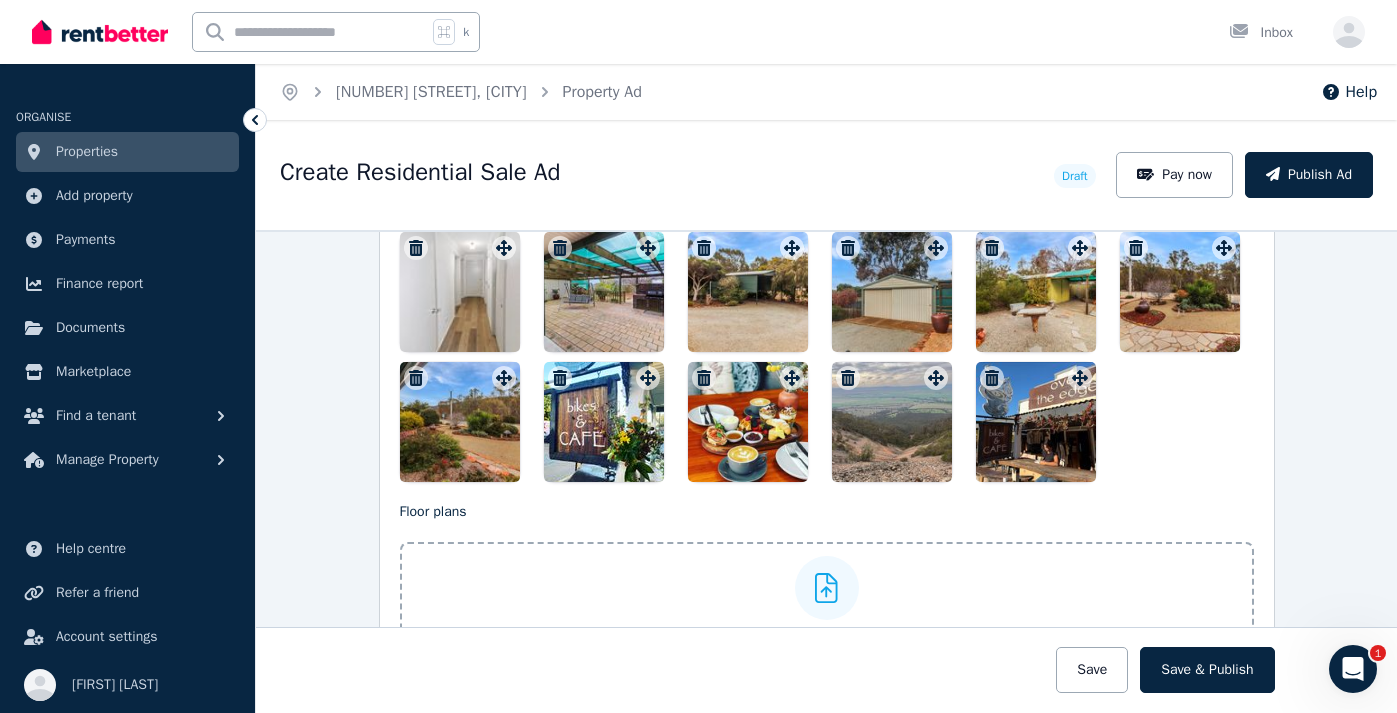 click at bounding box center (827, 227) 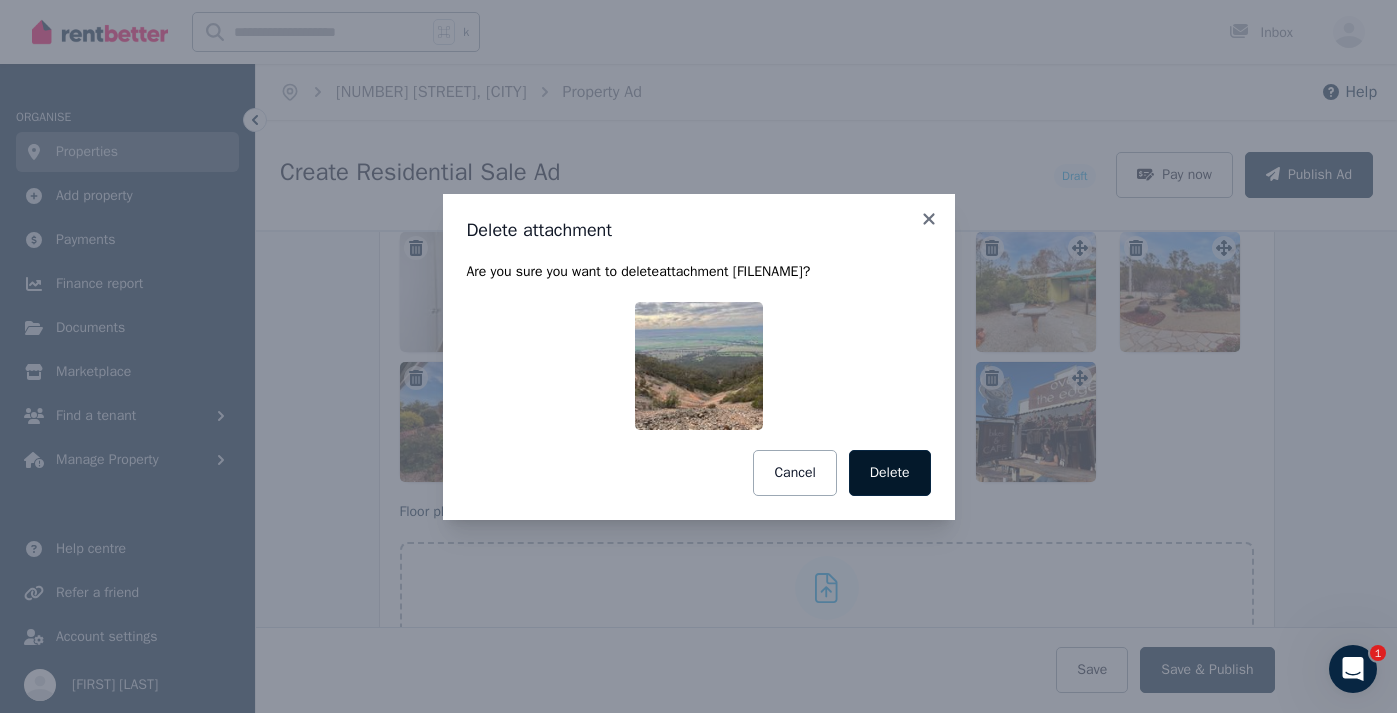click on "Delete" at bounding box center (890, 473) 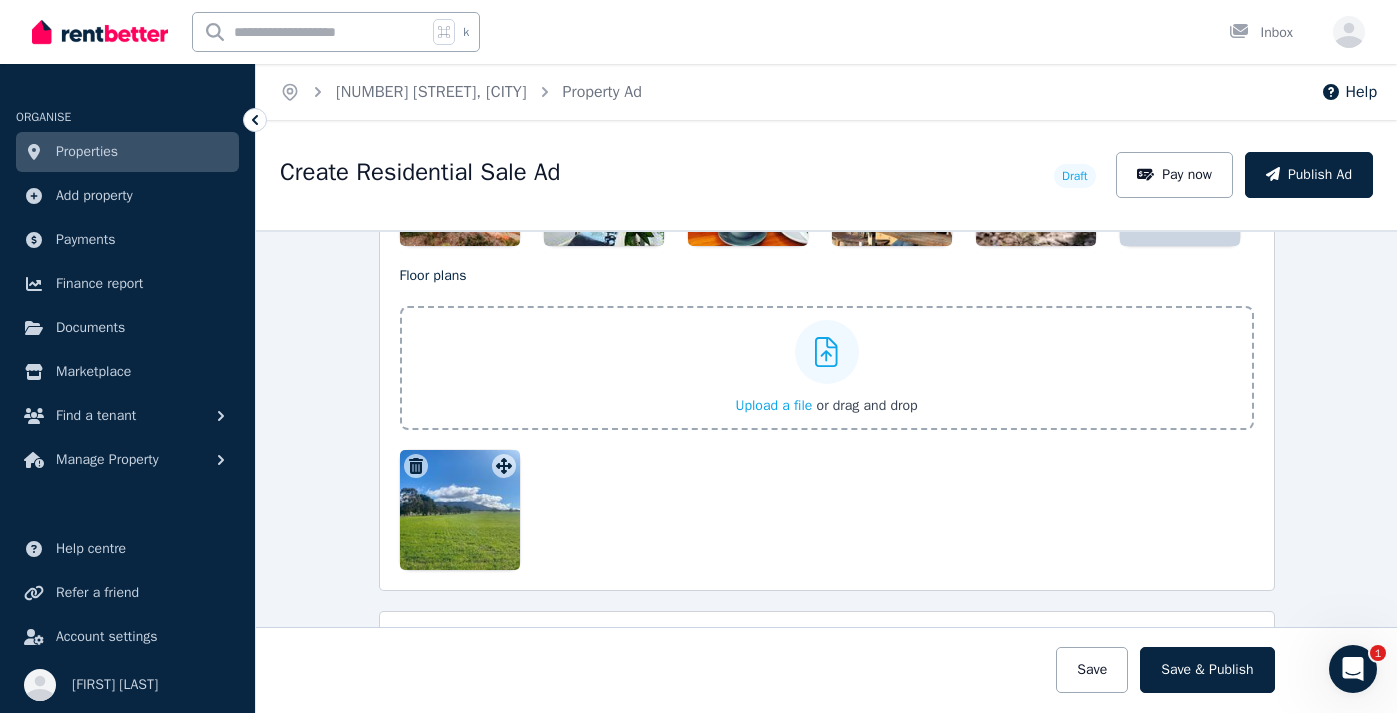 scroll, scrollTop: 3002, scrollLeft: 0, axis: vertical 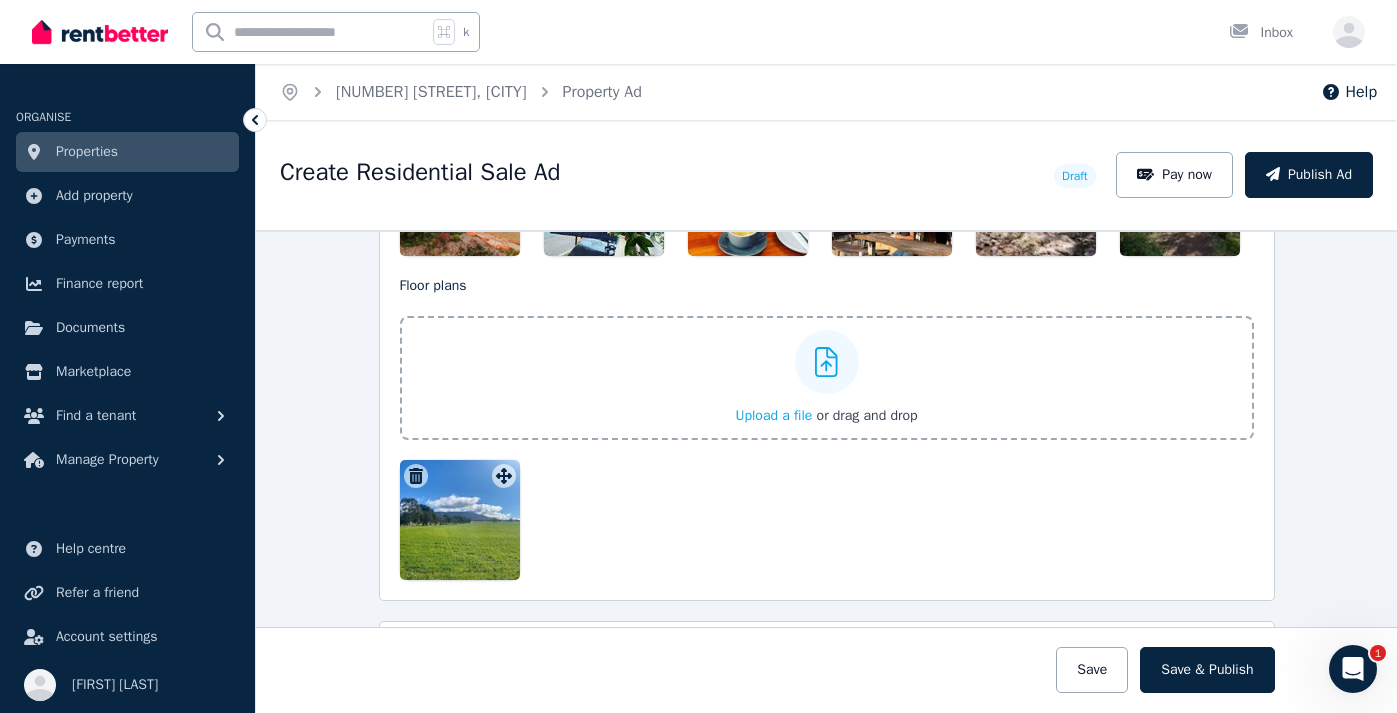 click 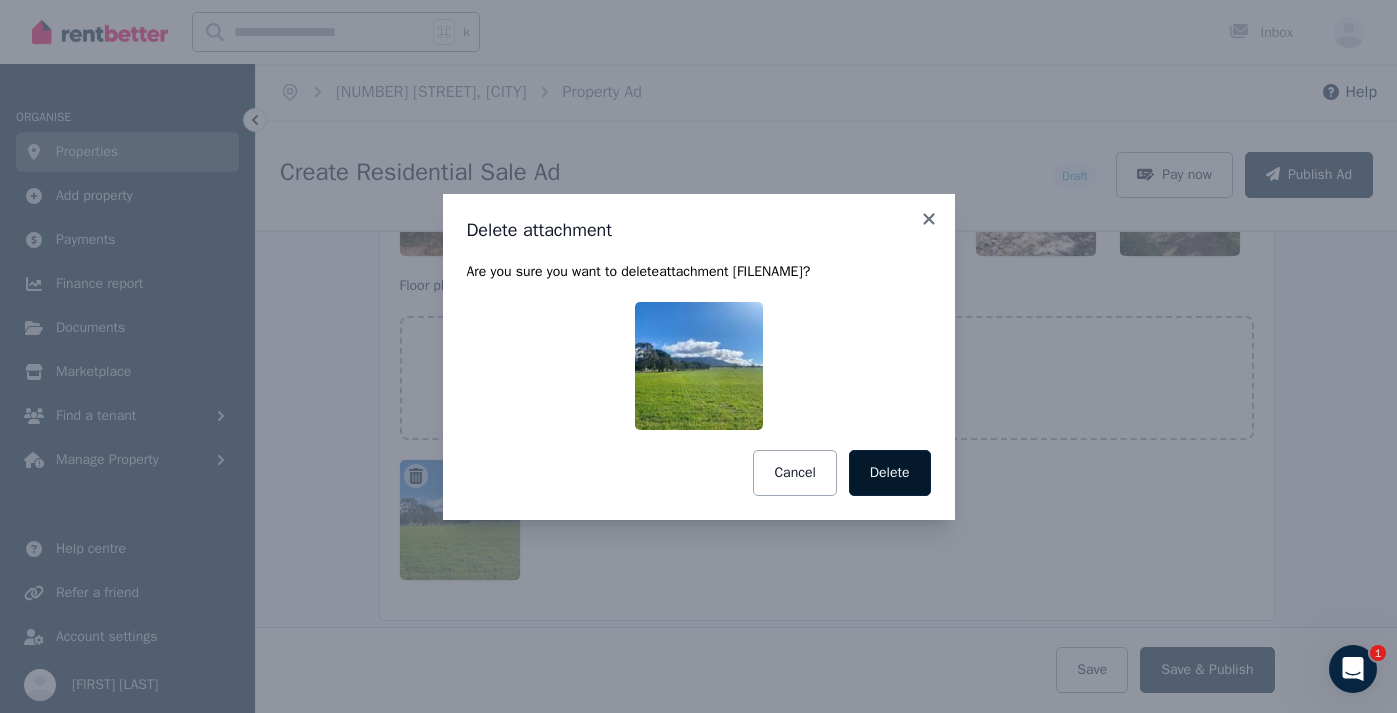 click on "Delete" at bounding box center [890, 473] 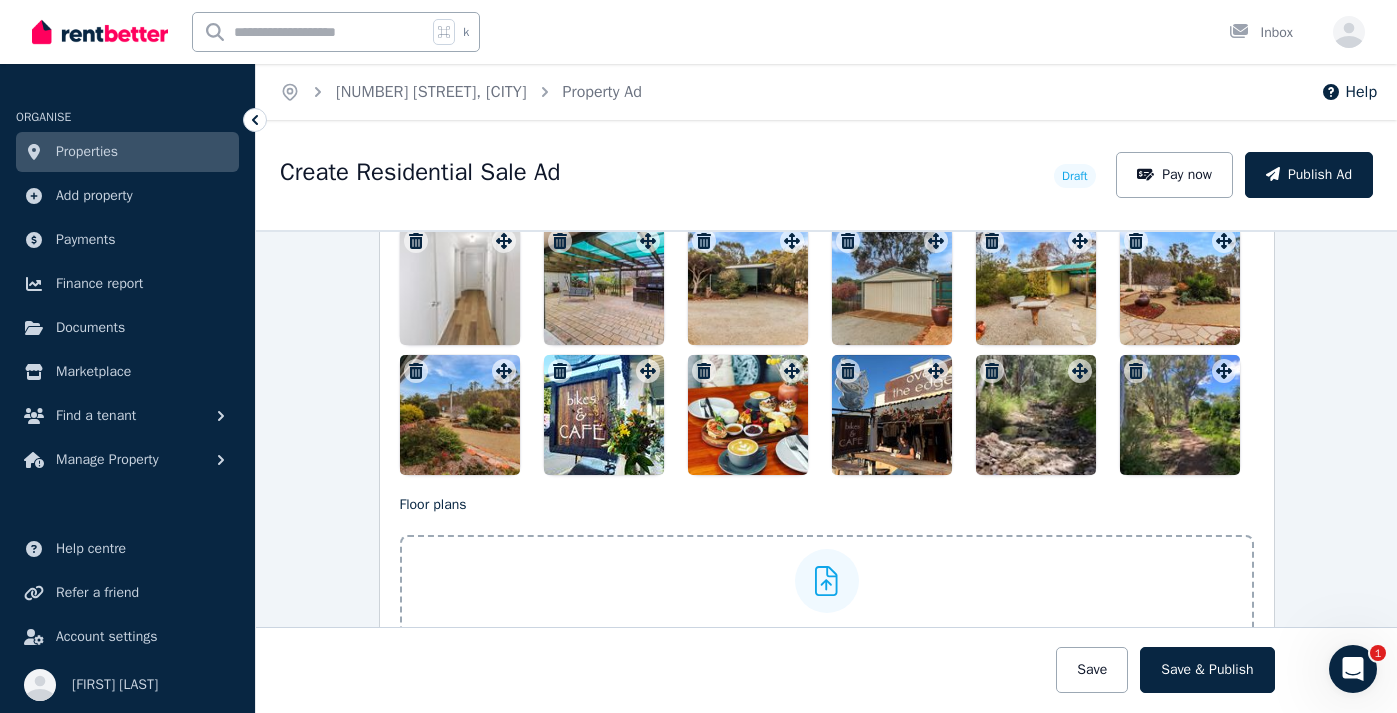scroll, scrollTop: 2844, scrollLeft: 0, axis: vertical 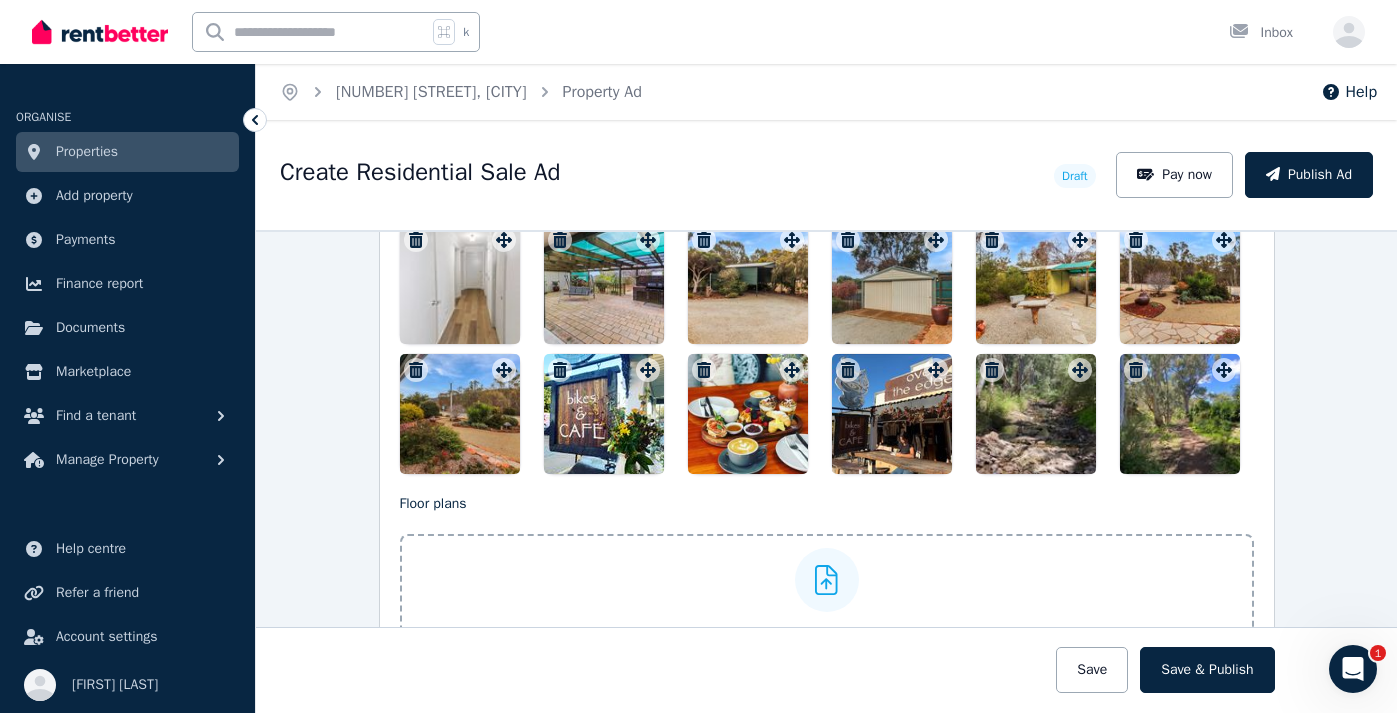 click on "**********" at bounding box center [826, 471] 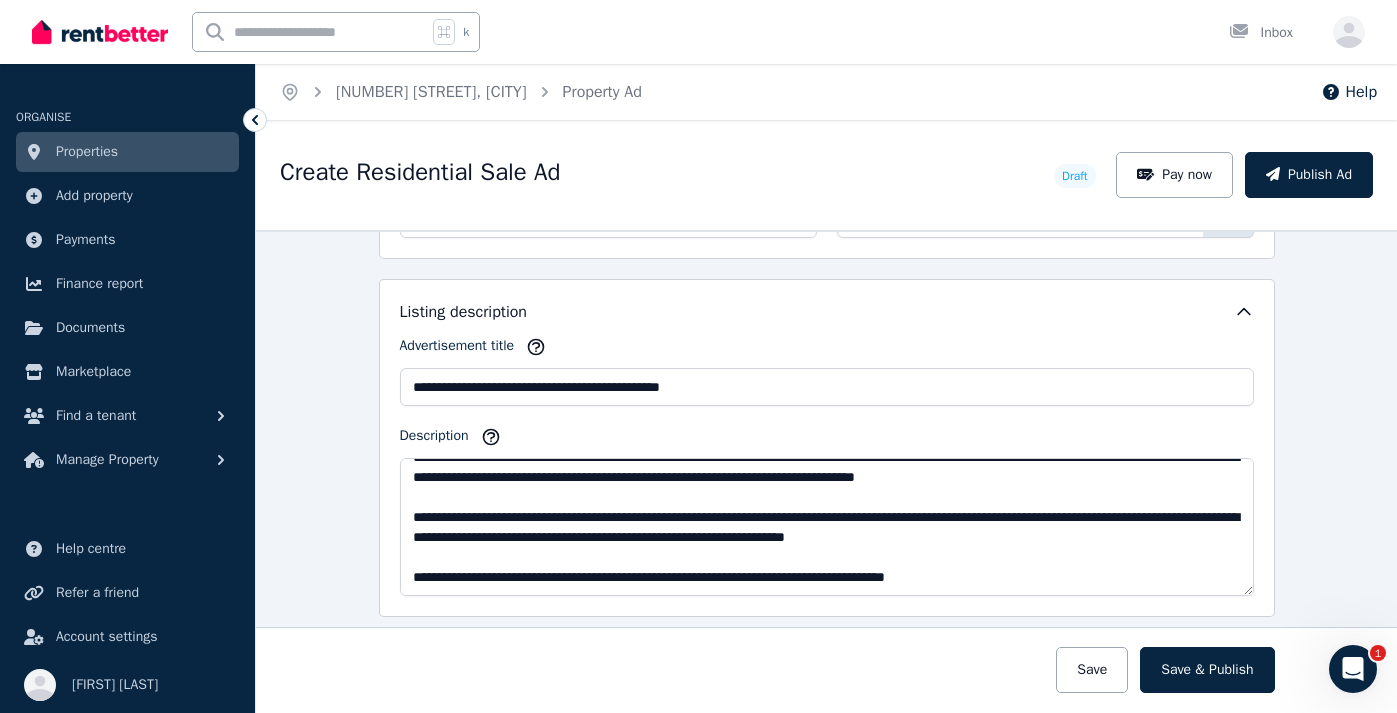 scroll, scrollTop: 1125, scrollLeft: 0, axis: vertical 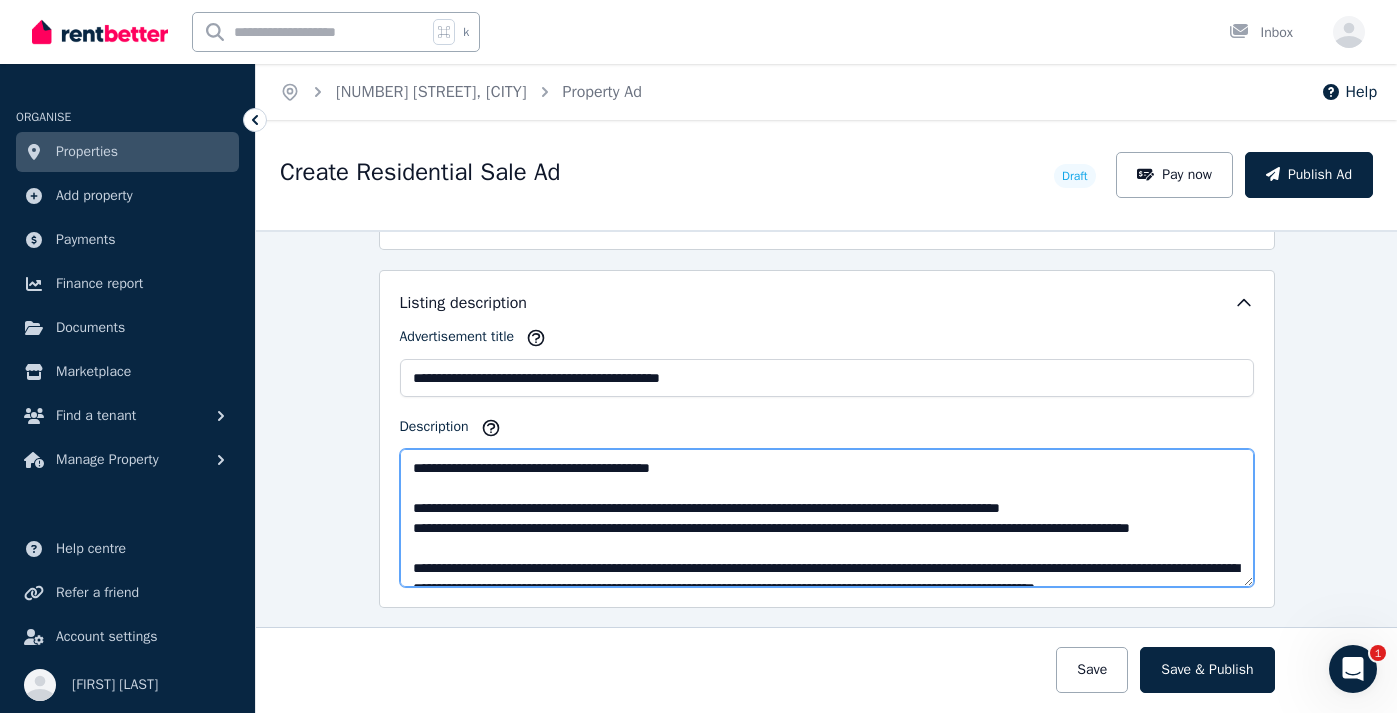 click on "Description" at bounding box center [827, 518] 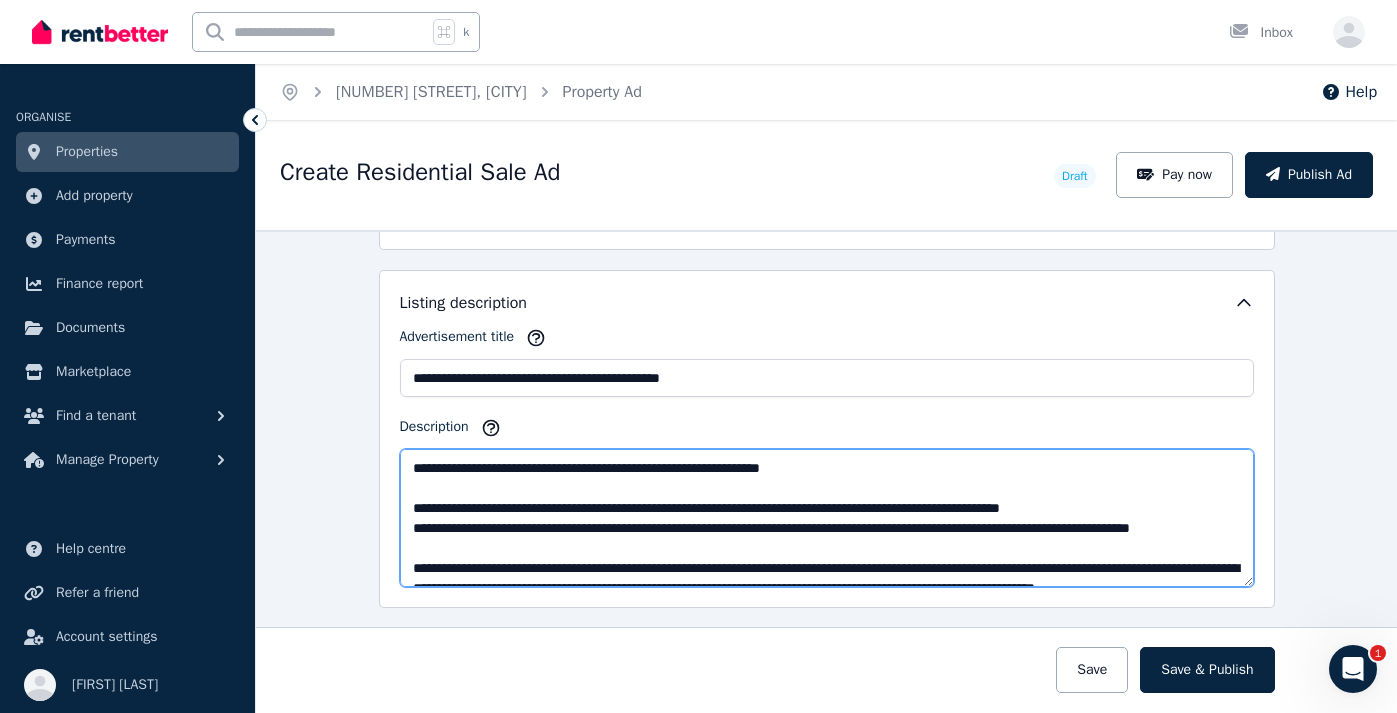 scroll, scrollTop: 0, scrollLeft: 0, axis: both 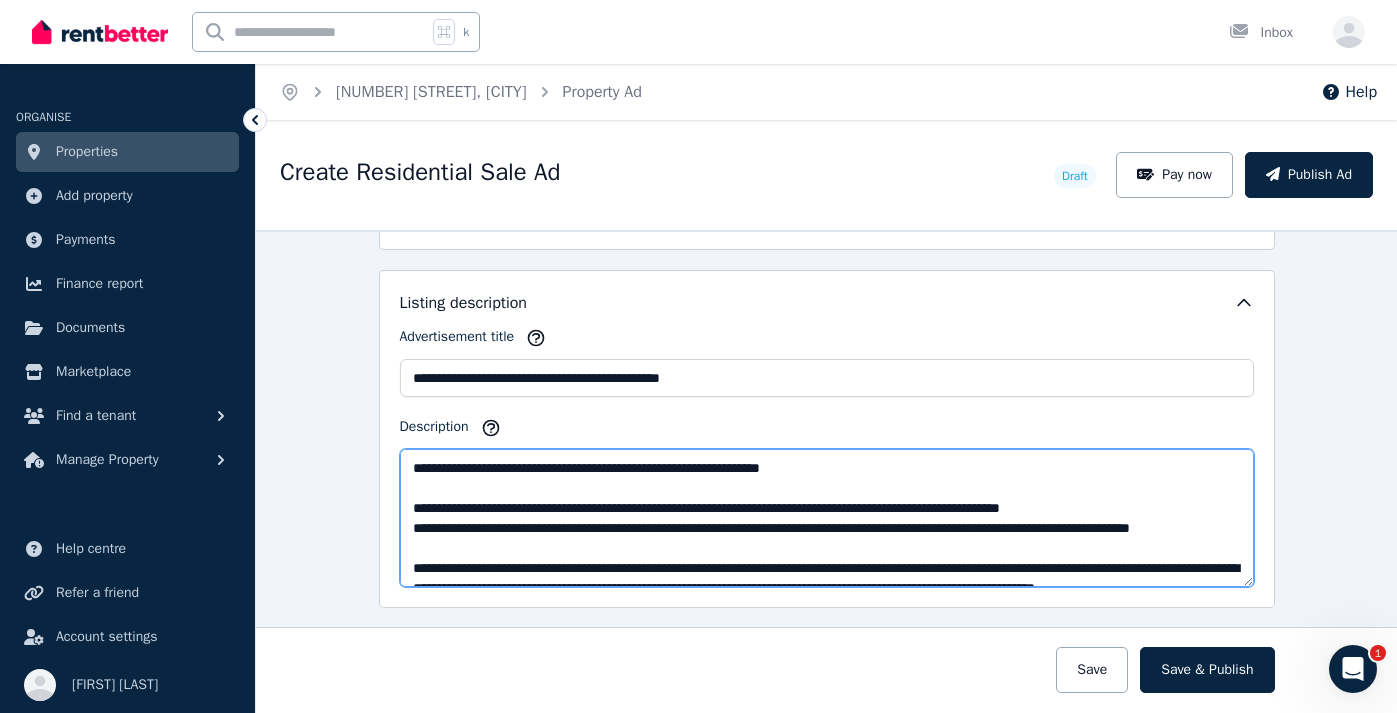 click on "Description" at bounding box center [827, 518] 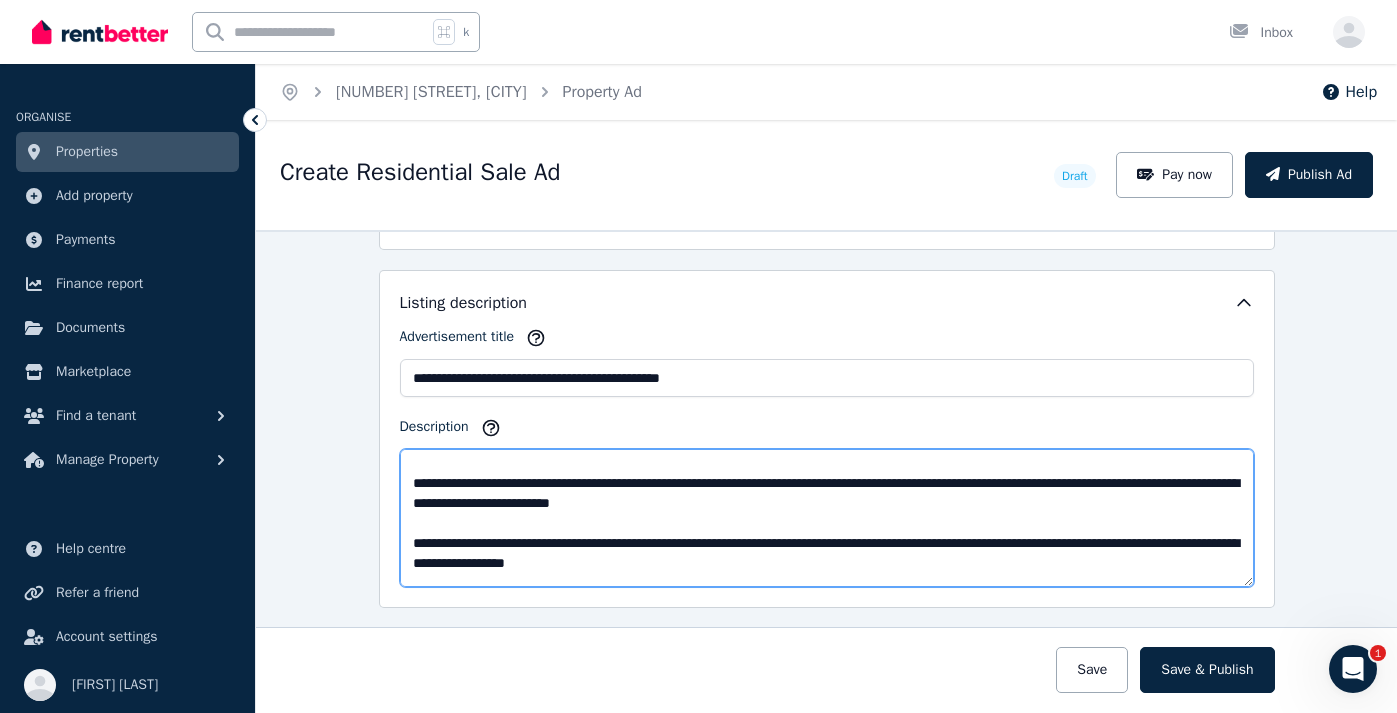scroll, scrollTop: 516, scrollLeft: 0, axis: vertical 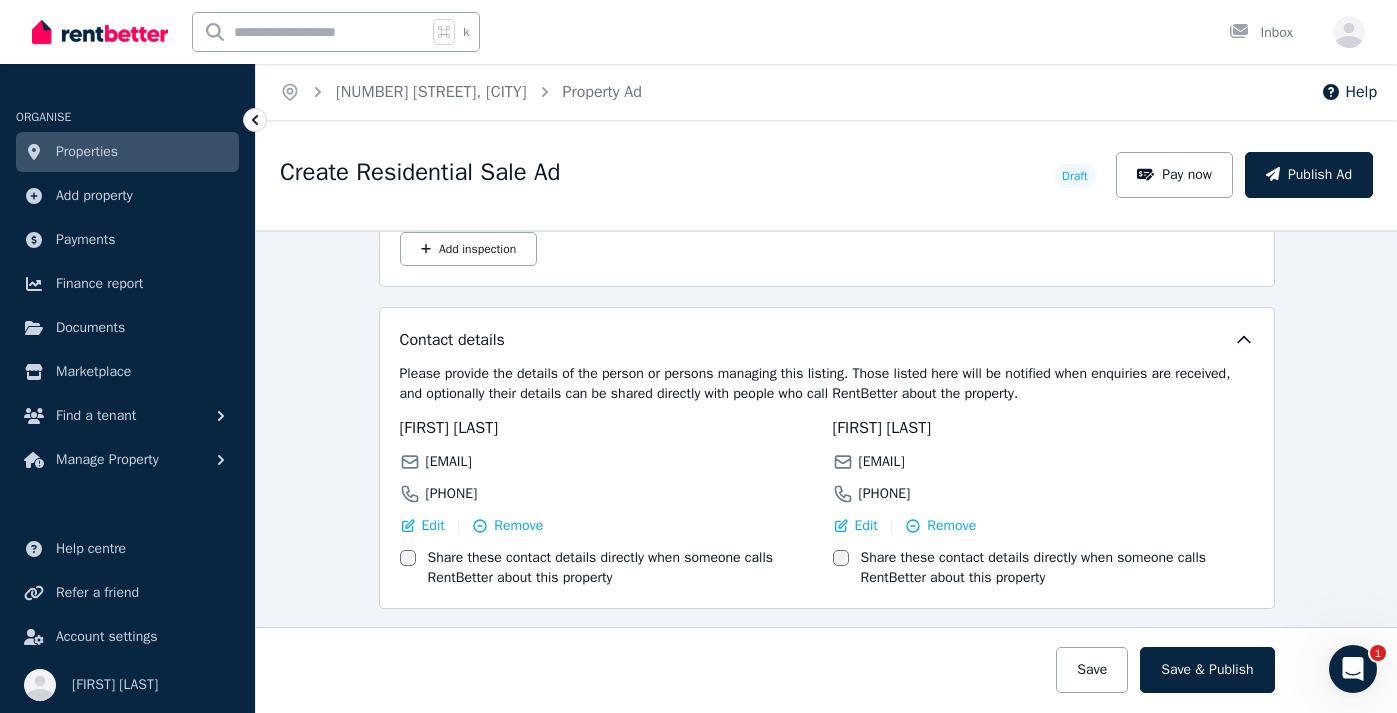 type on "**********" 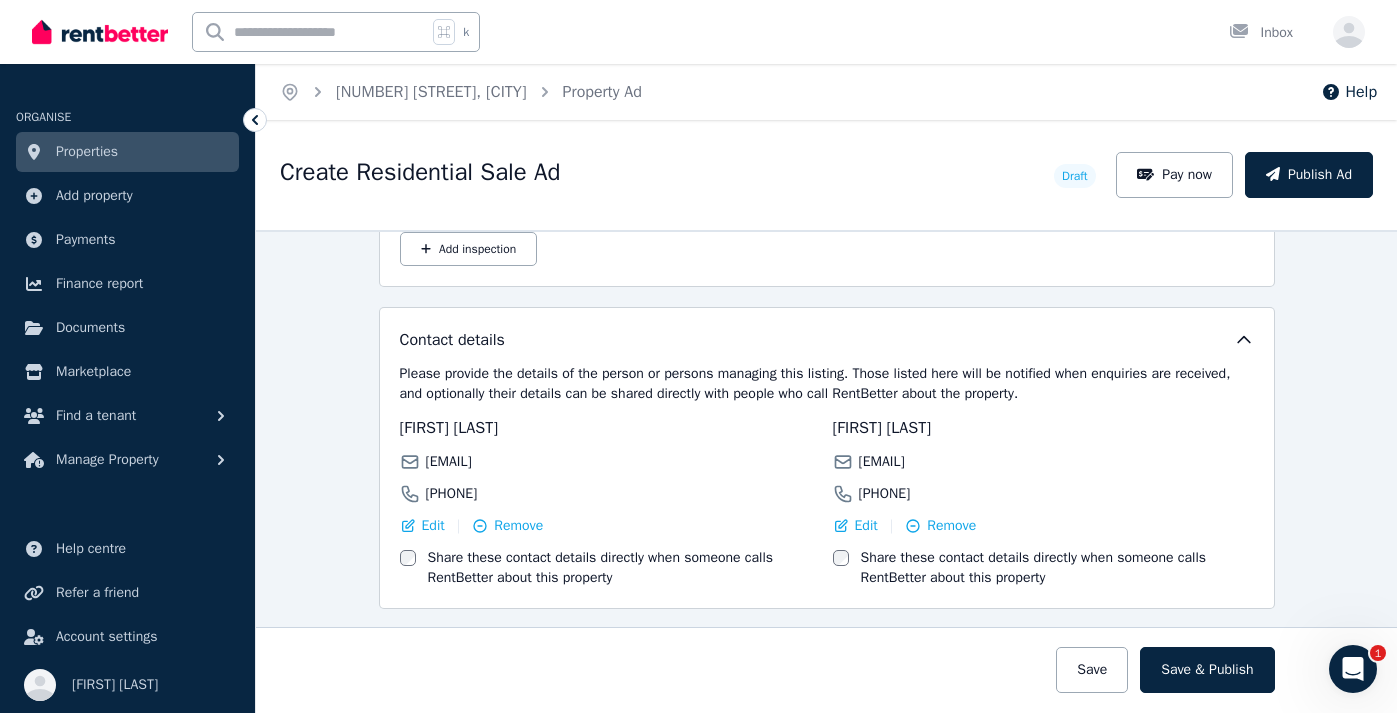 scroll, scrollTop: 0, scrollLeft: 0, axis: both 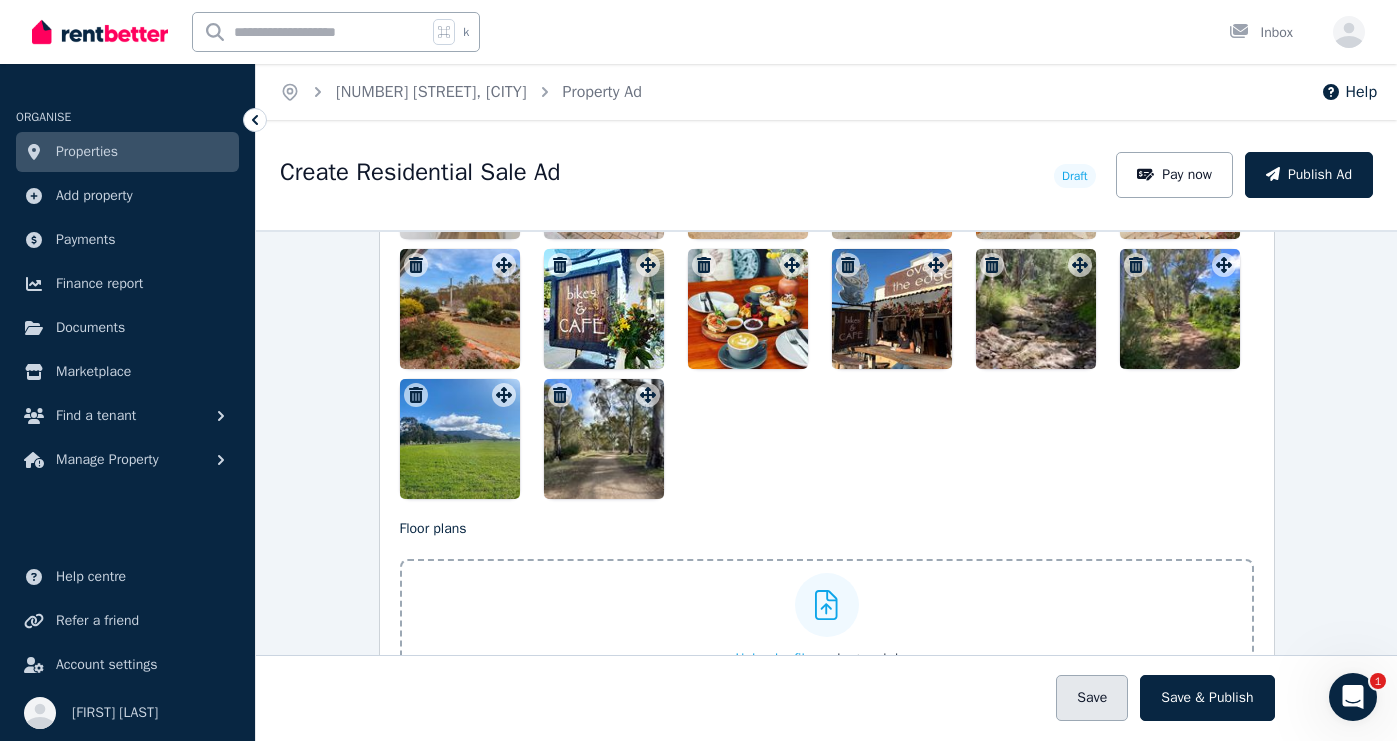 click on "Save" at bounding box center [1092, 698] 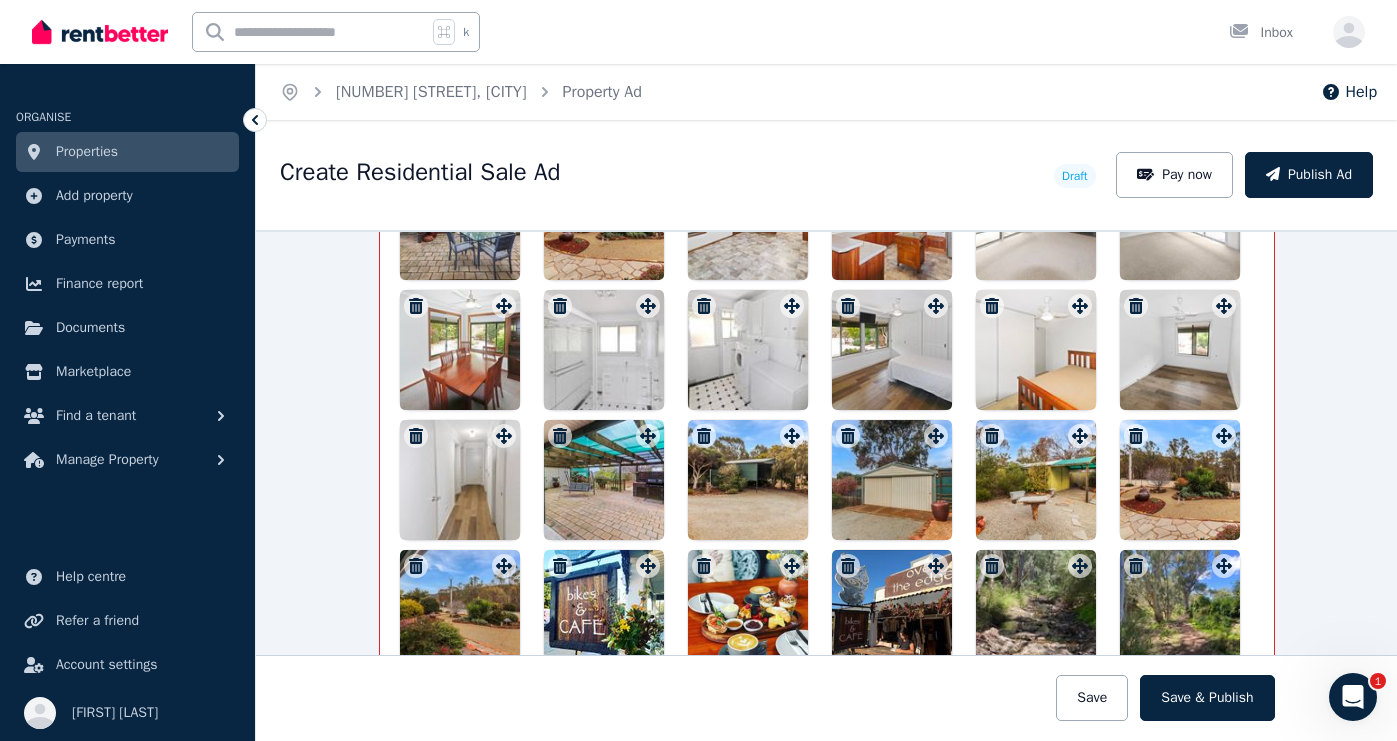 scroll, scrollTop: 2850, scrollLeft: 0, axis: vertical 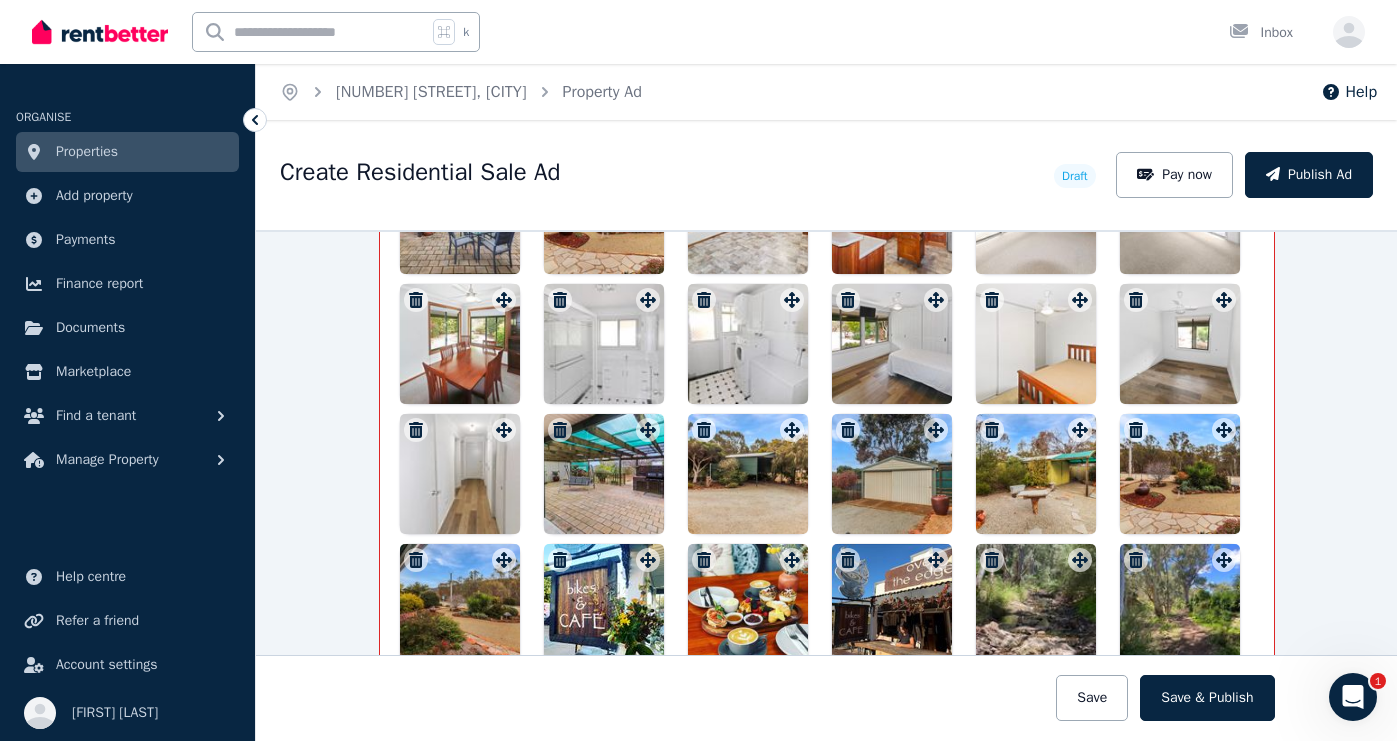 click 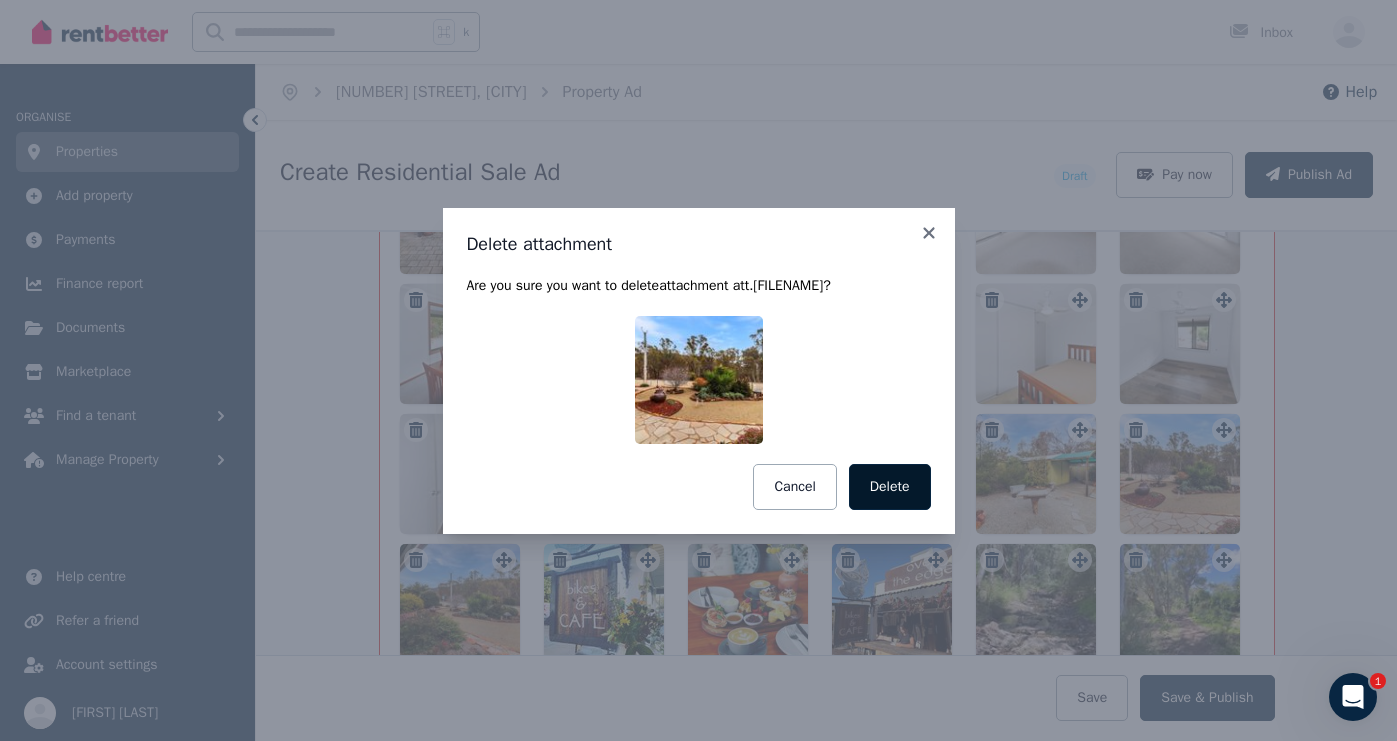 click on "Delete" at bounding box center [890, 487] 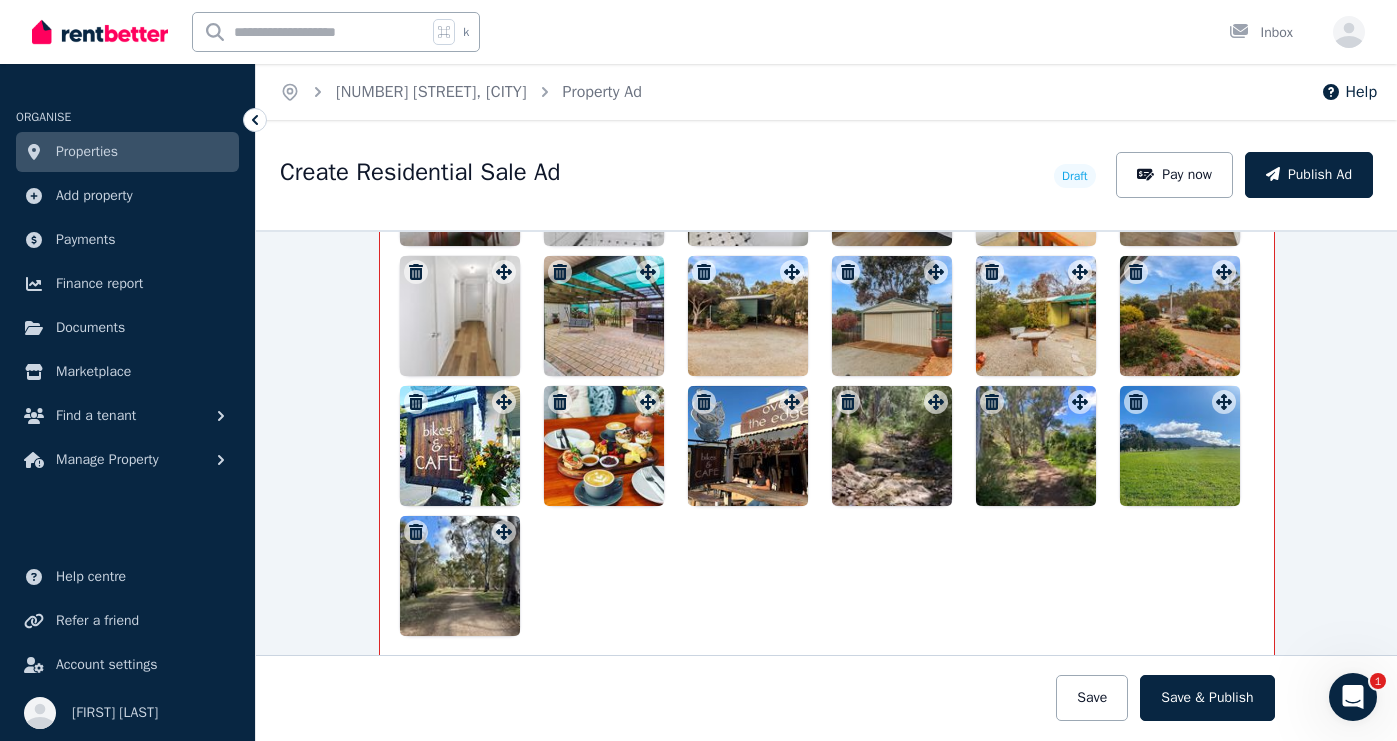 scroll, scrollTop: 3145, scrollLeft: 0, axis: vertical 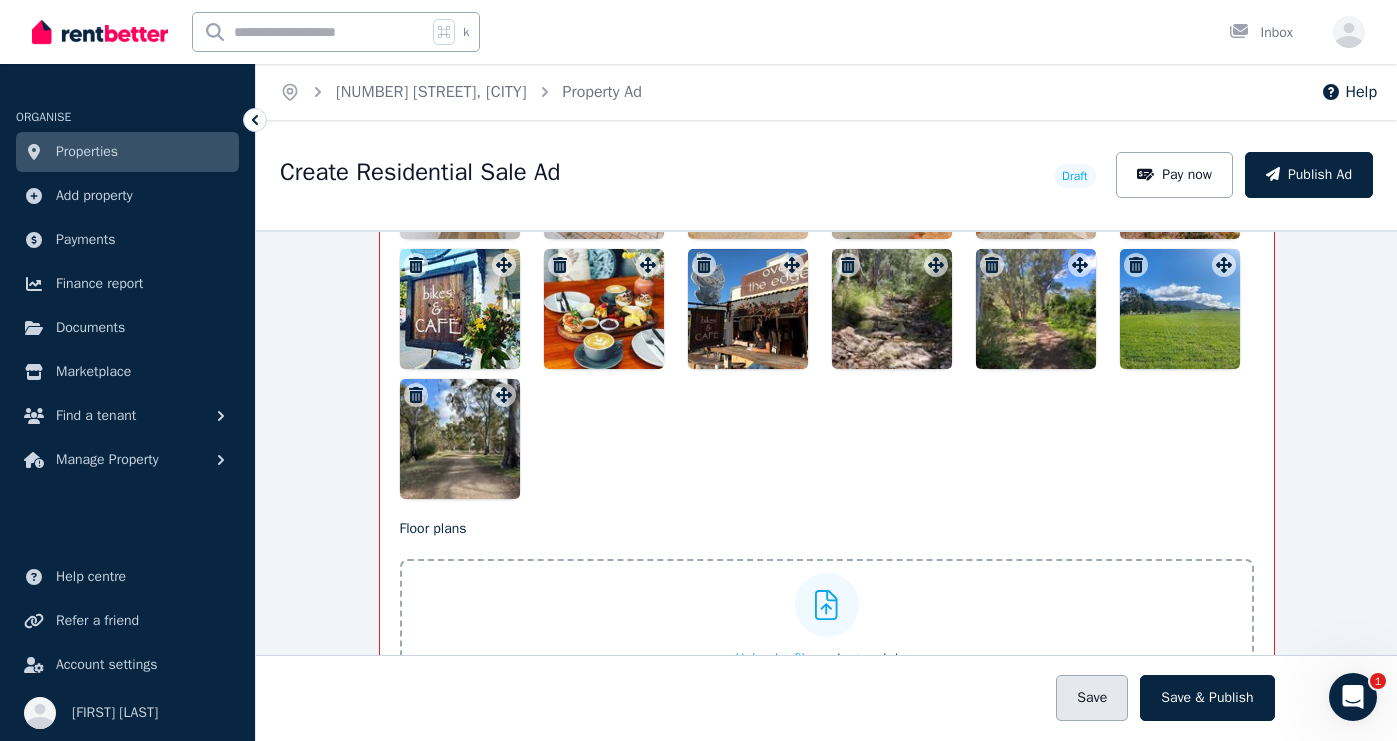 click on "Save" at bounding box center [1092, 698] 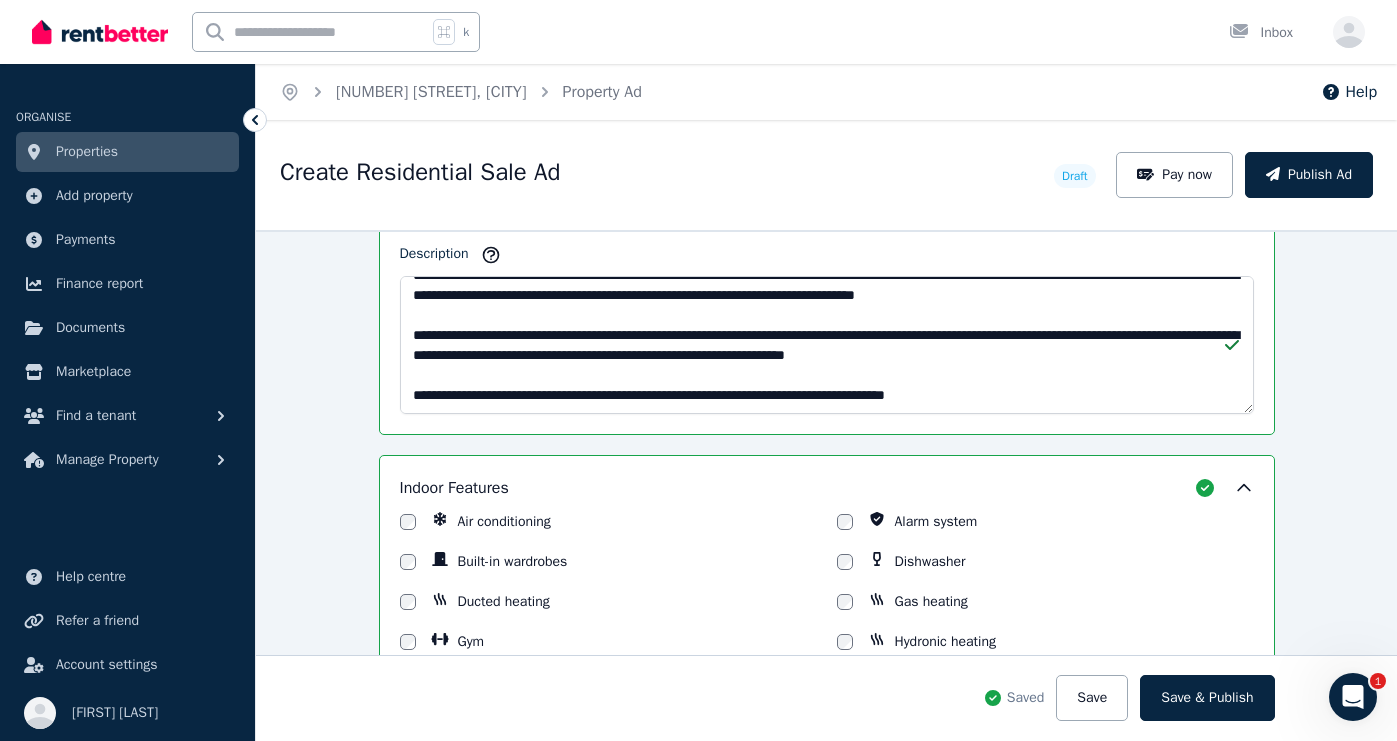 scroll, scrollTop: 1453, scrollLeft: 0, axis: vertical 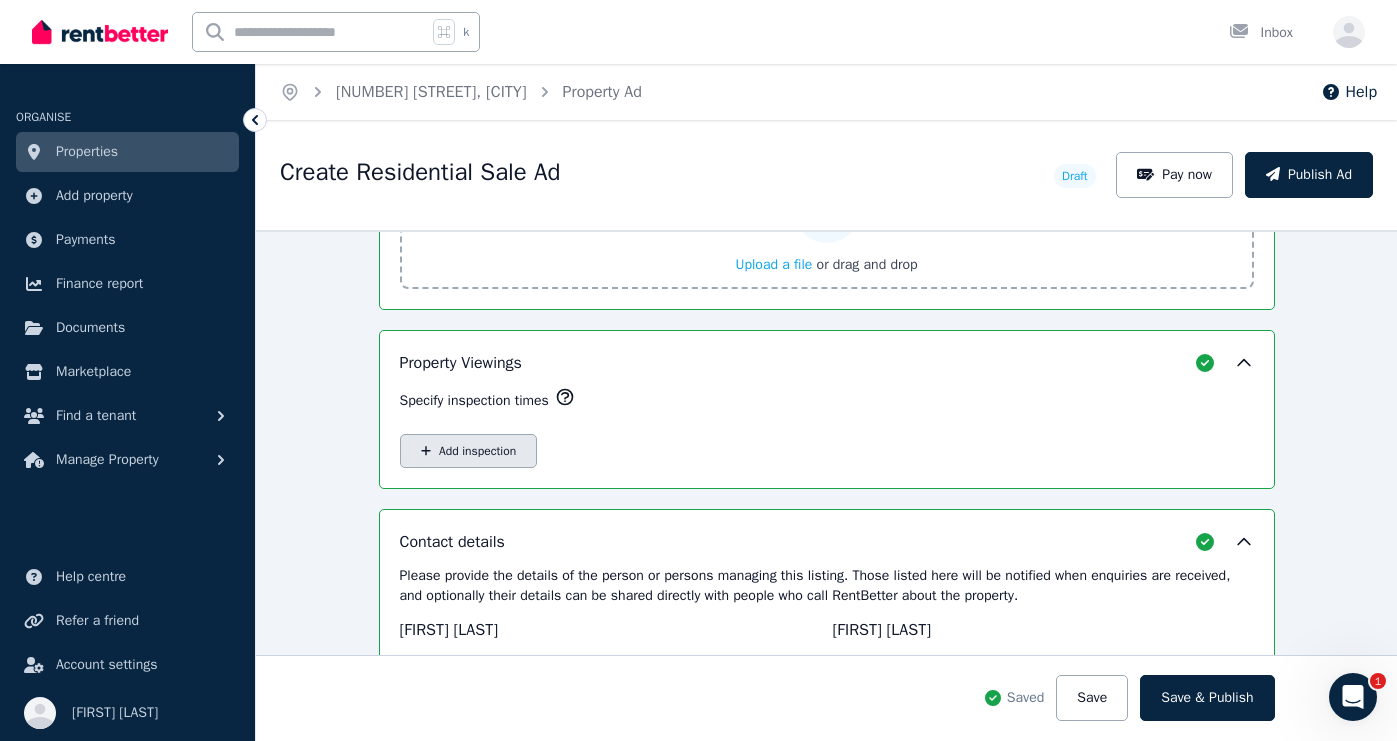 click on "Add inspection" at bounding box center [469, 451] 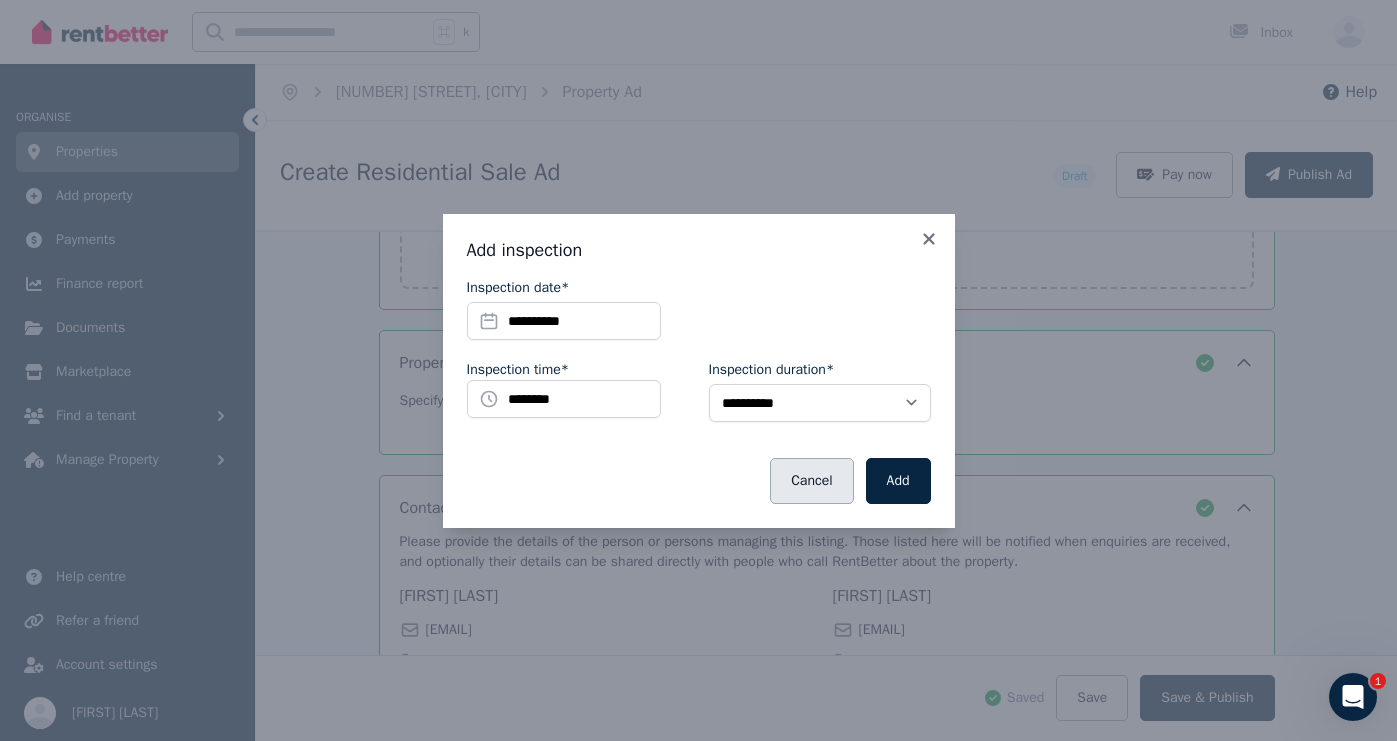 click on "Cancel" at bounding box center (811, 481) 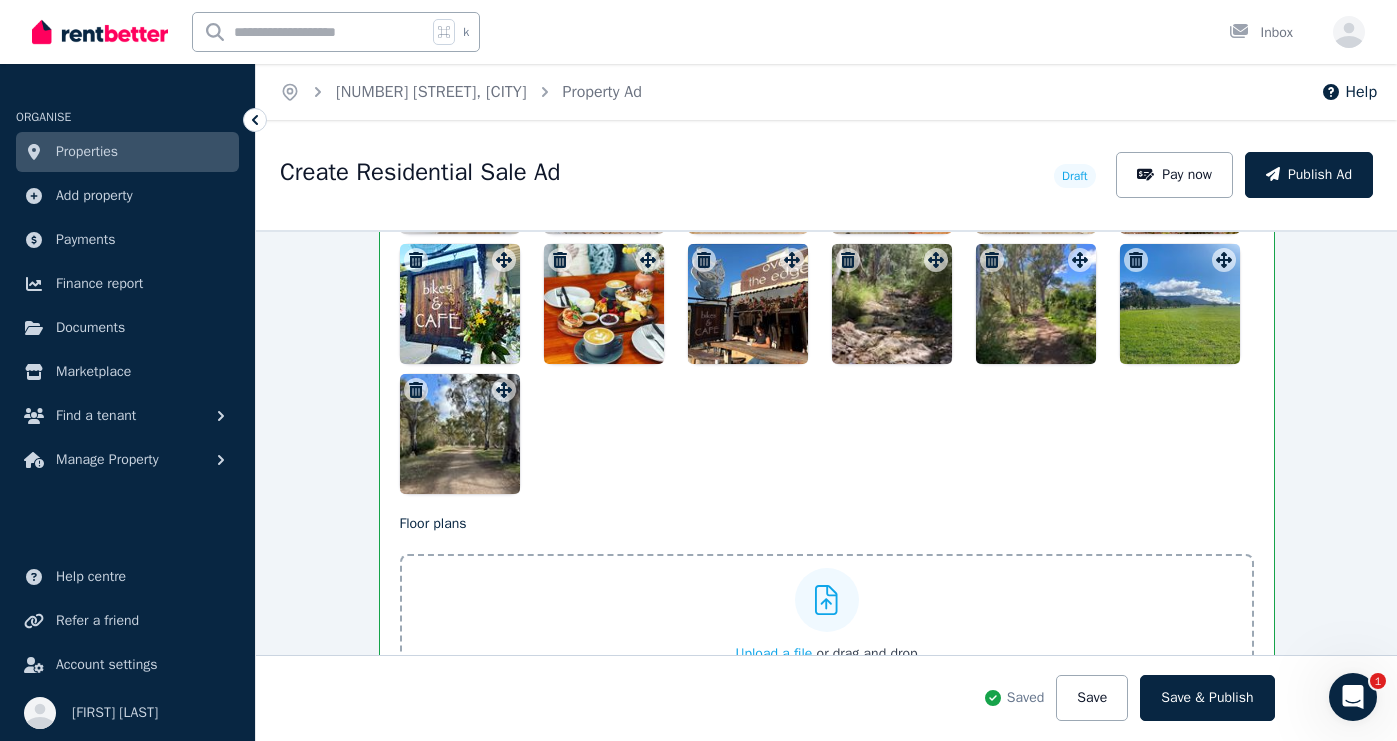 scroll, scrollTop: 3059, scrollLeft: 0, axis: vertical 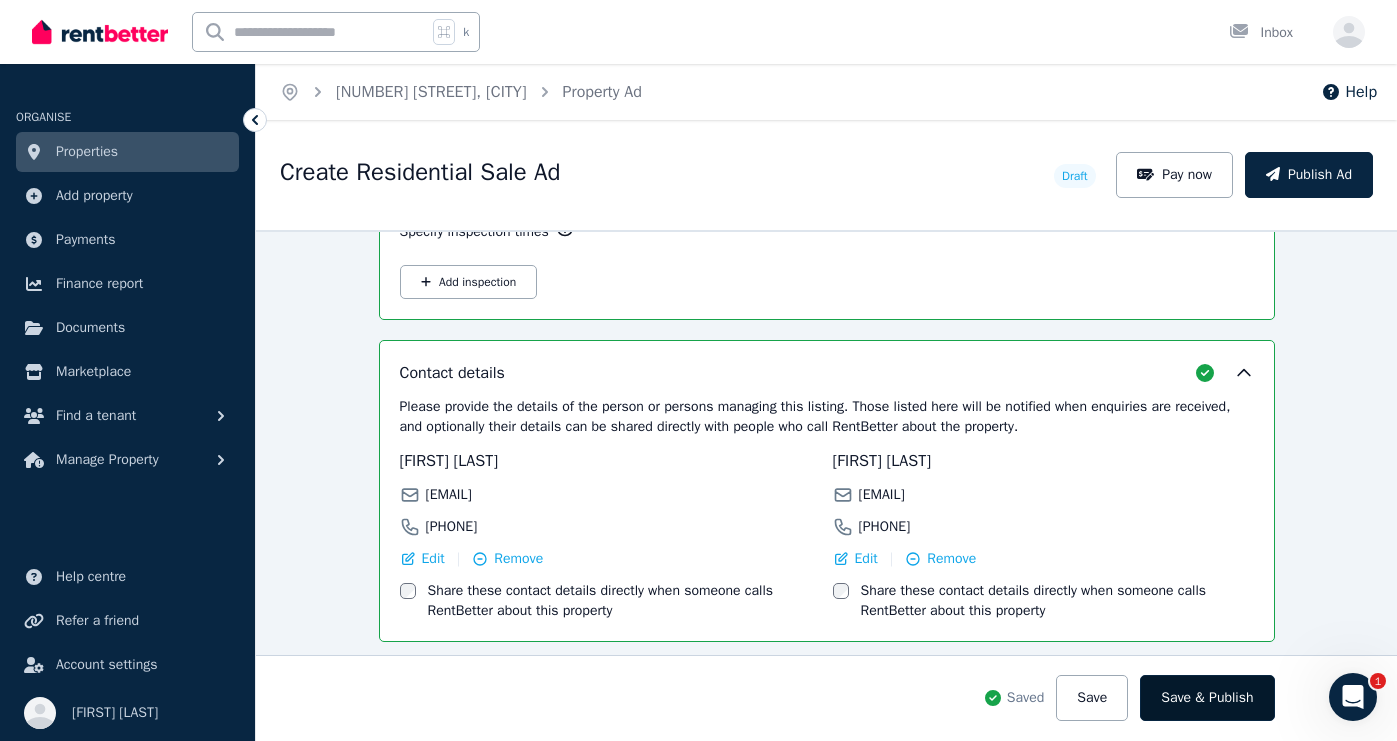 click on "Save & Publish" at bounding box center (1207, 698) 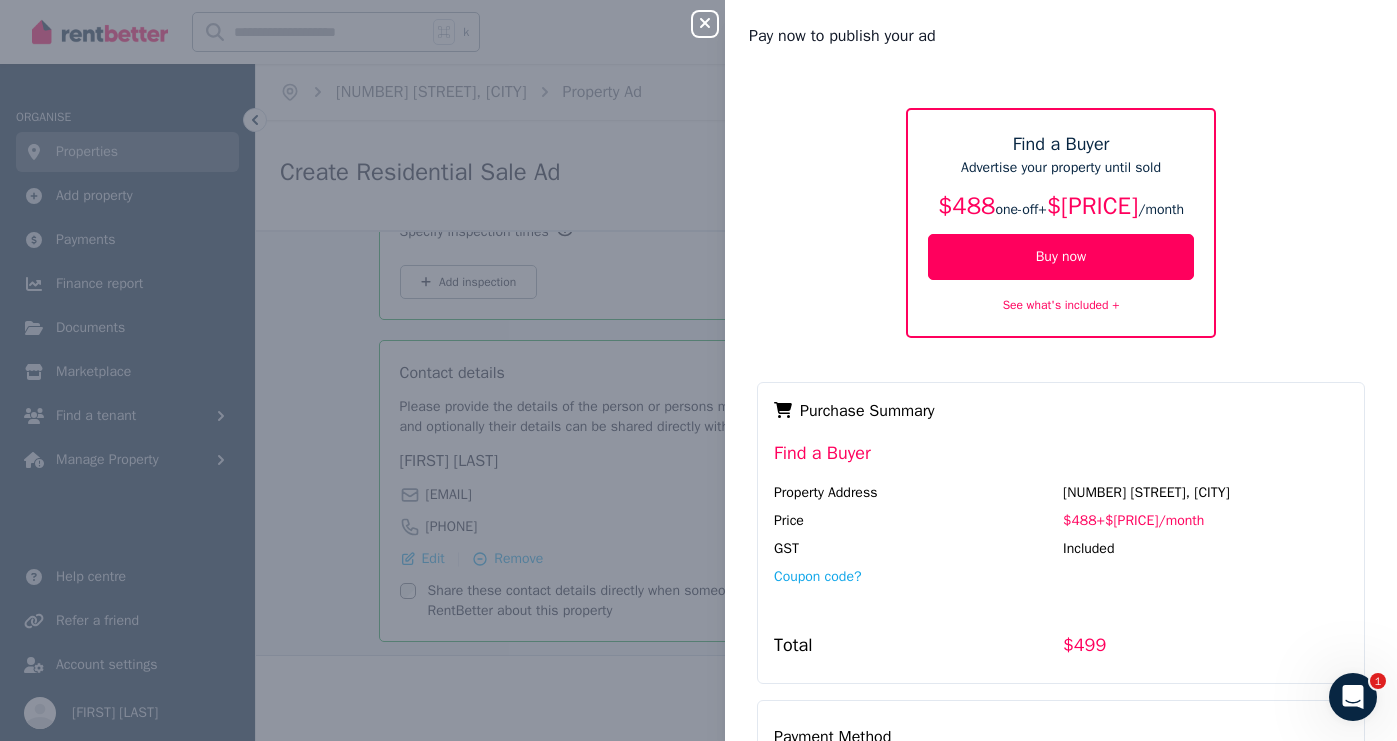 click on "See what's included +" at bounding box center [1061, 305] 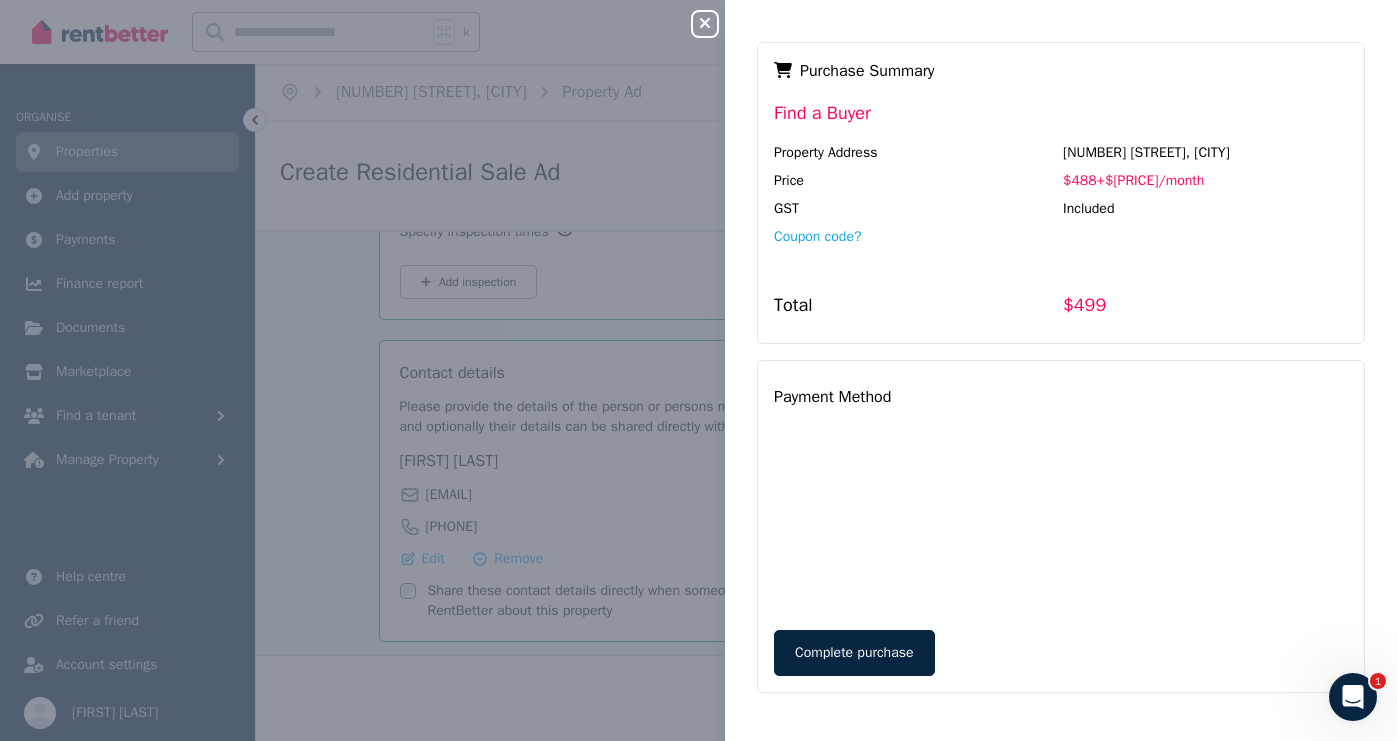 scroll, scrollTop: 428, scrollLeft: 0, axis: vertical 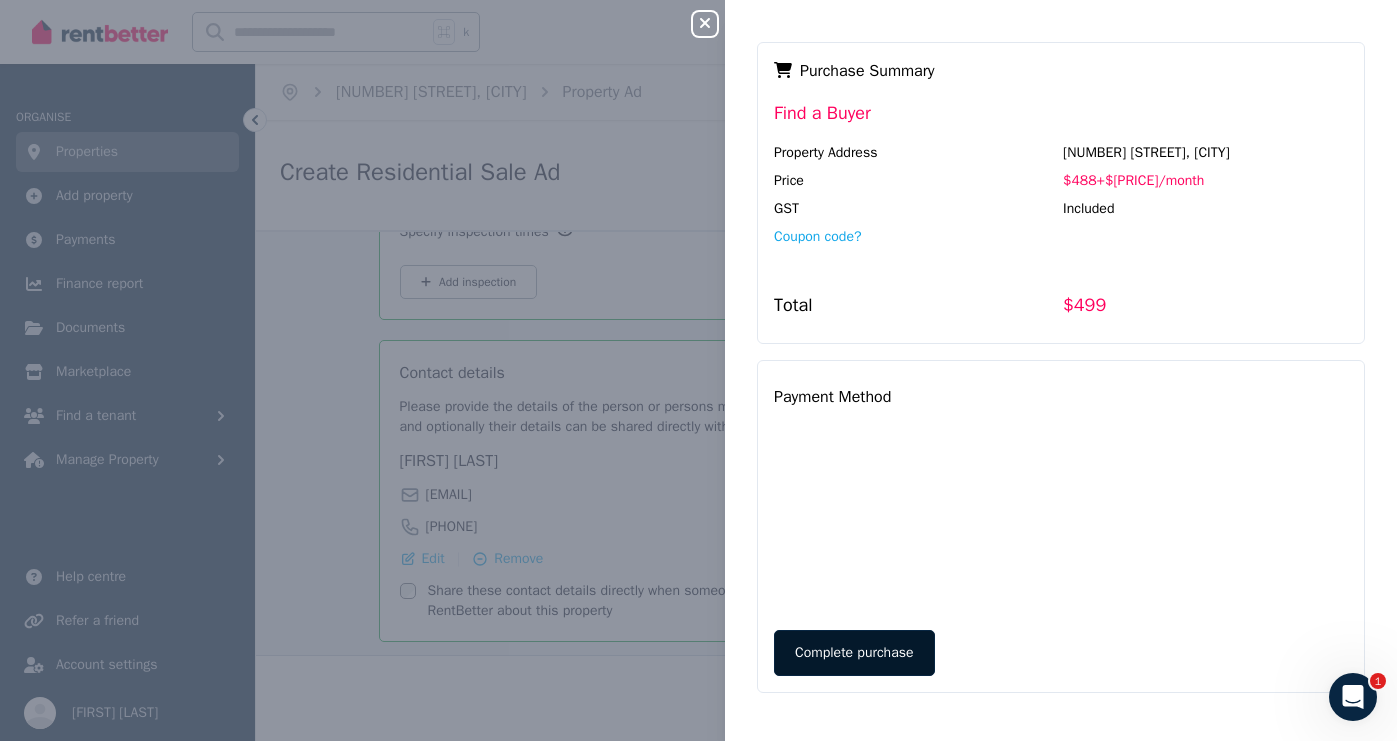 click on "Complete purchase" at bounding box center (854, 653) 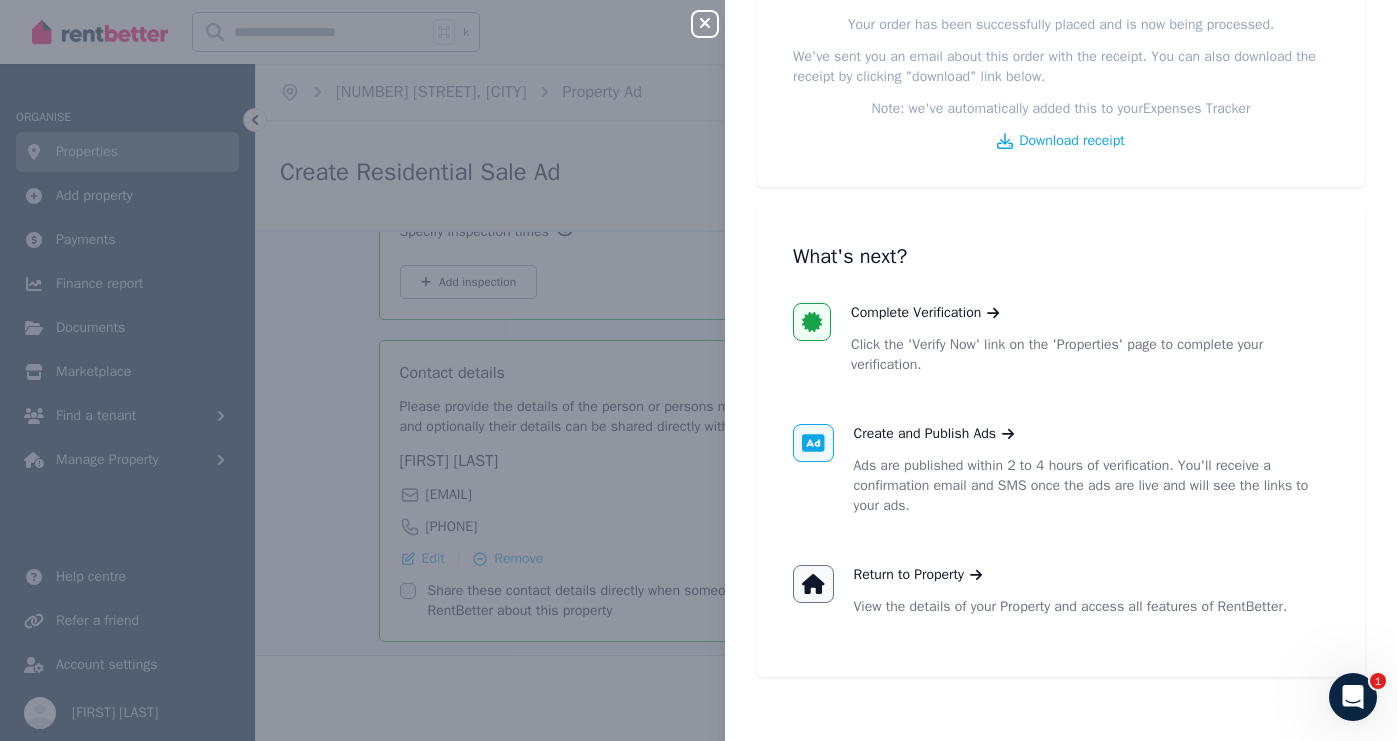 scroll, scrollTop: 0, scrollLeft: 0, axis: both 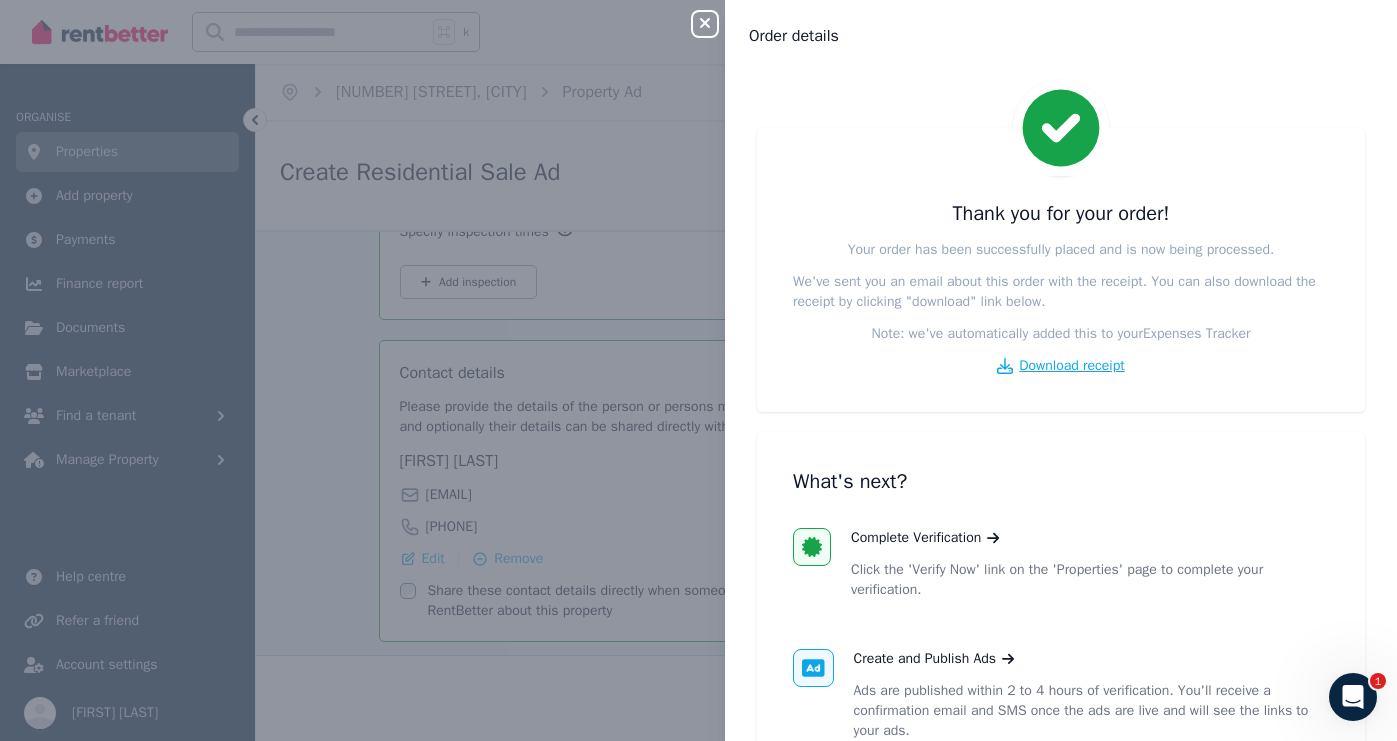 click on "Download receipt" at bounding box center (1071, 366) 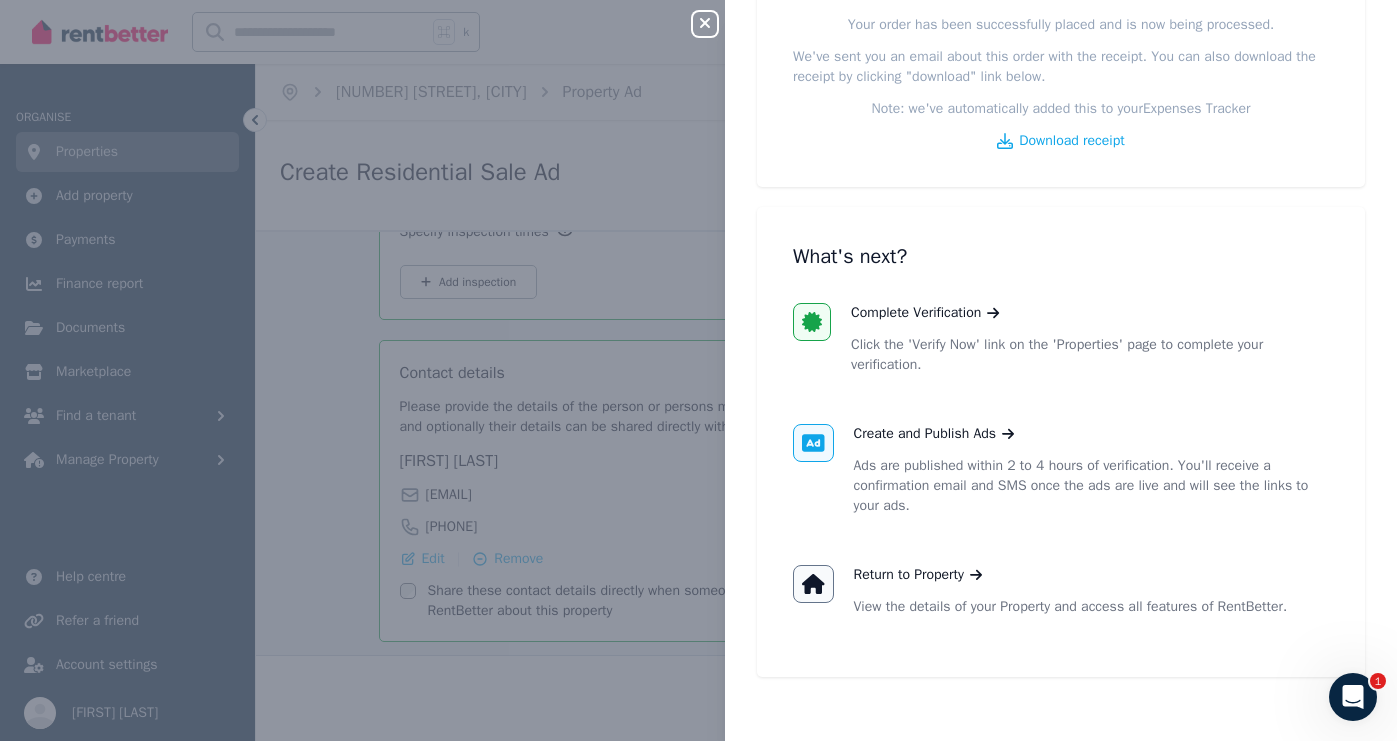 scroll, scrollTop: 225, scrollLeft: 0, axis: vertical 